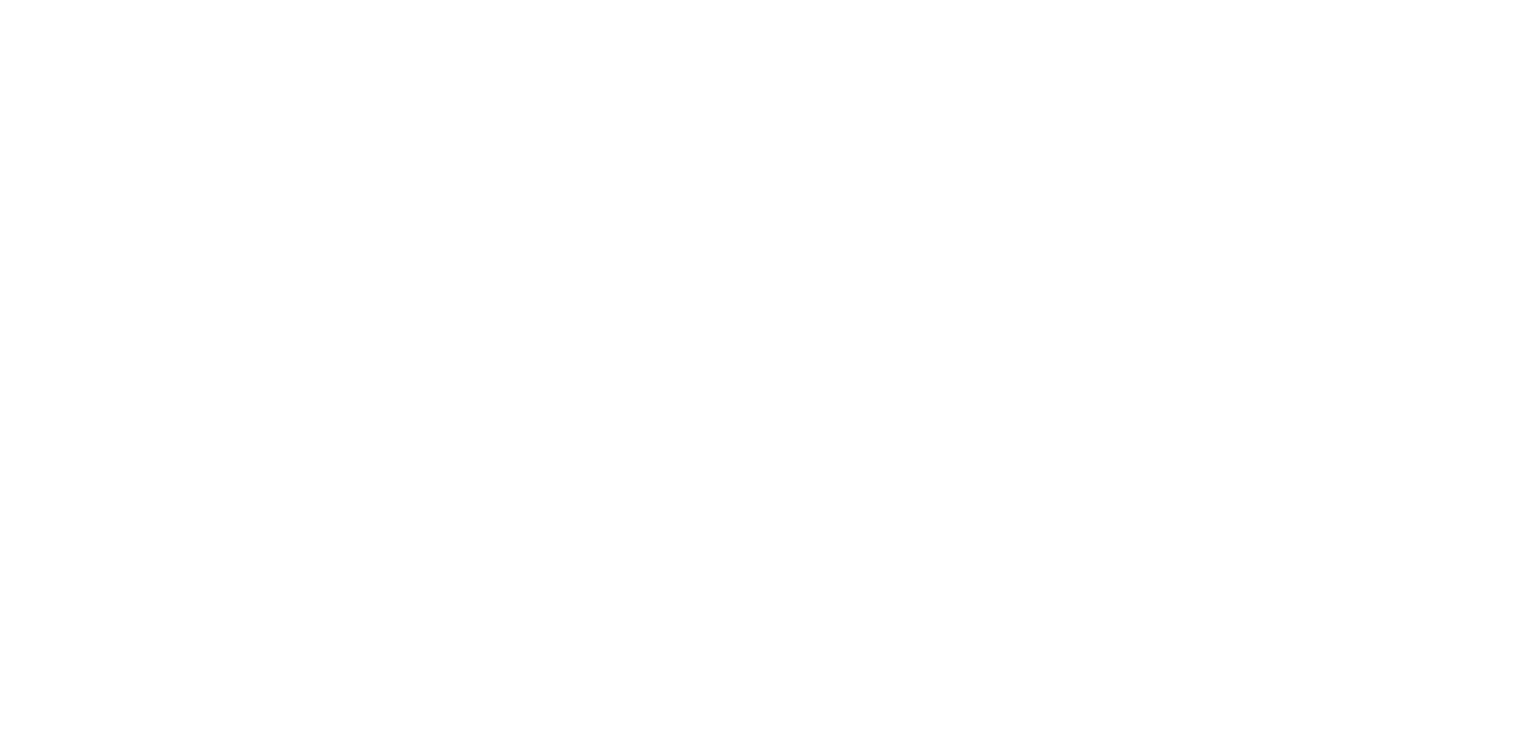 scroll, scrollTop: 0, scrollLeft: 0, axis: both 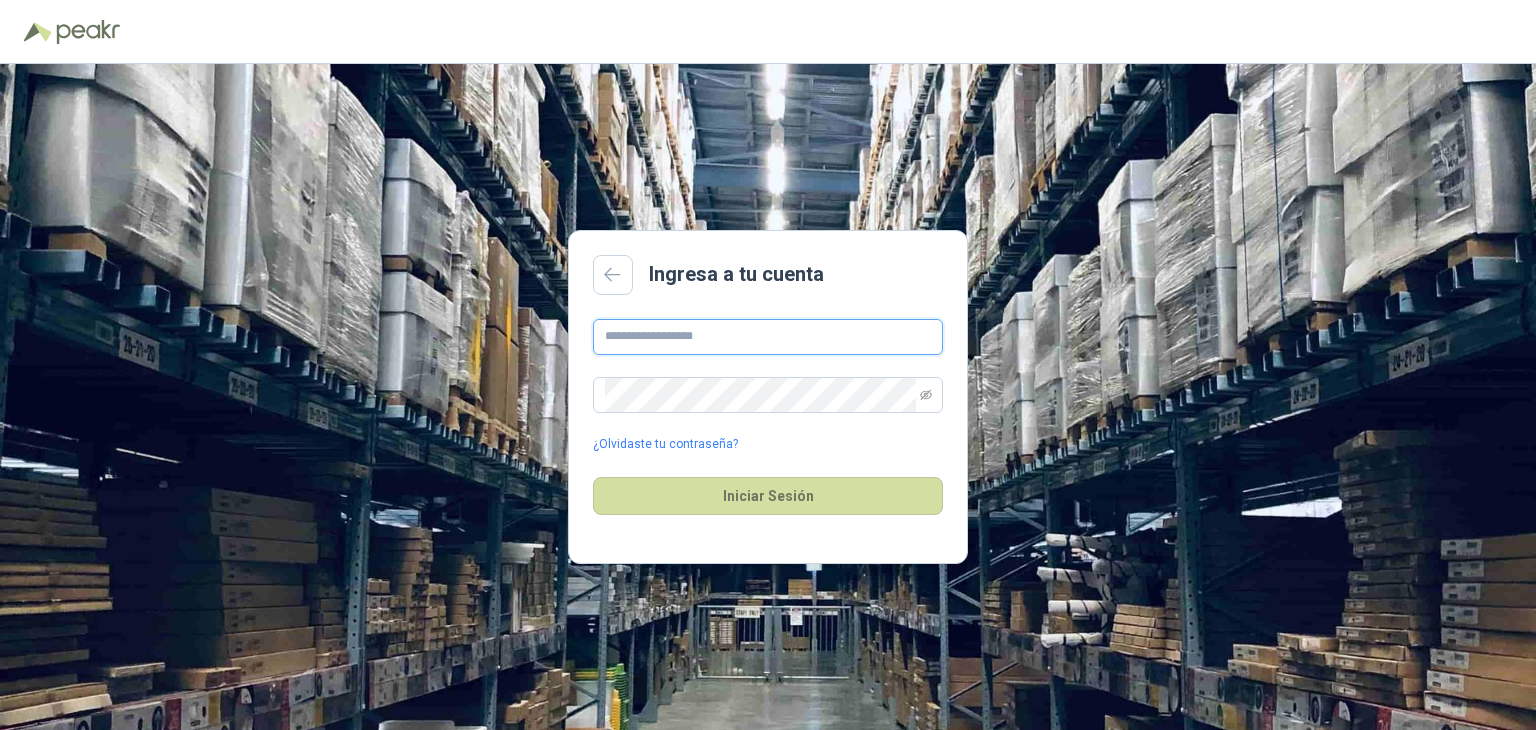 click at bounding box center (768, 337) 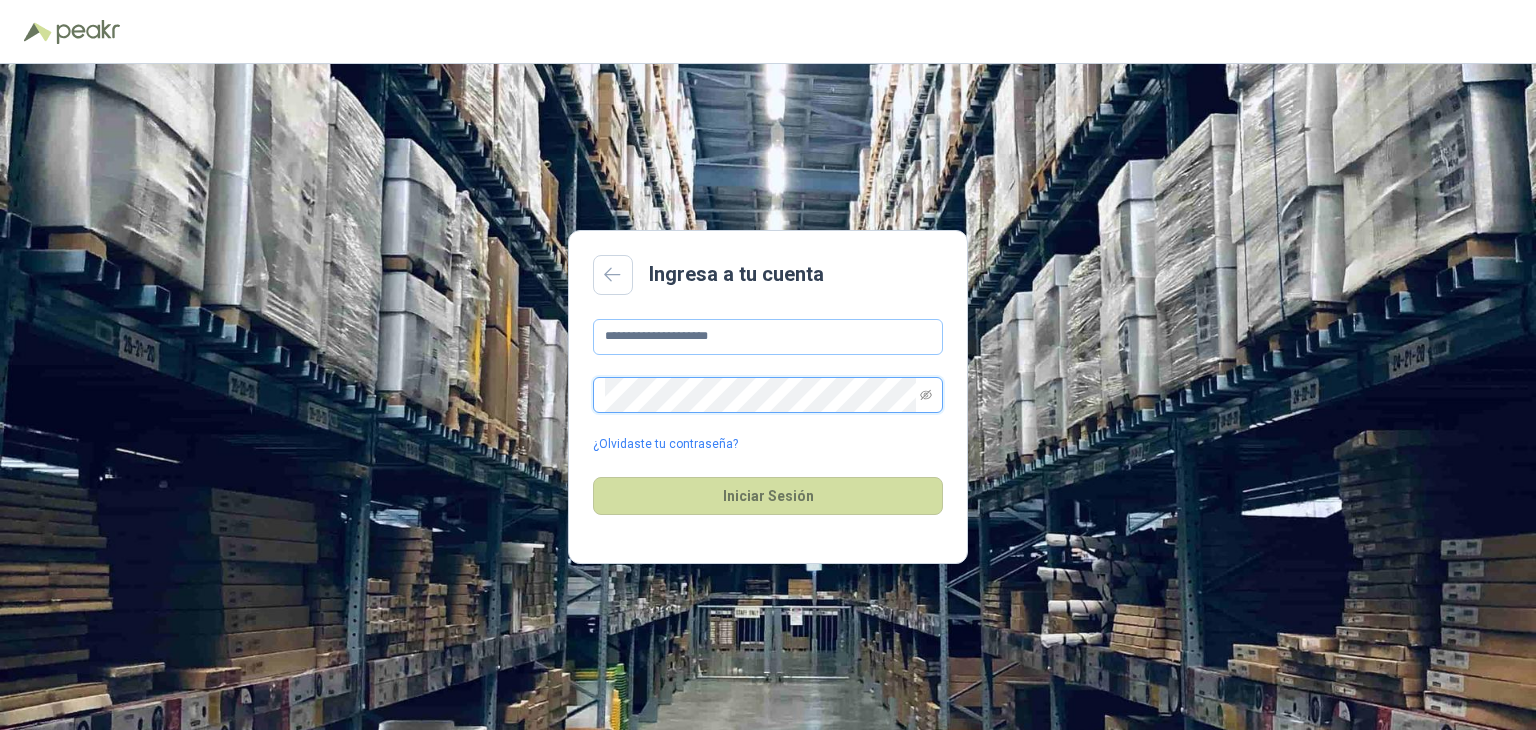 click on "Iniciar Sesión" at bounding box center [768, 496] 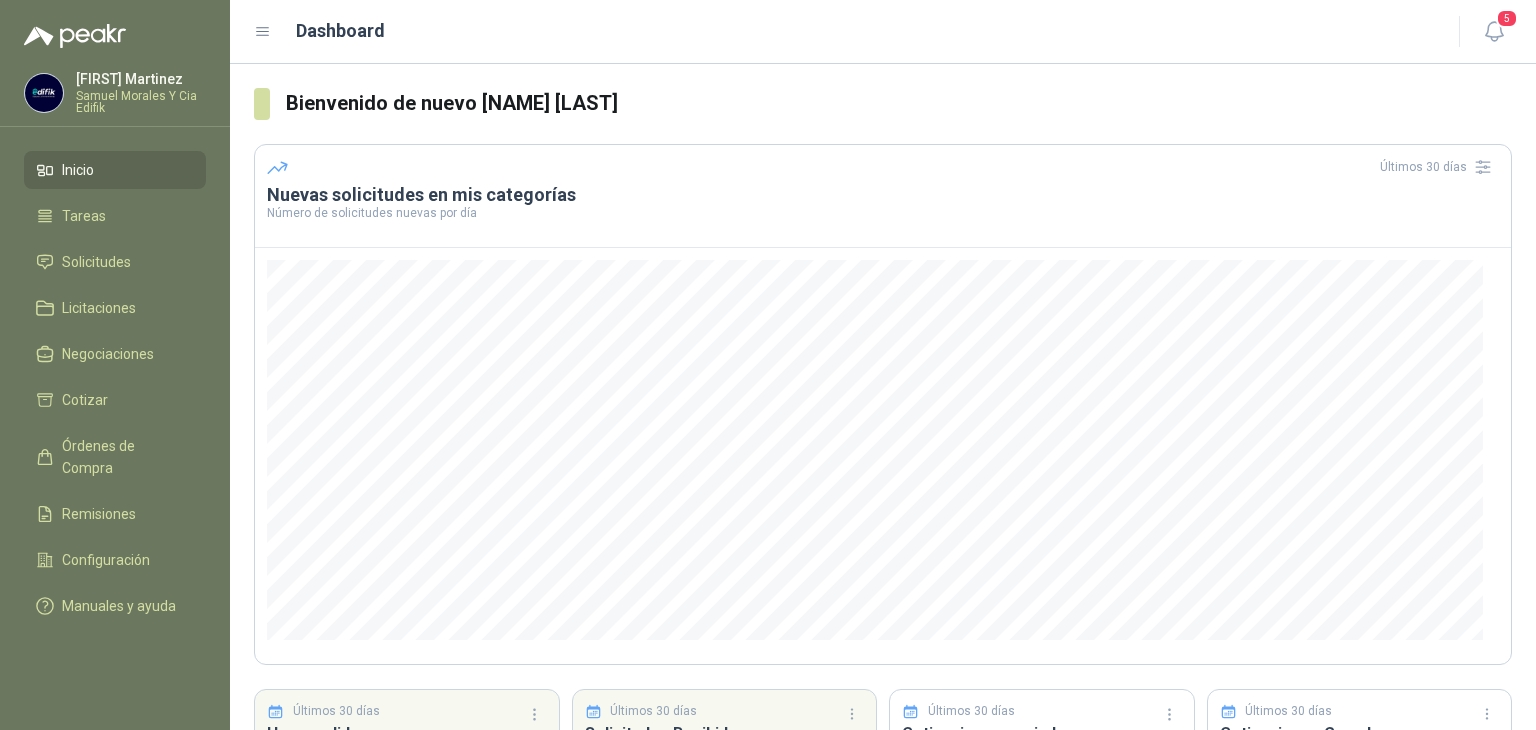 click on "Samuel Morales Y Cia Edifik" at bounding box center (141, 102) 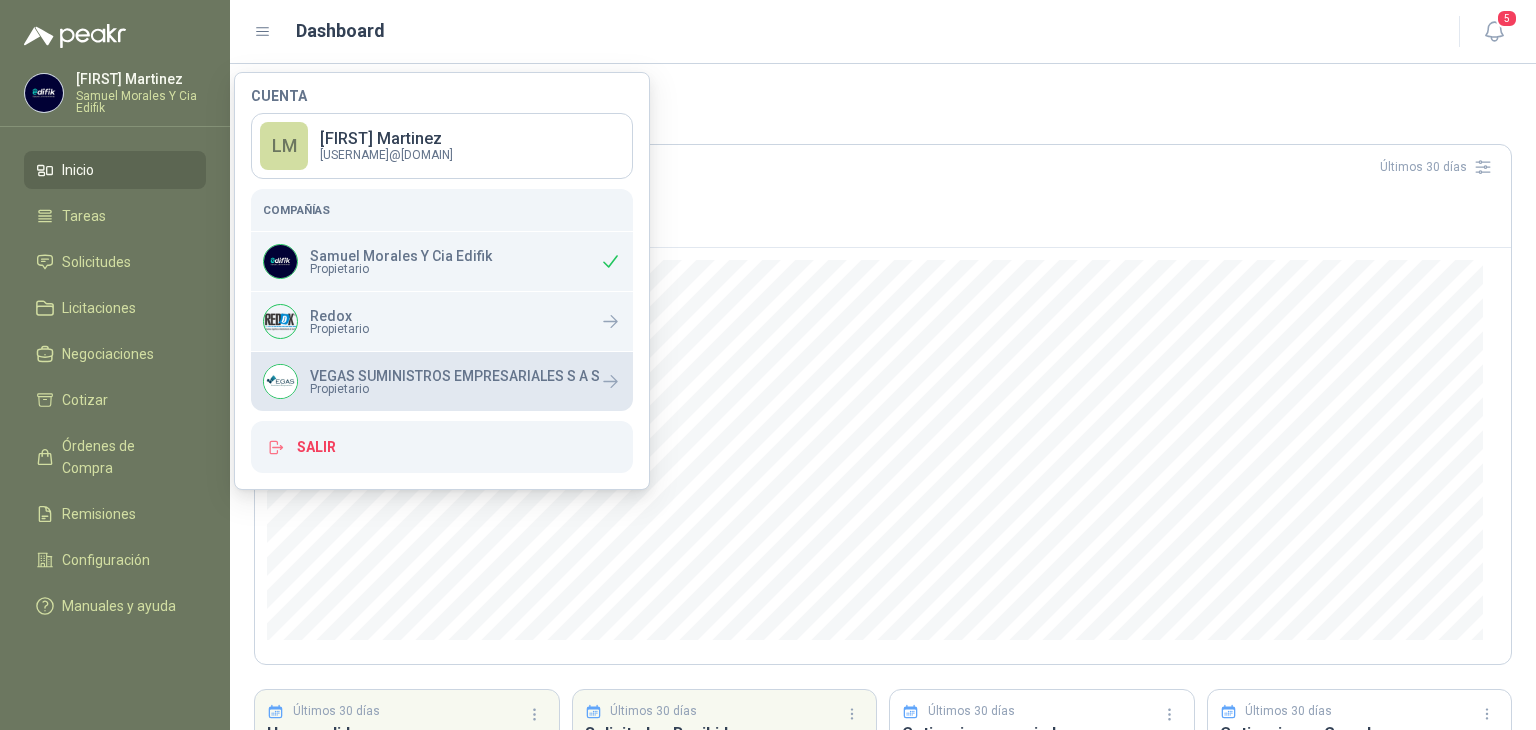 click on "VEGAS SUMINISTROS EMPRESARIALES S A S" at bounding box center [455, 376] 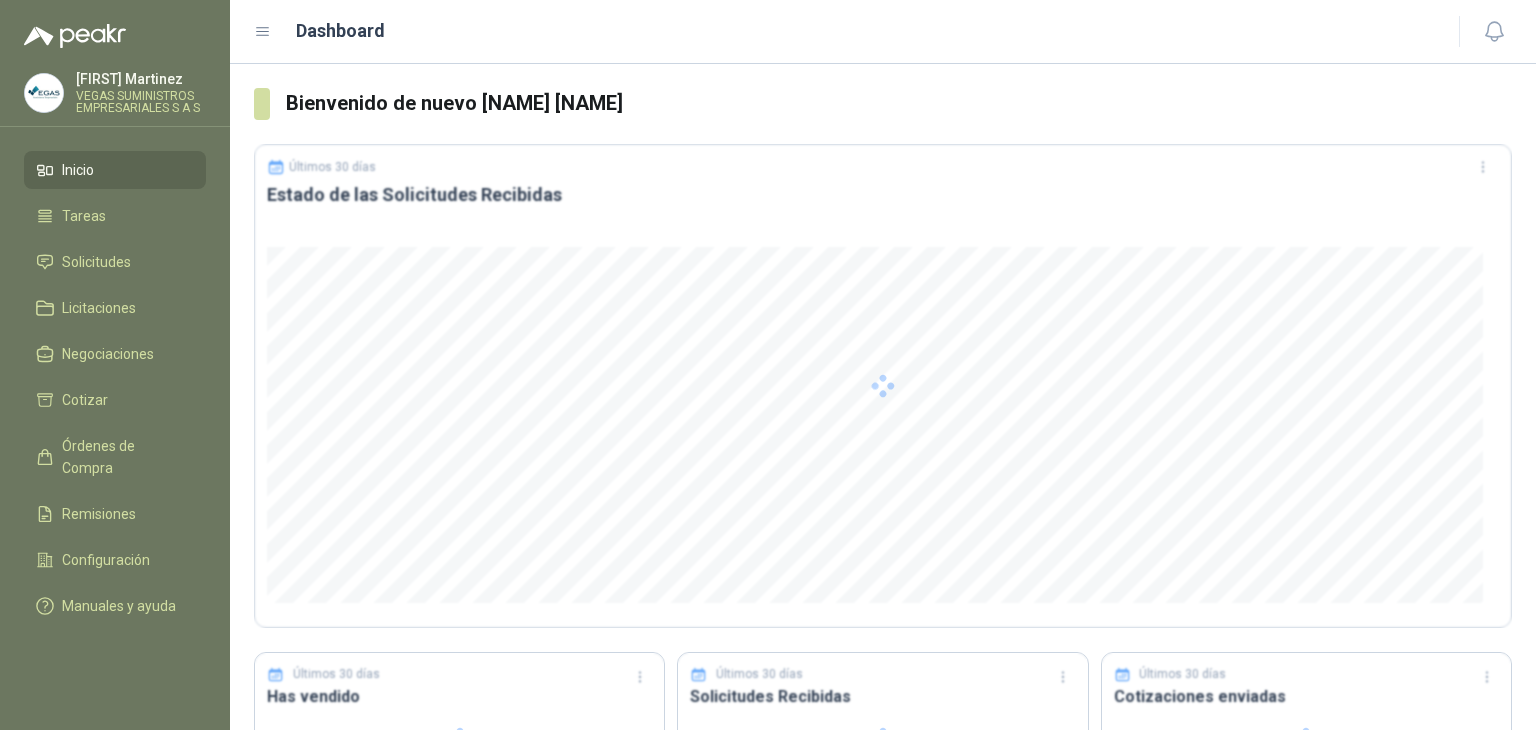 scroll, scrollTop: 0, scrollLeft: 0, axis: both 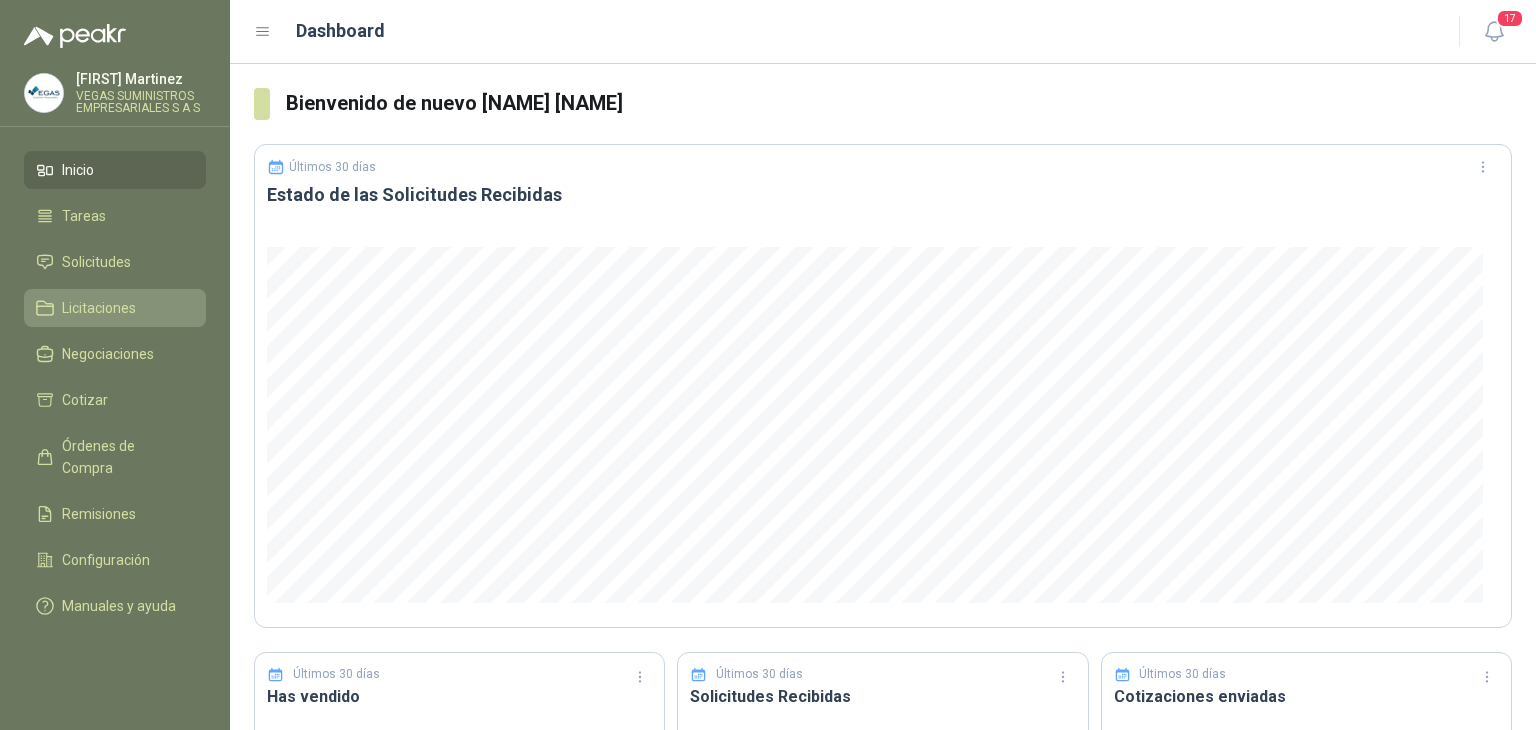 click on "Licitaciones" at bounding box center [99, 308] 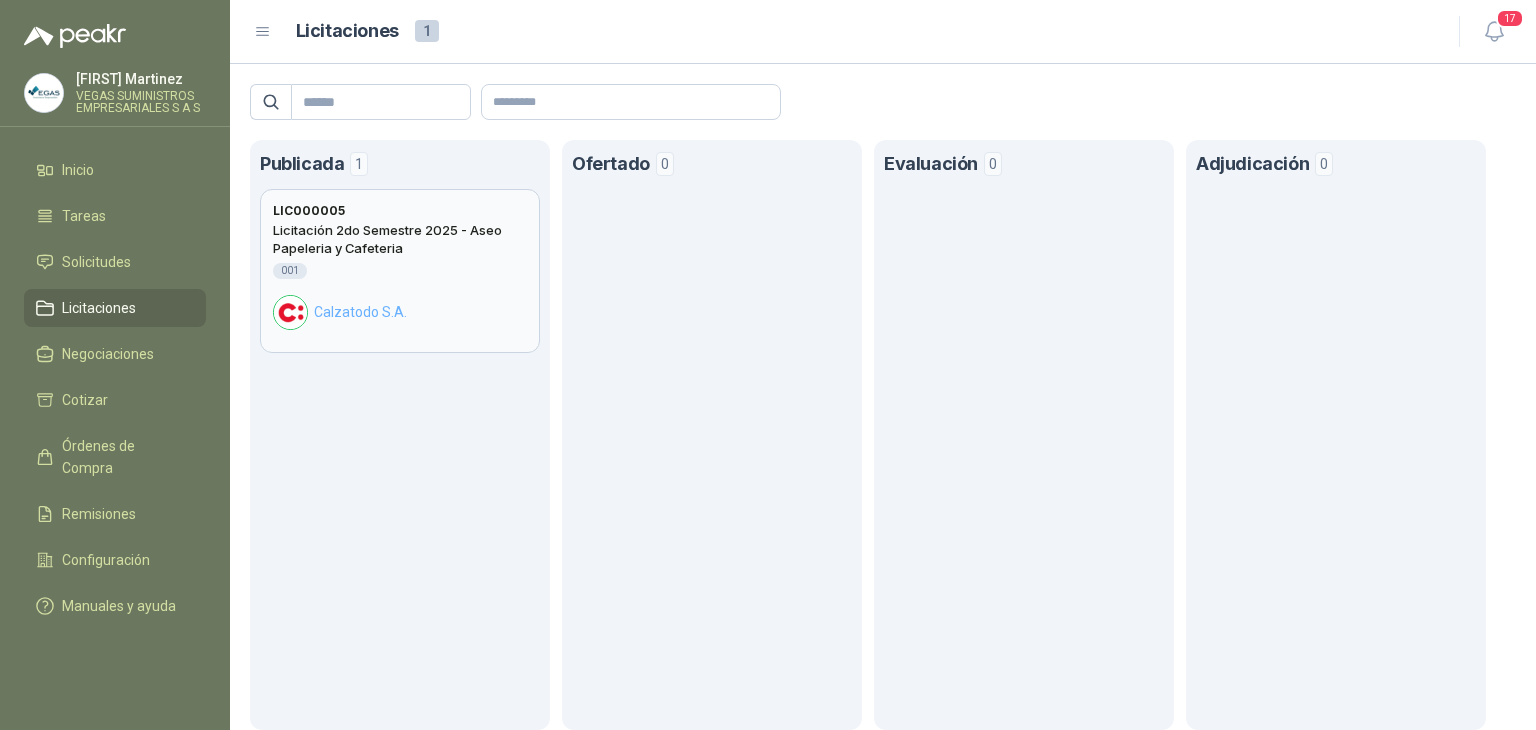 click on "Licitación 2do Semestre 2025 - Aseo Papeleria y Cafeteria 001 Calzatodo S.A." at bounding box center (400, 275) 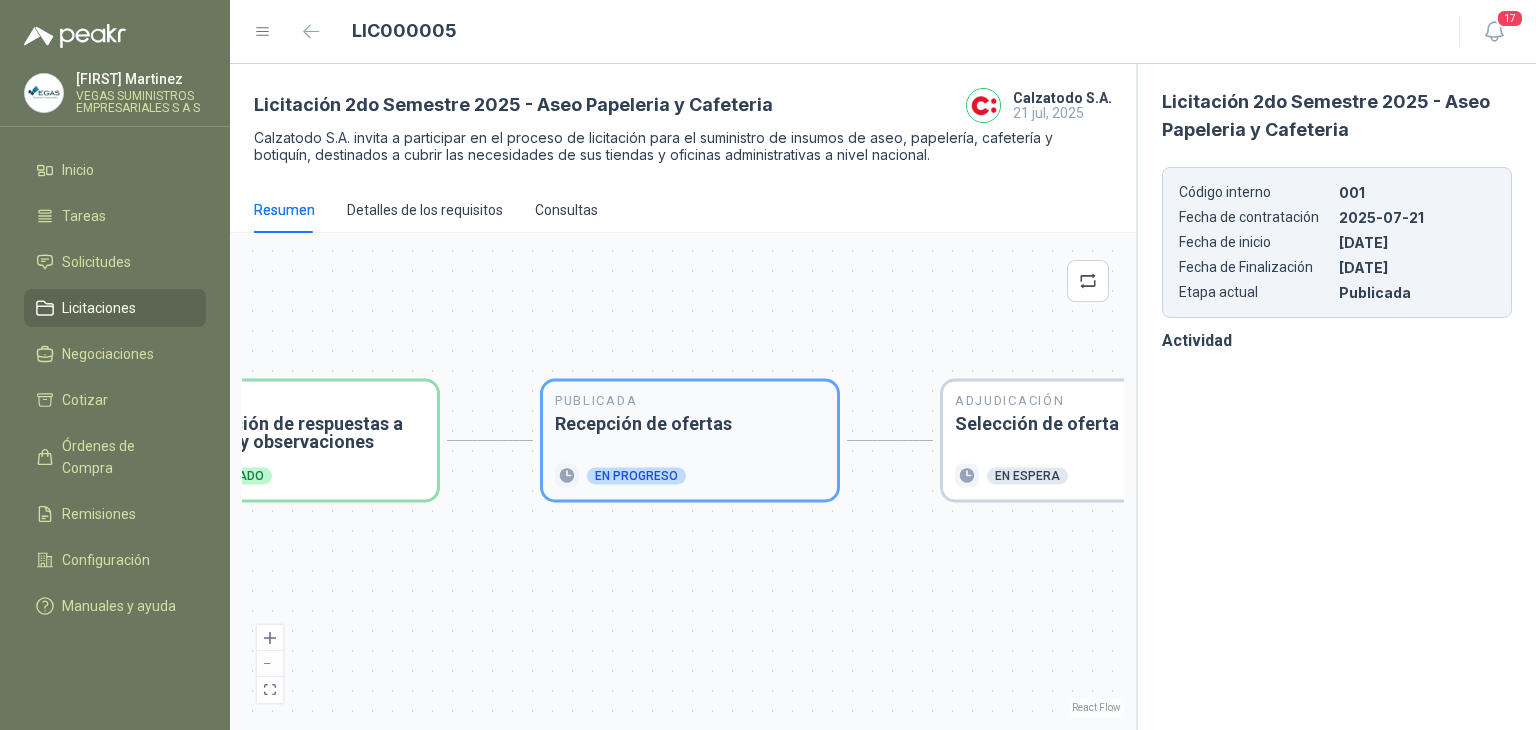 click on "Publicada Recepción de ofertas En progreso" at bounding box center (690, 441) 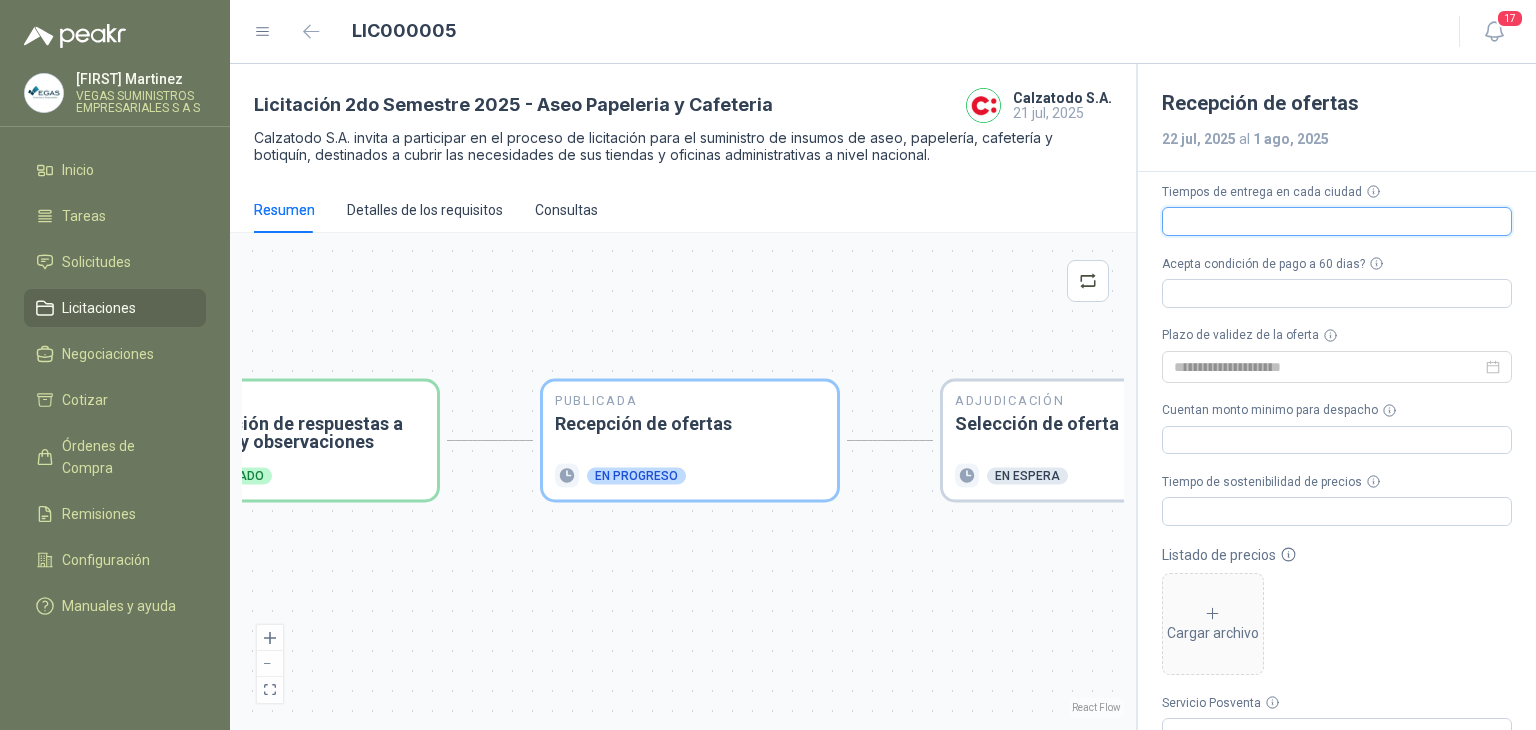 click on "Tiempos de entrega en cada ciudad" at bounding box center (1337, 221) 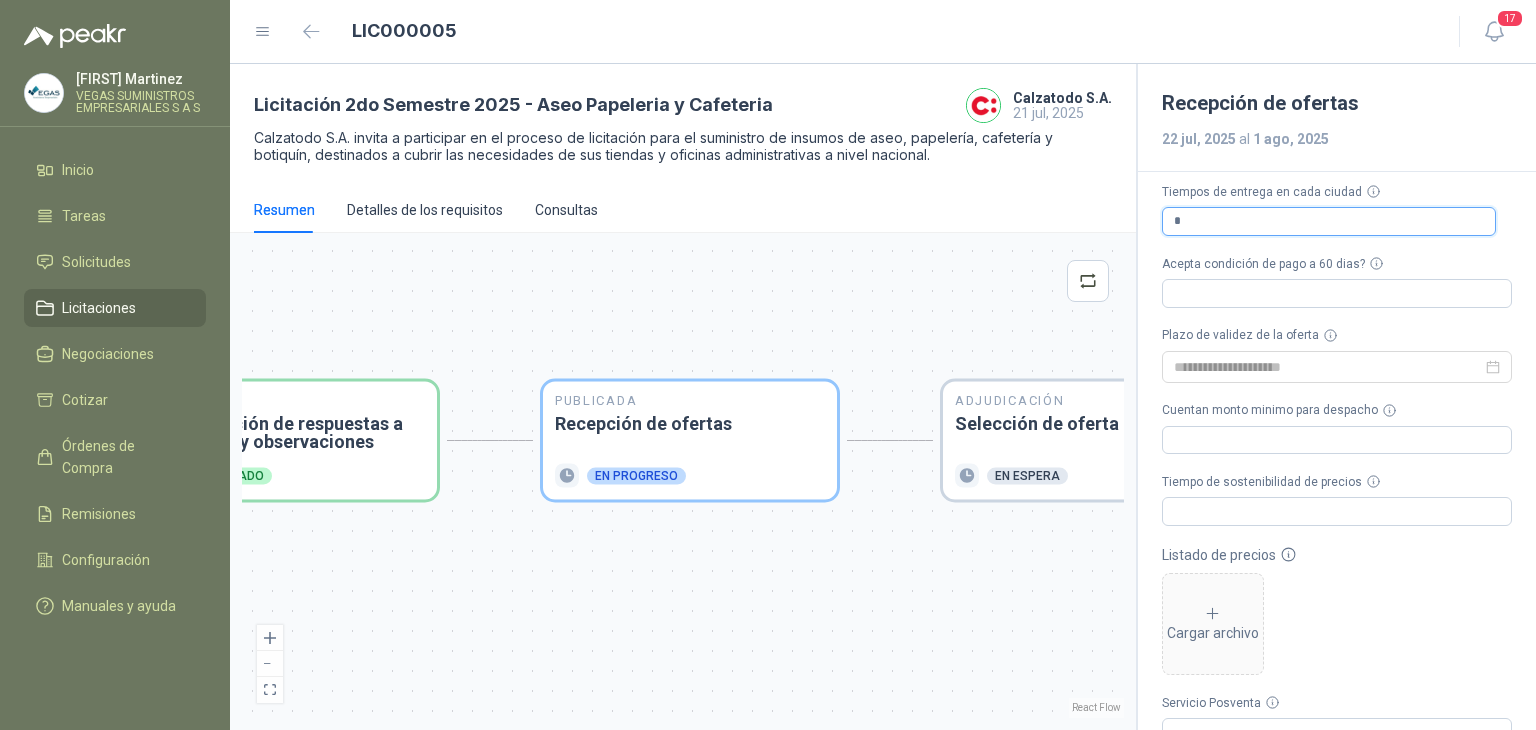 type 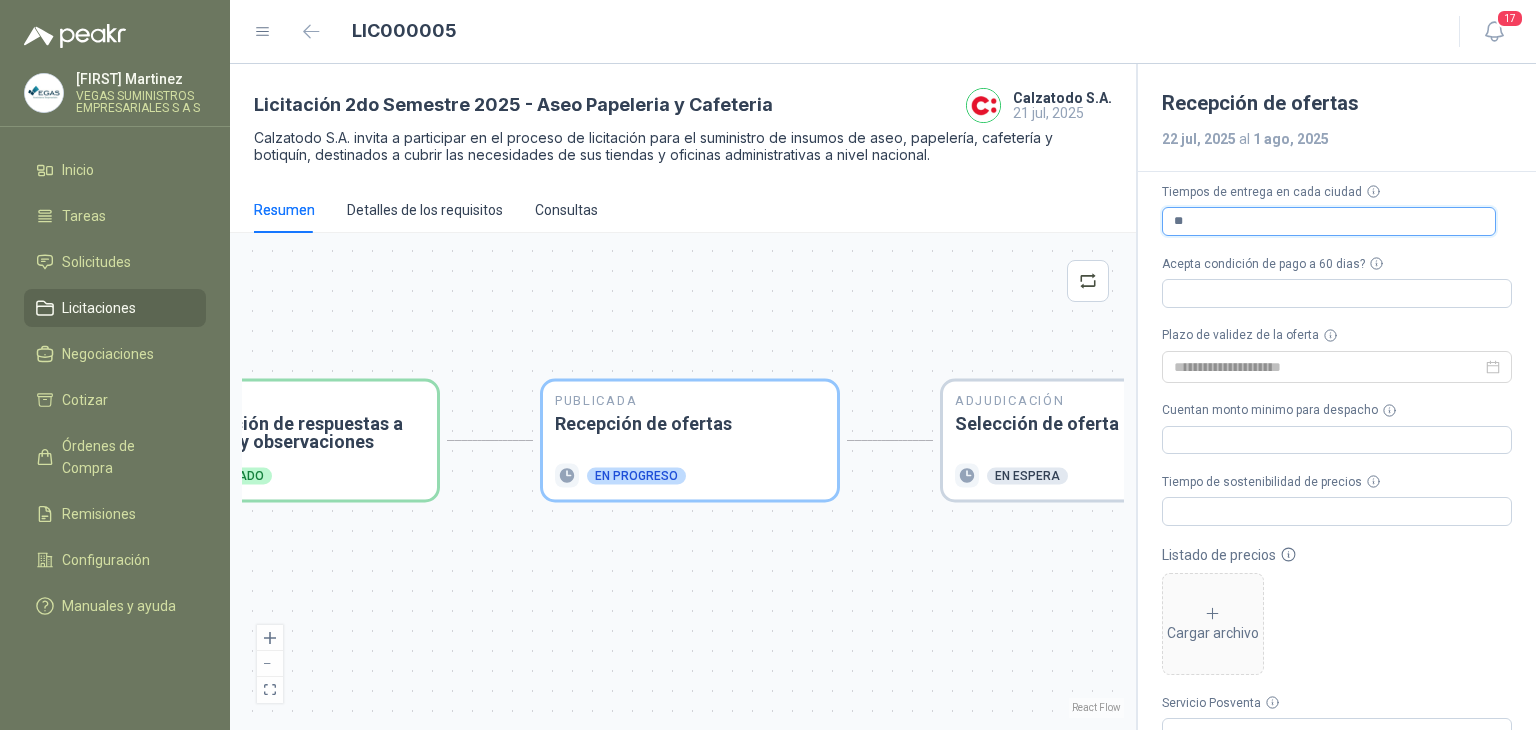 type 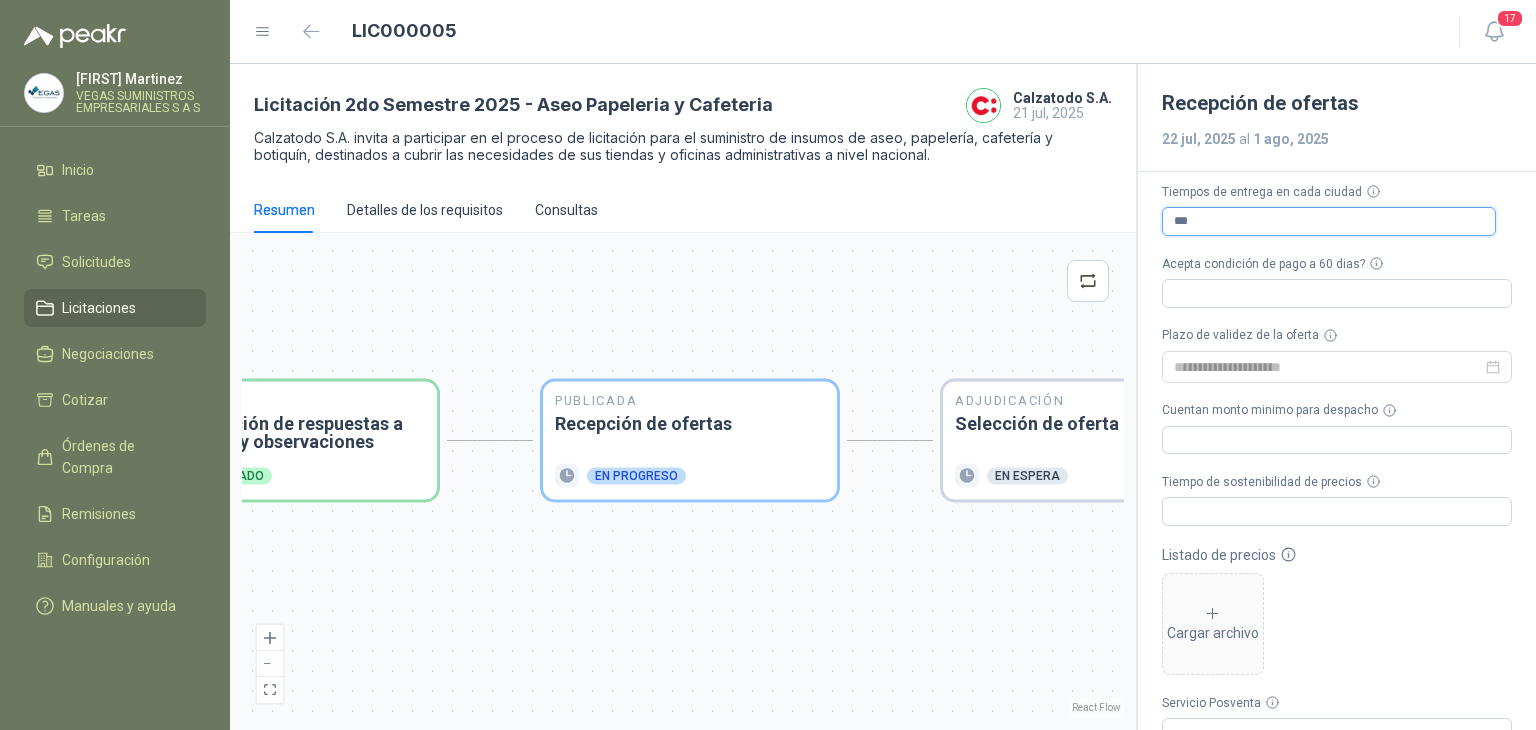 type 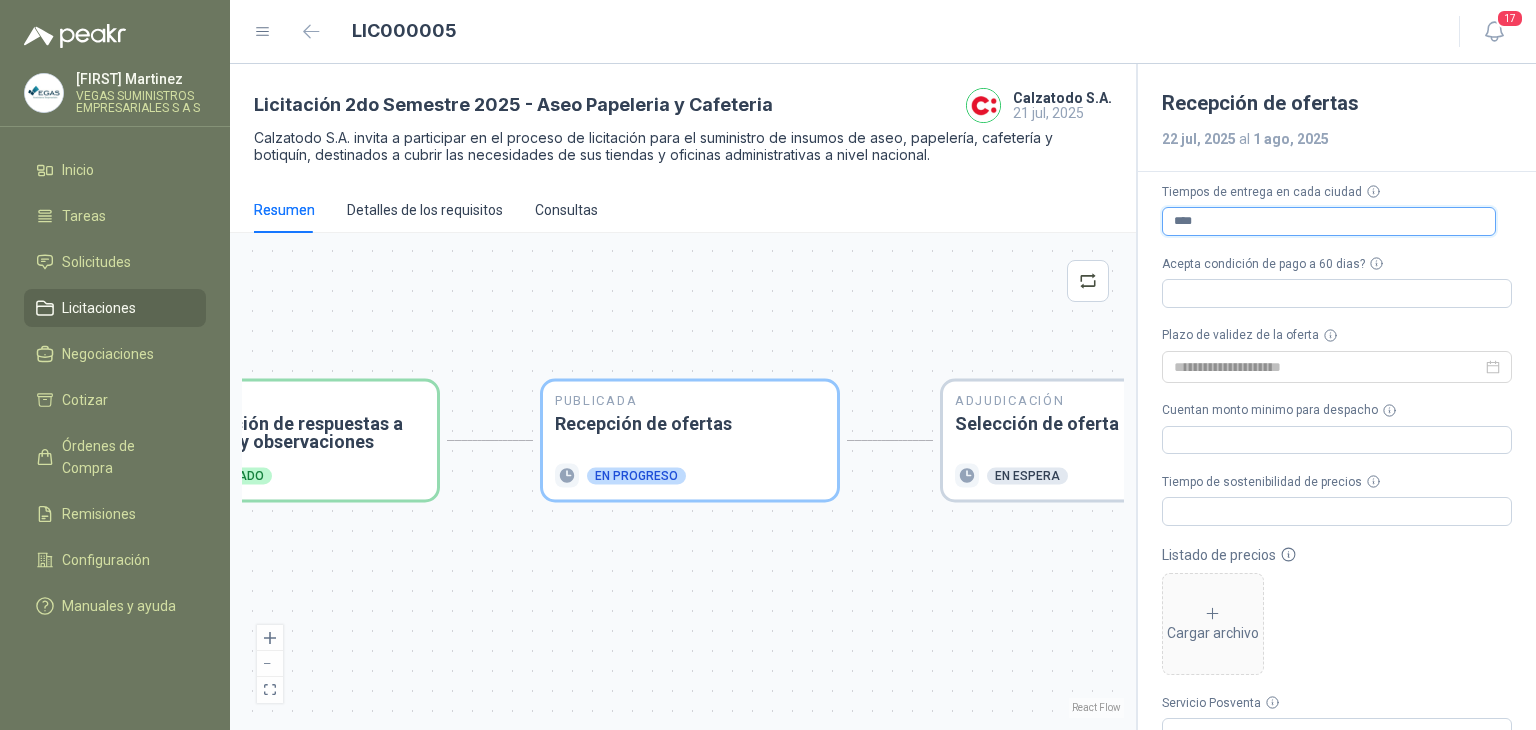 type 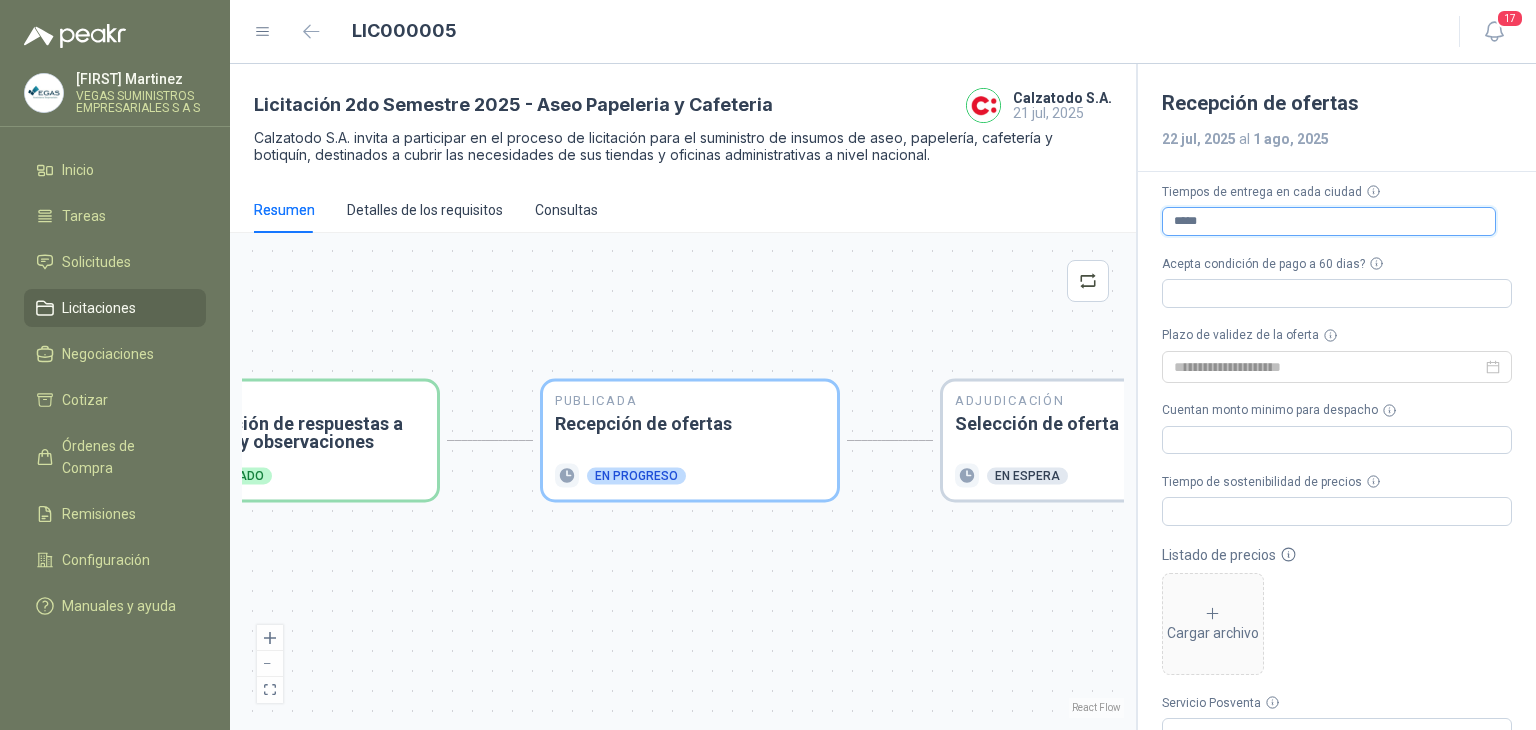 type 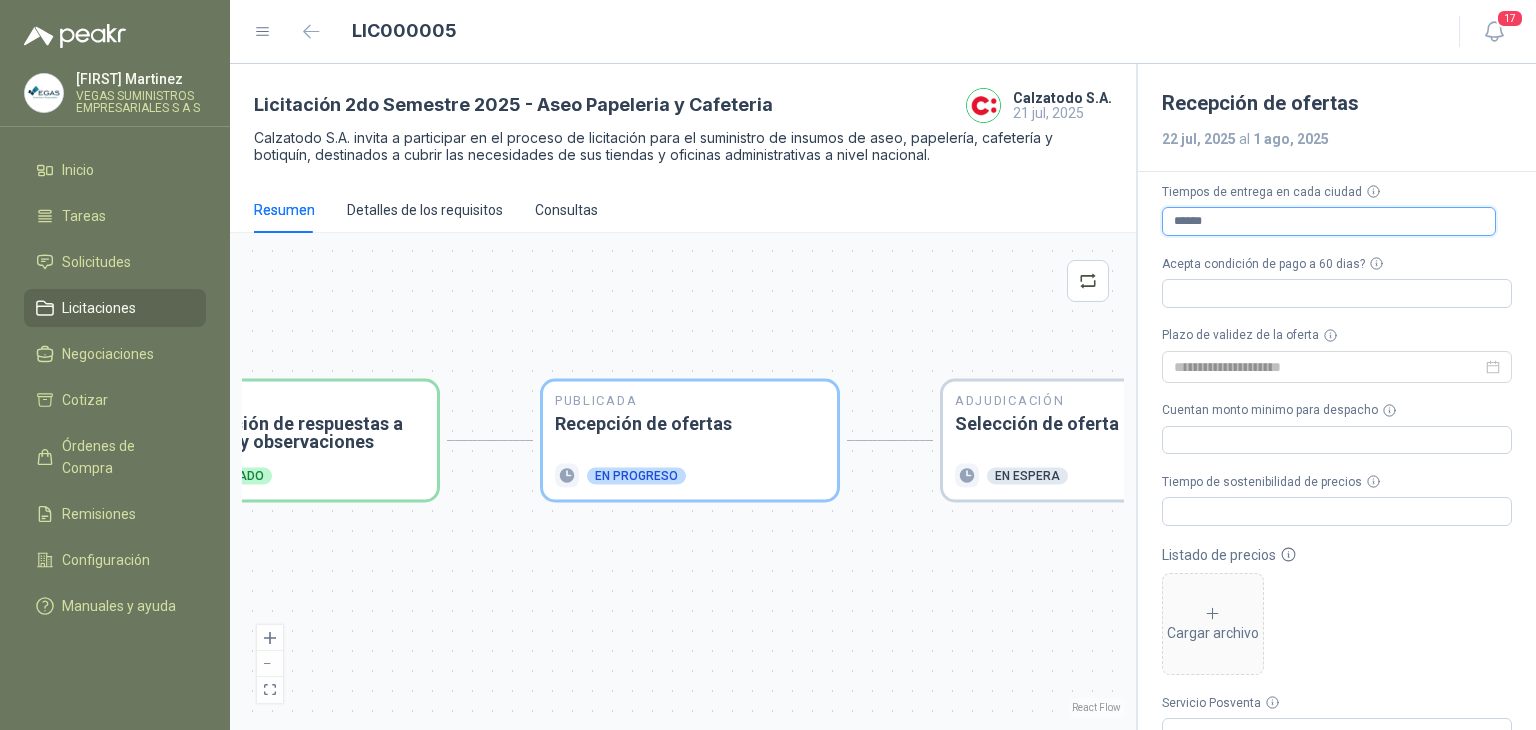 type 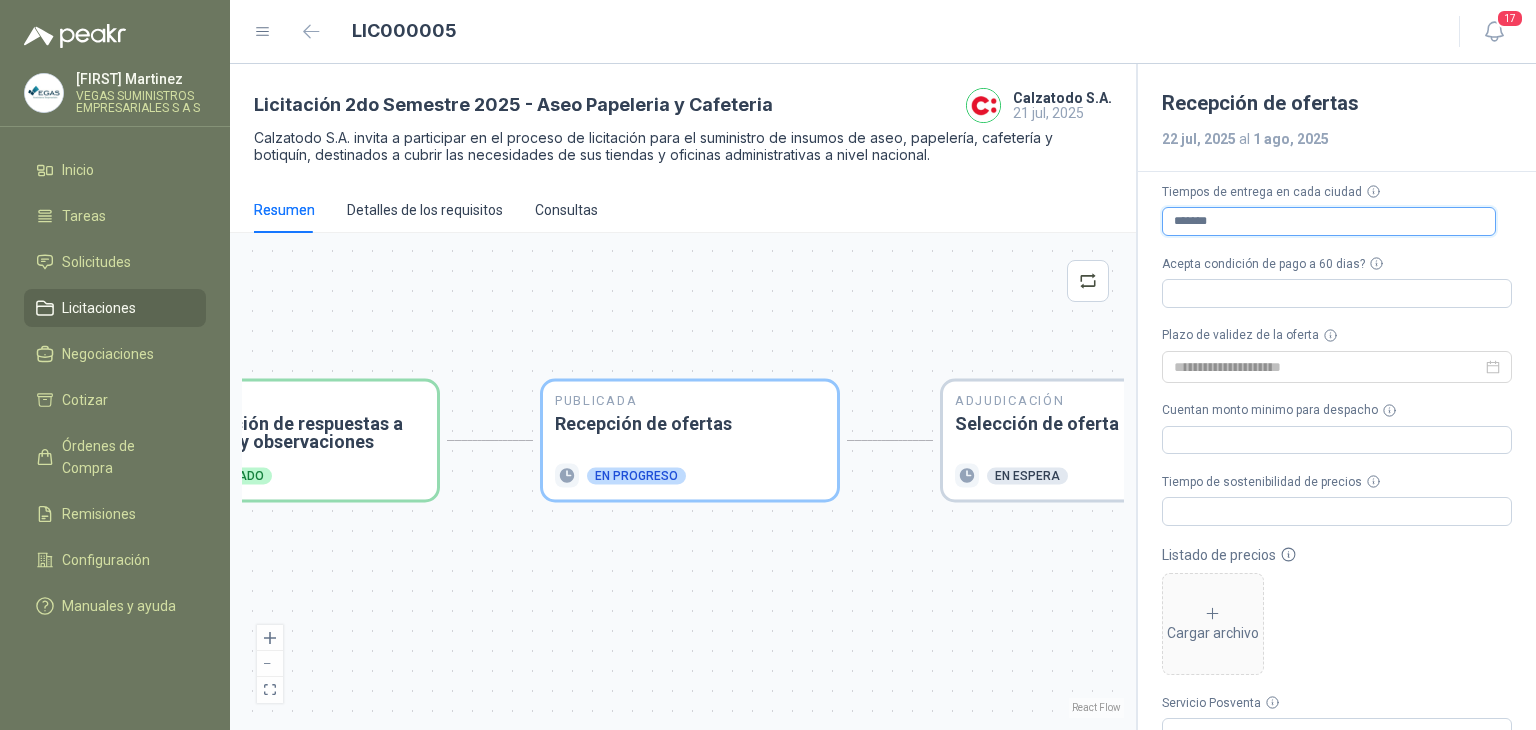 type 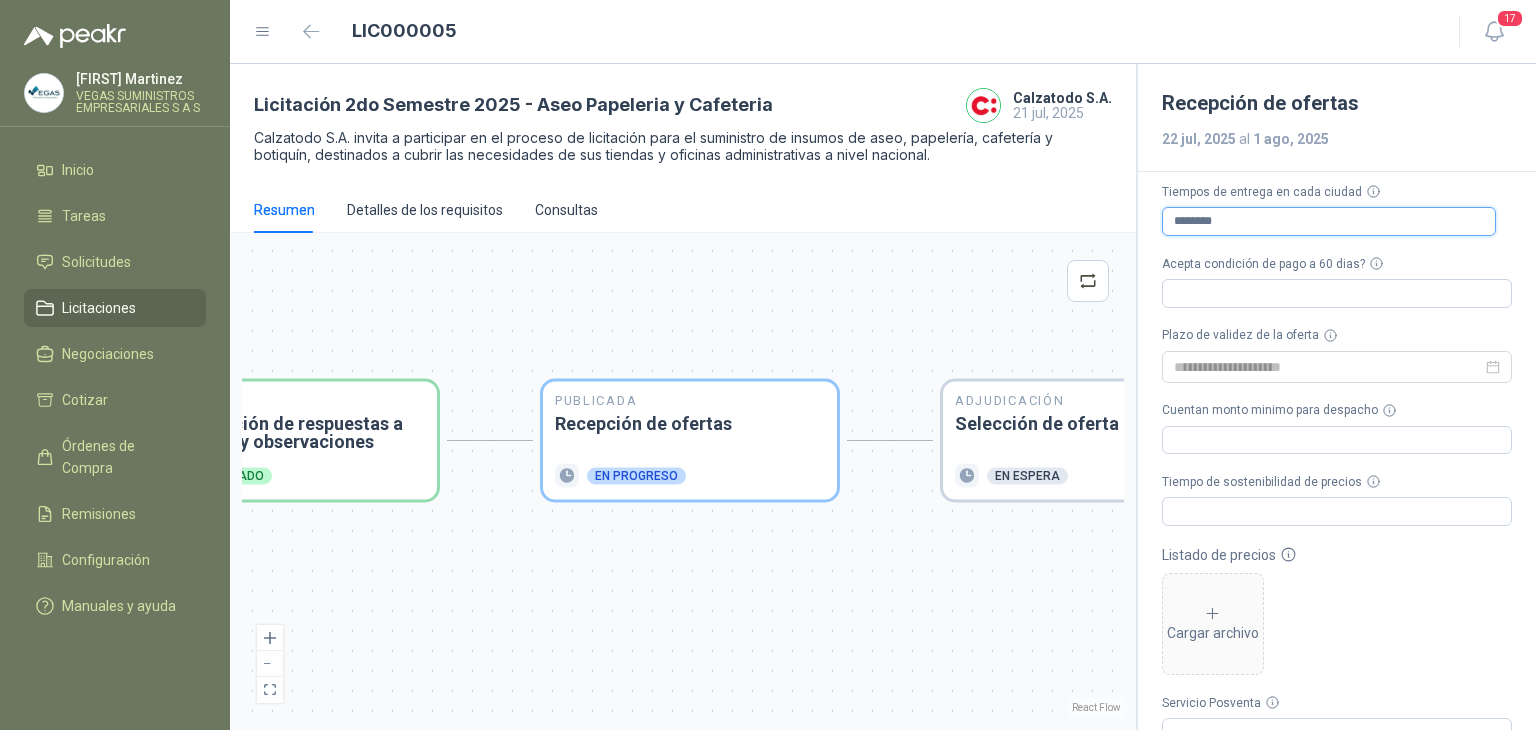 type on "*******" 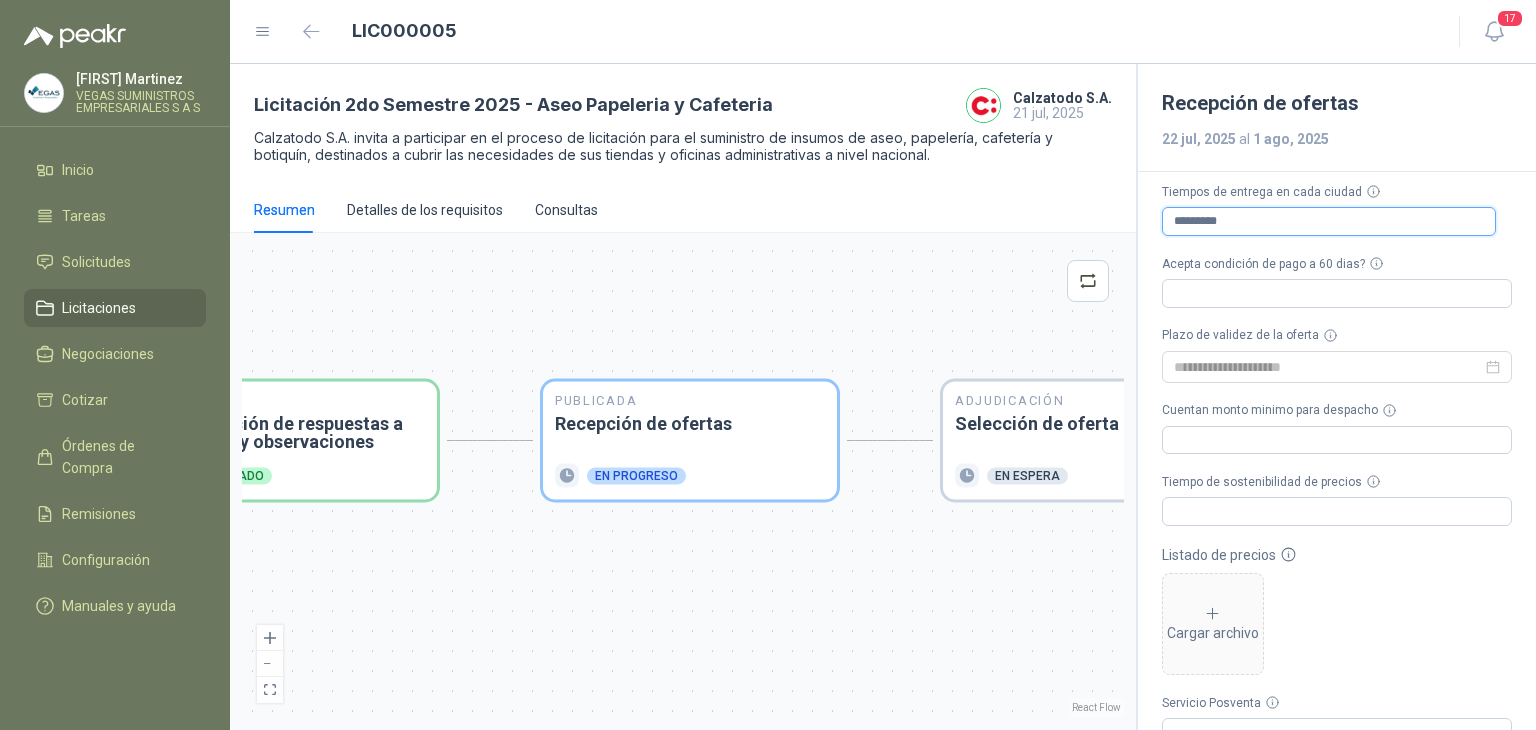 type on "*********" 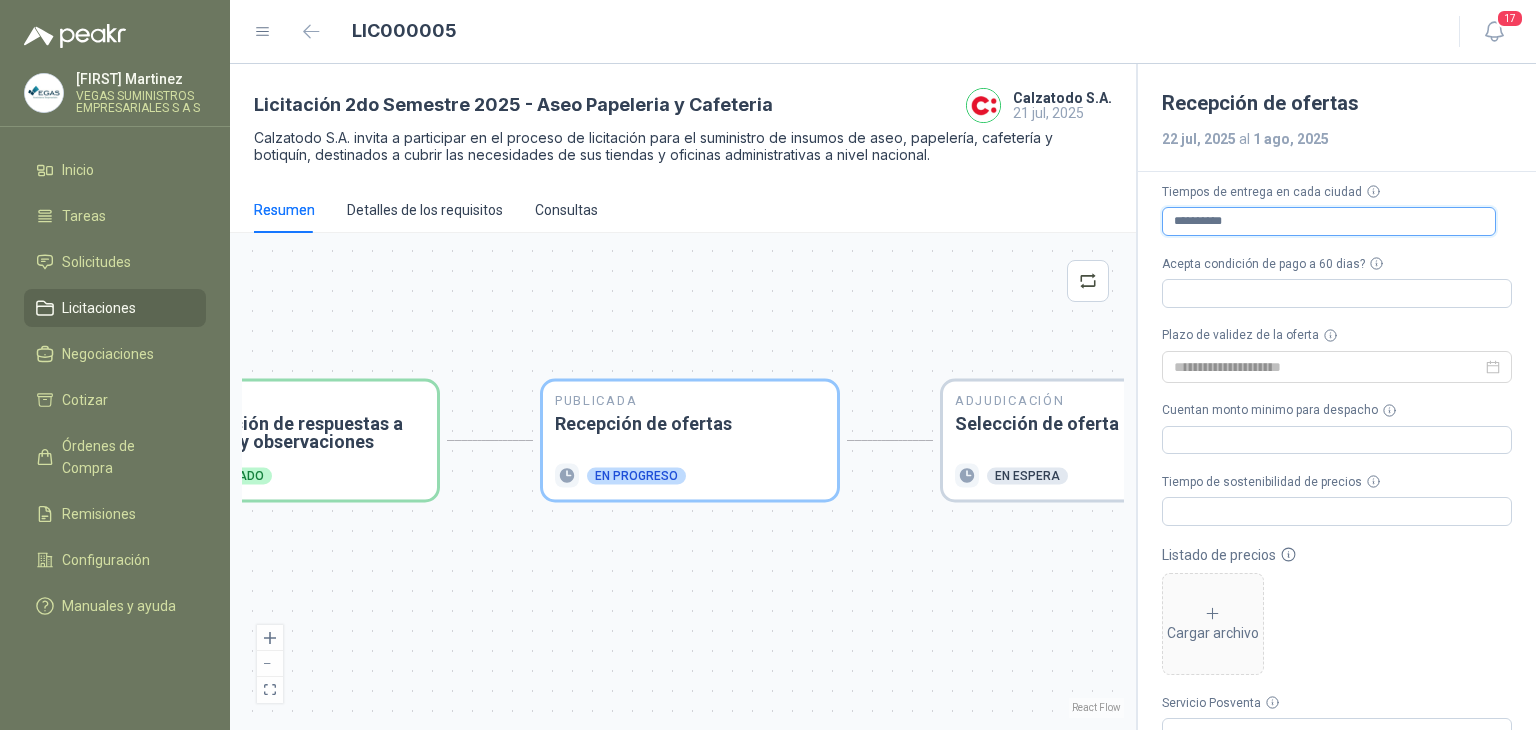 type 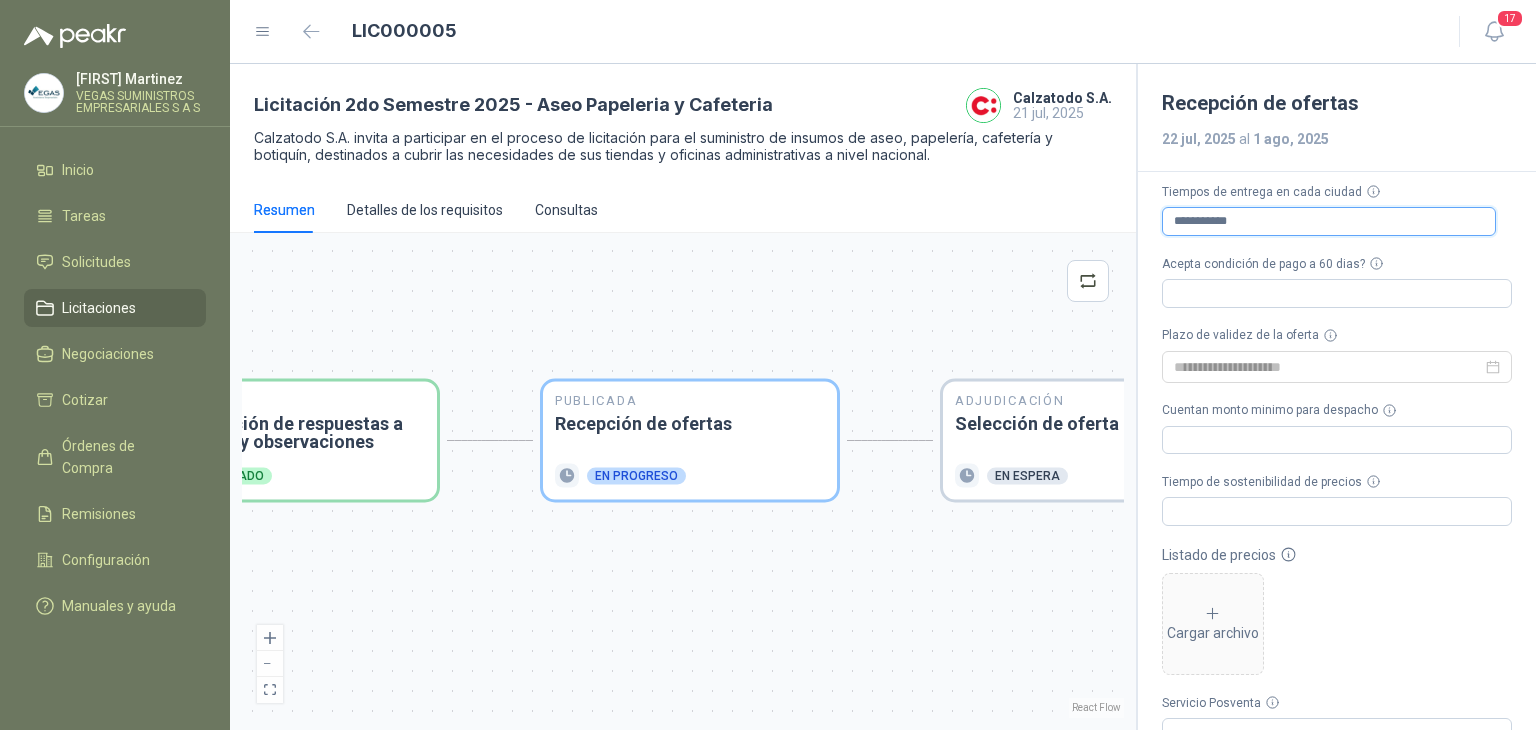 type 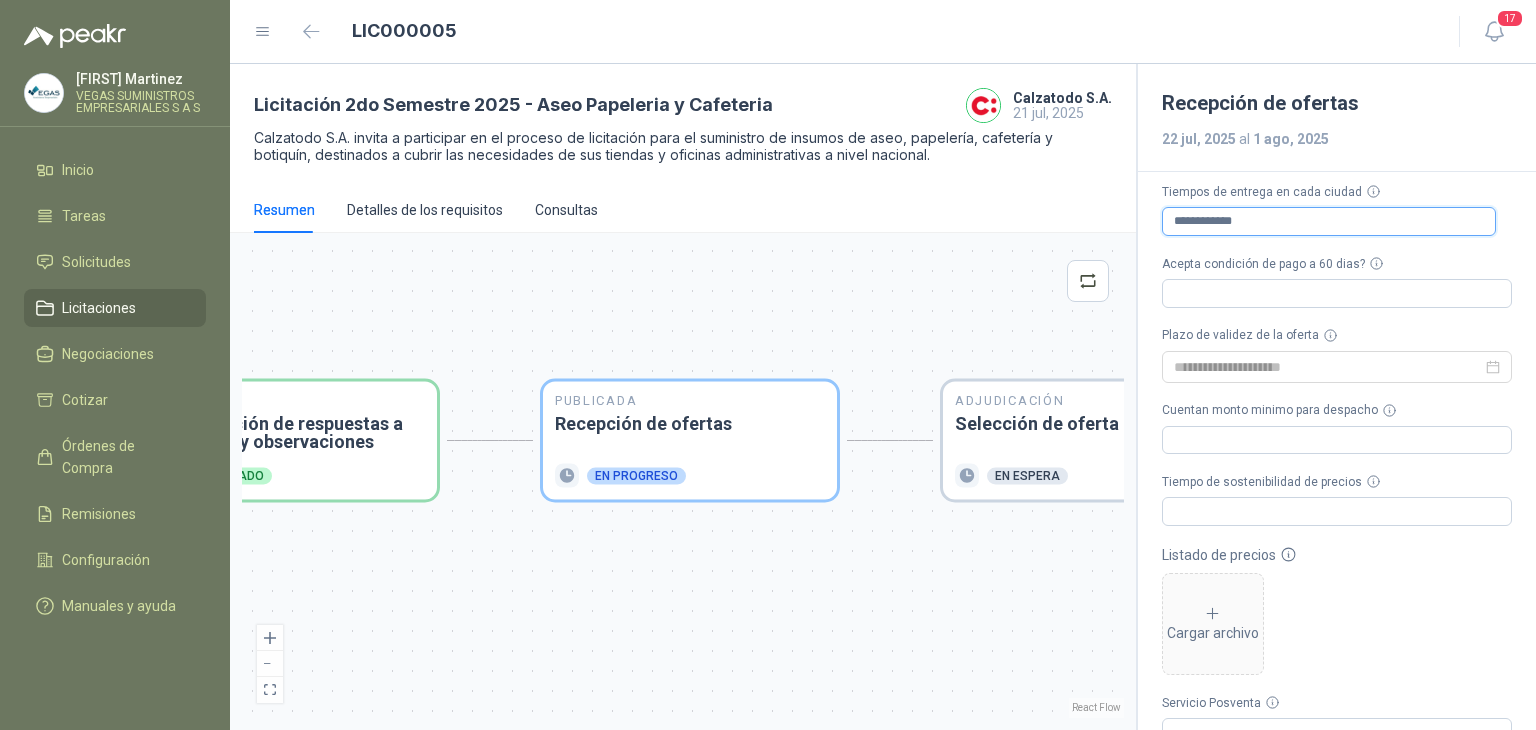type on "**********" 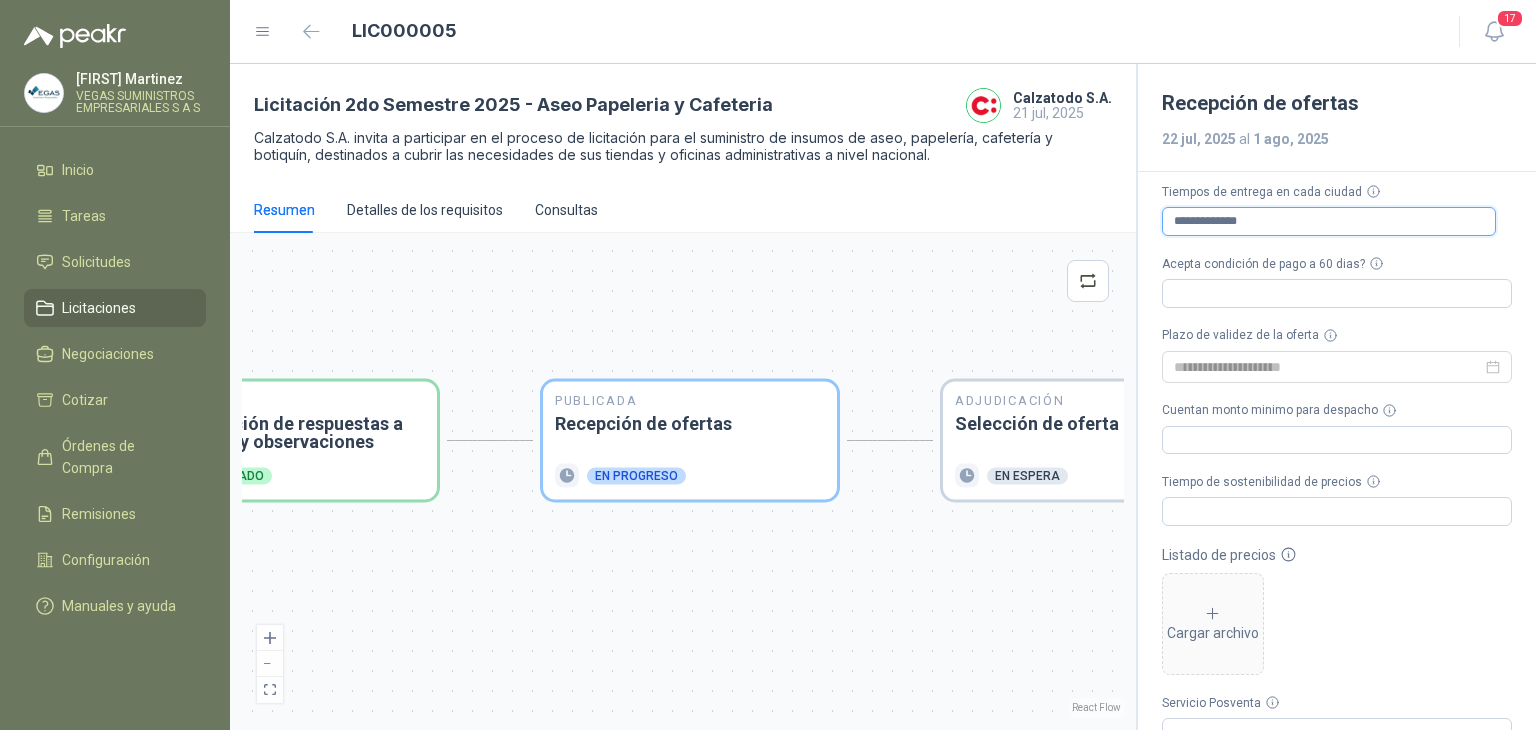 type 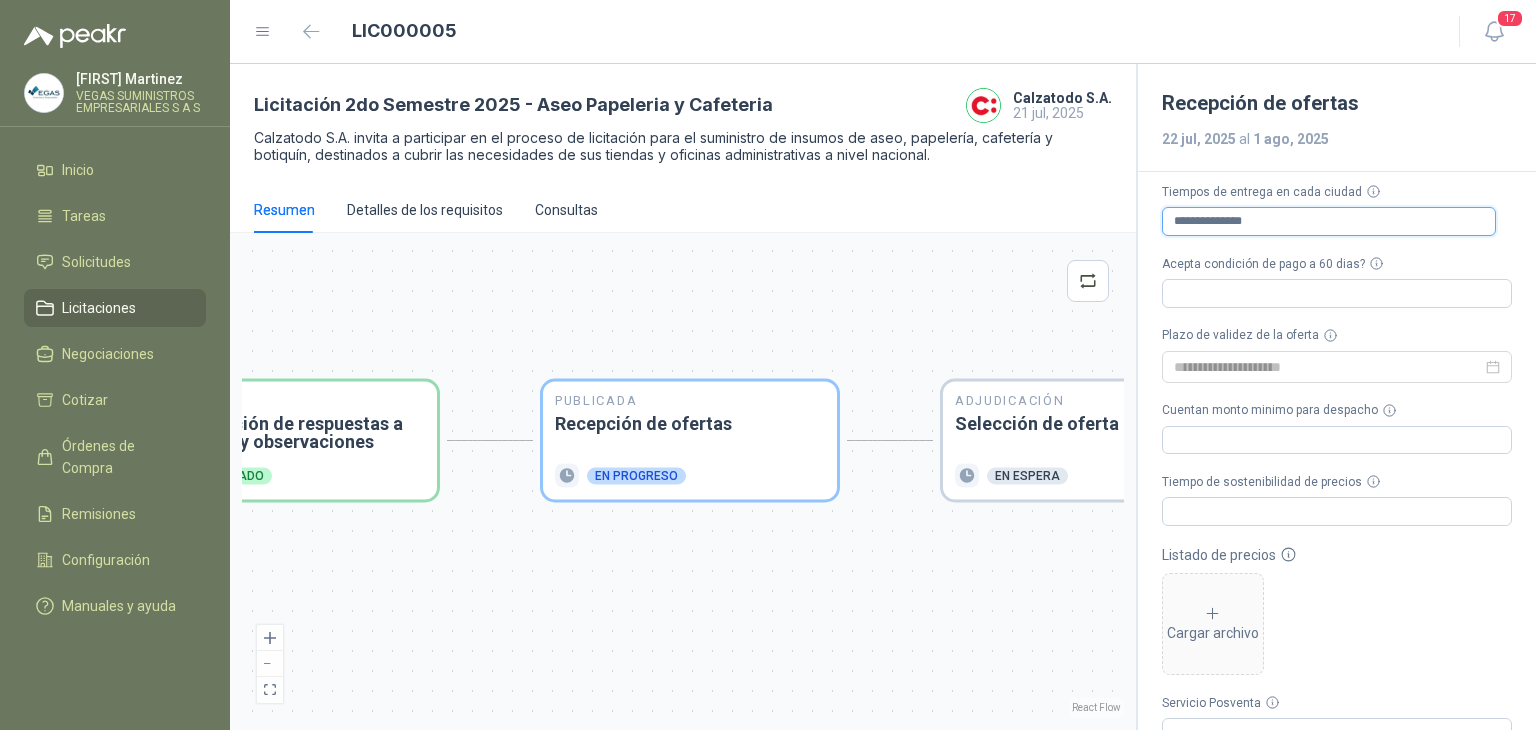 type 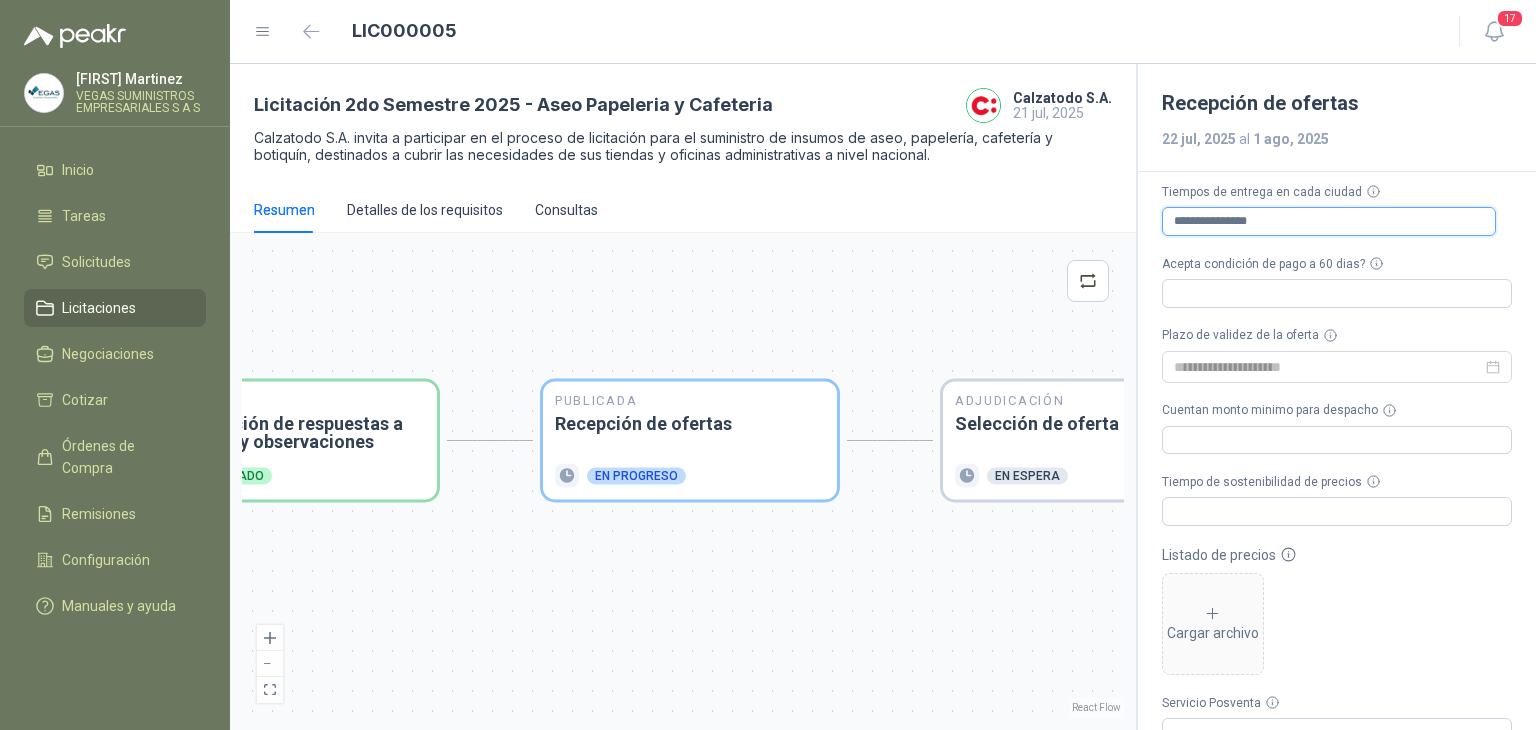 type 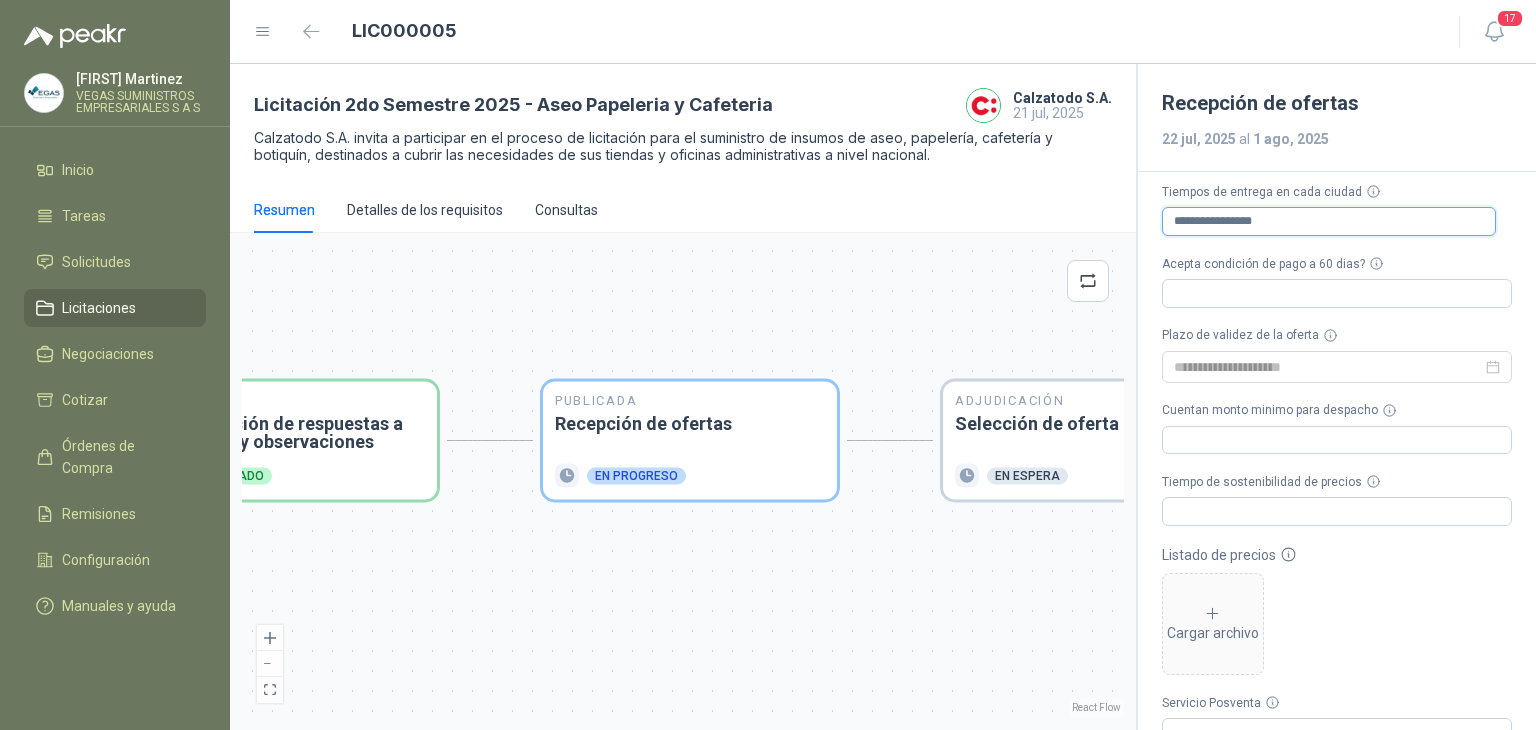 type 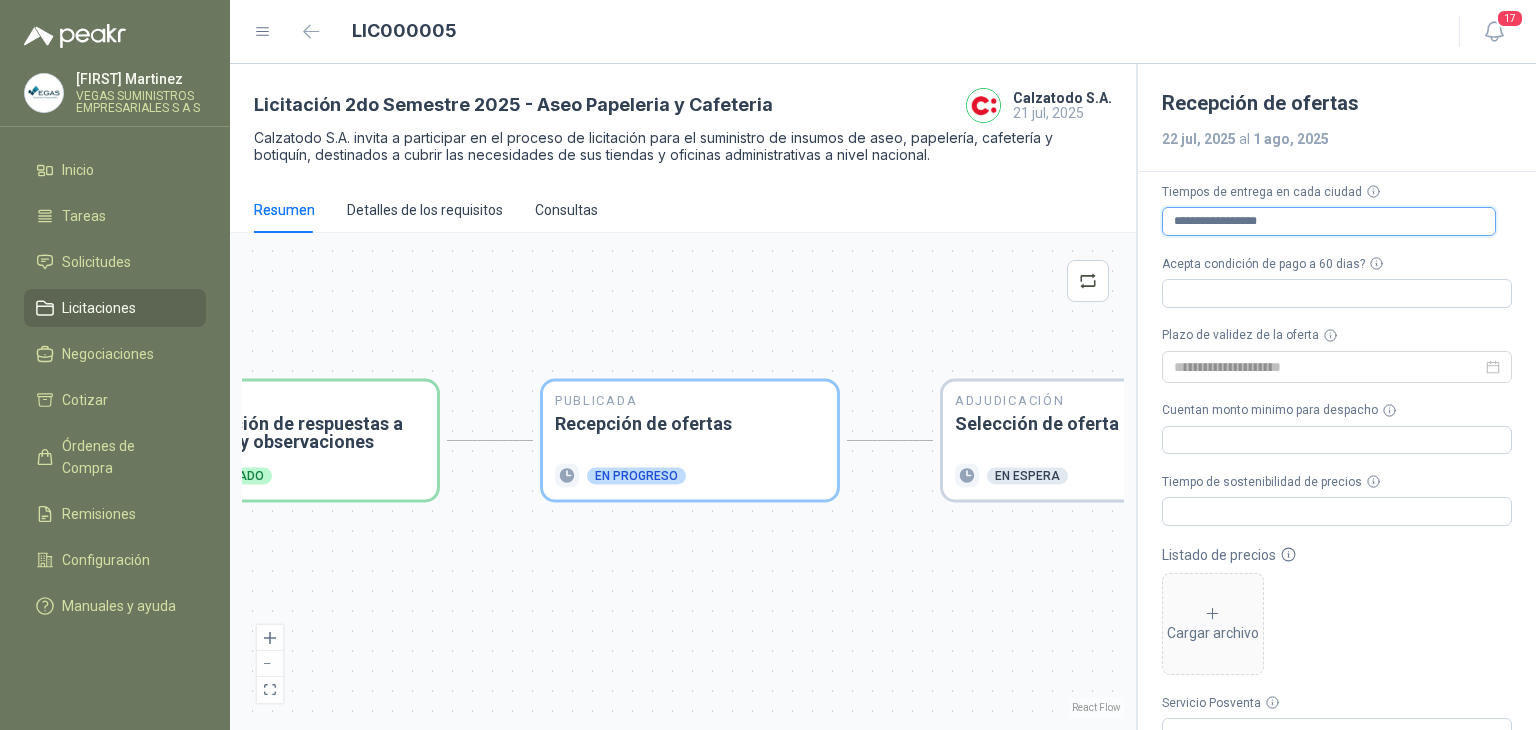 type 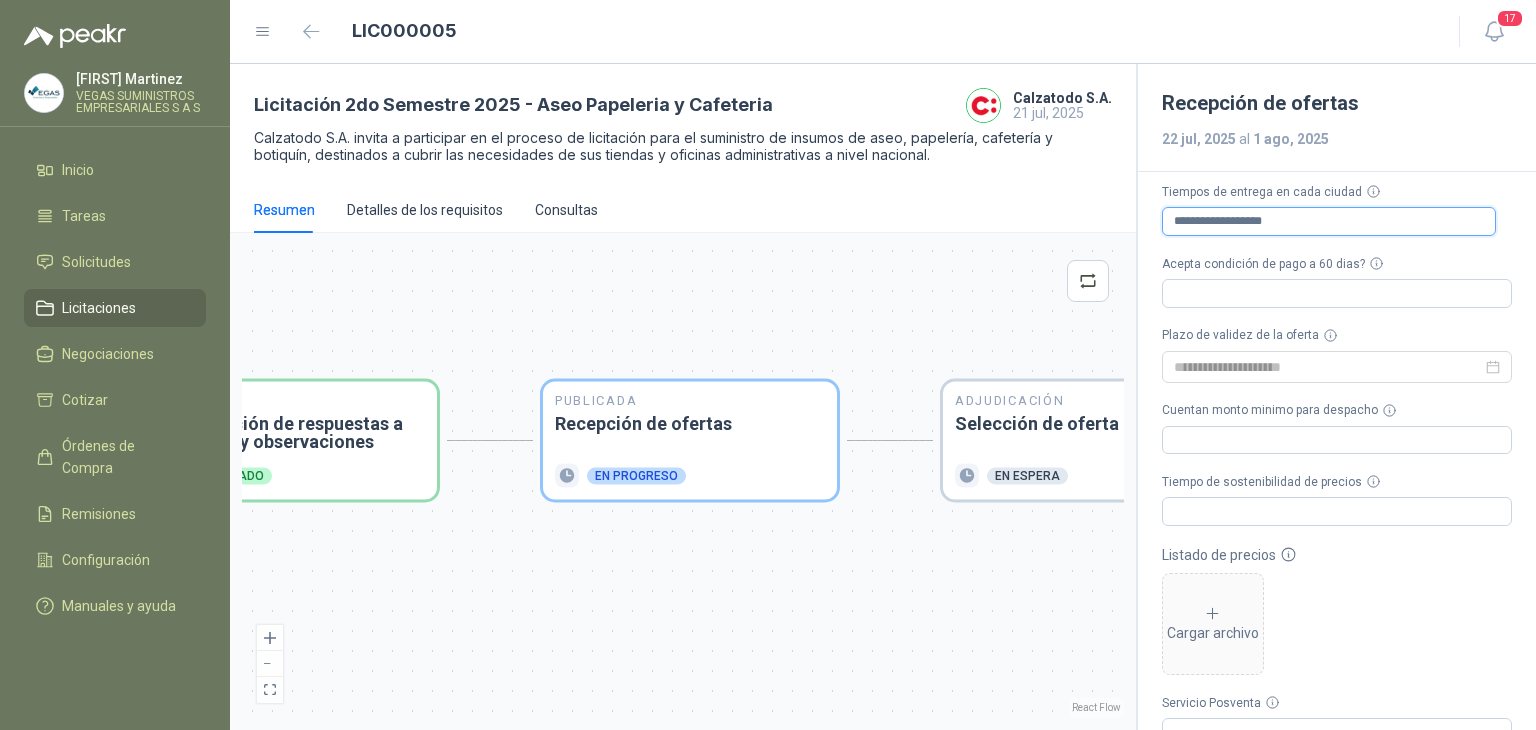 type 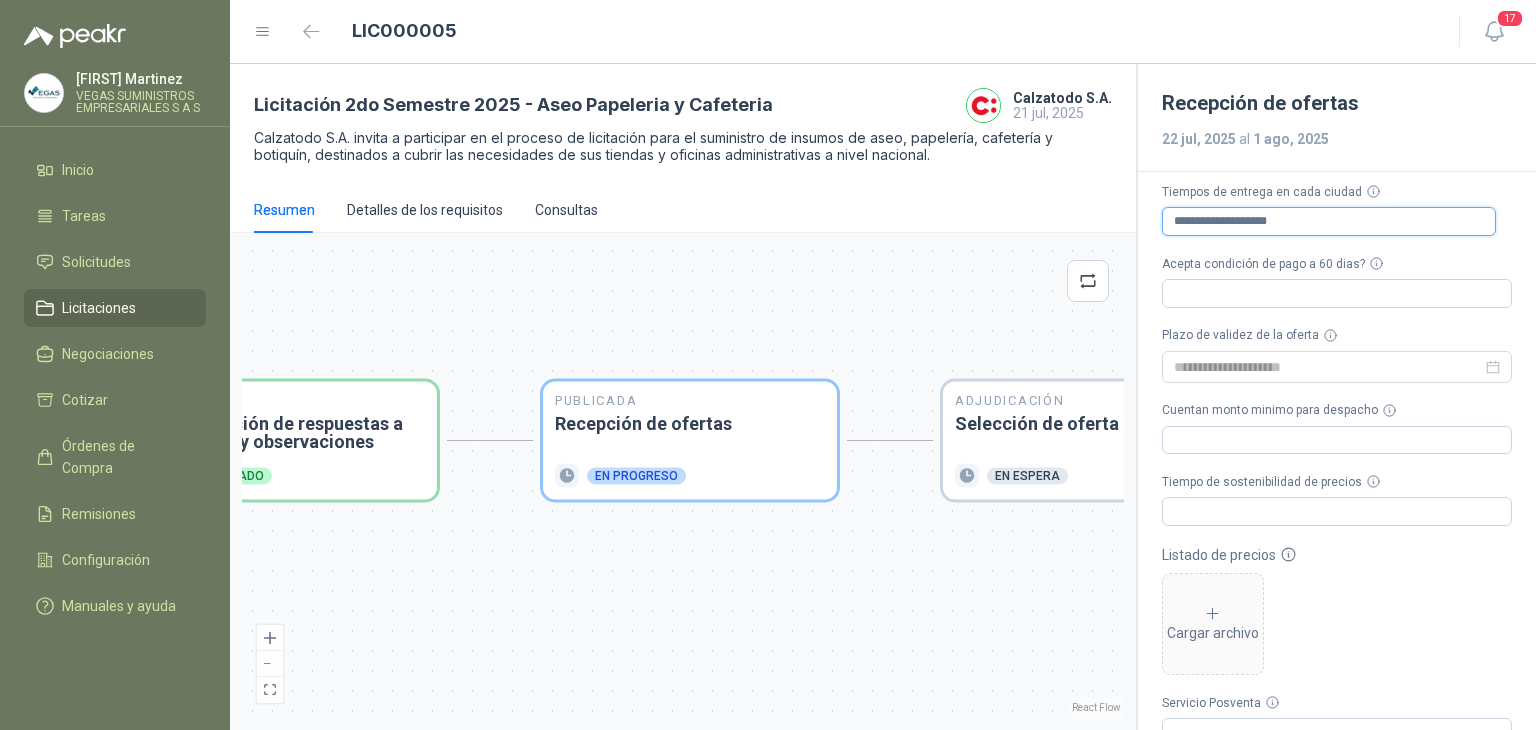 type 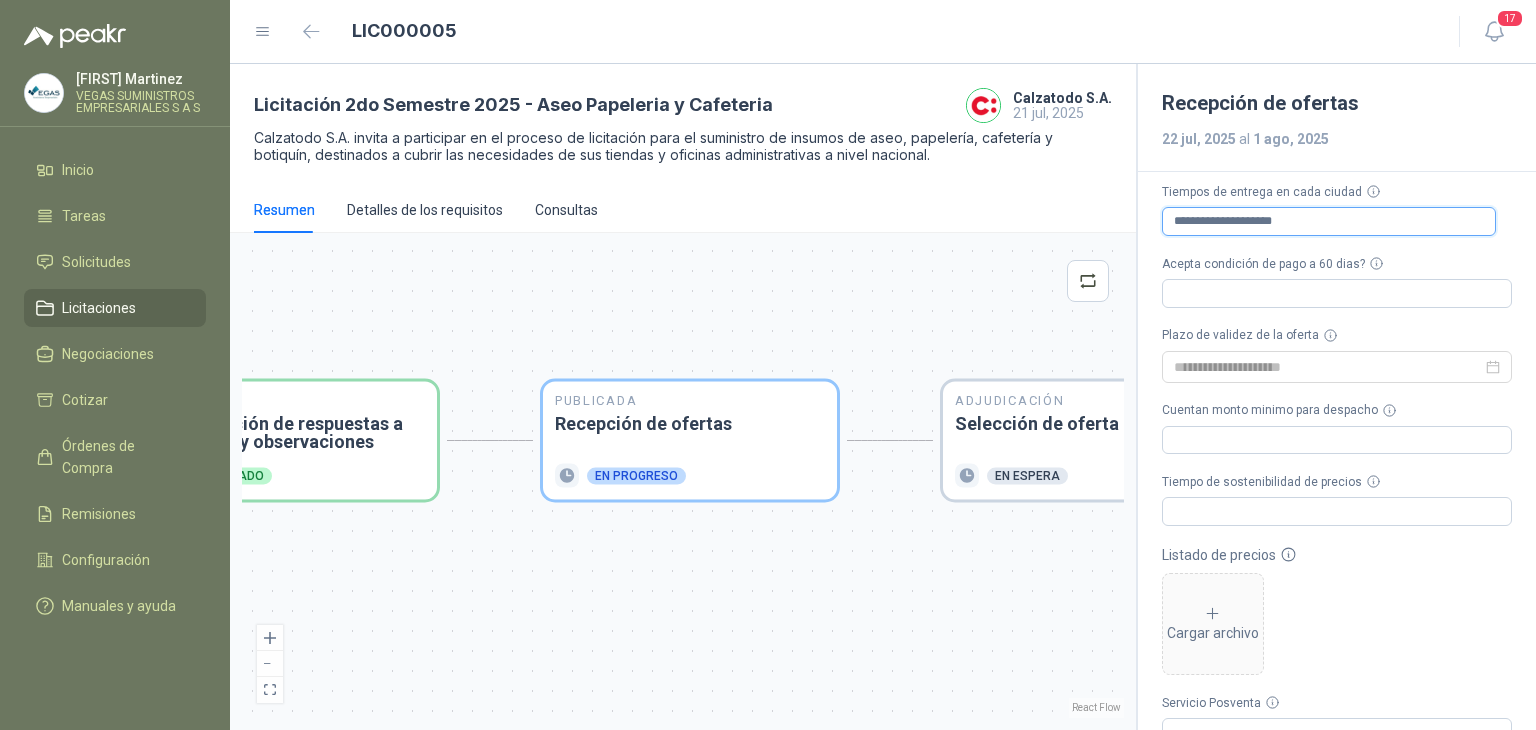 type 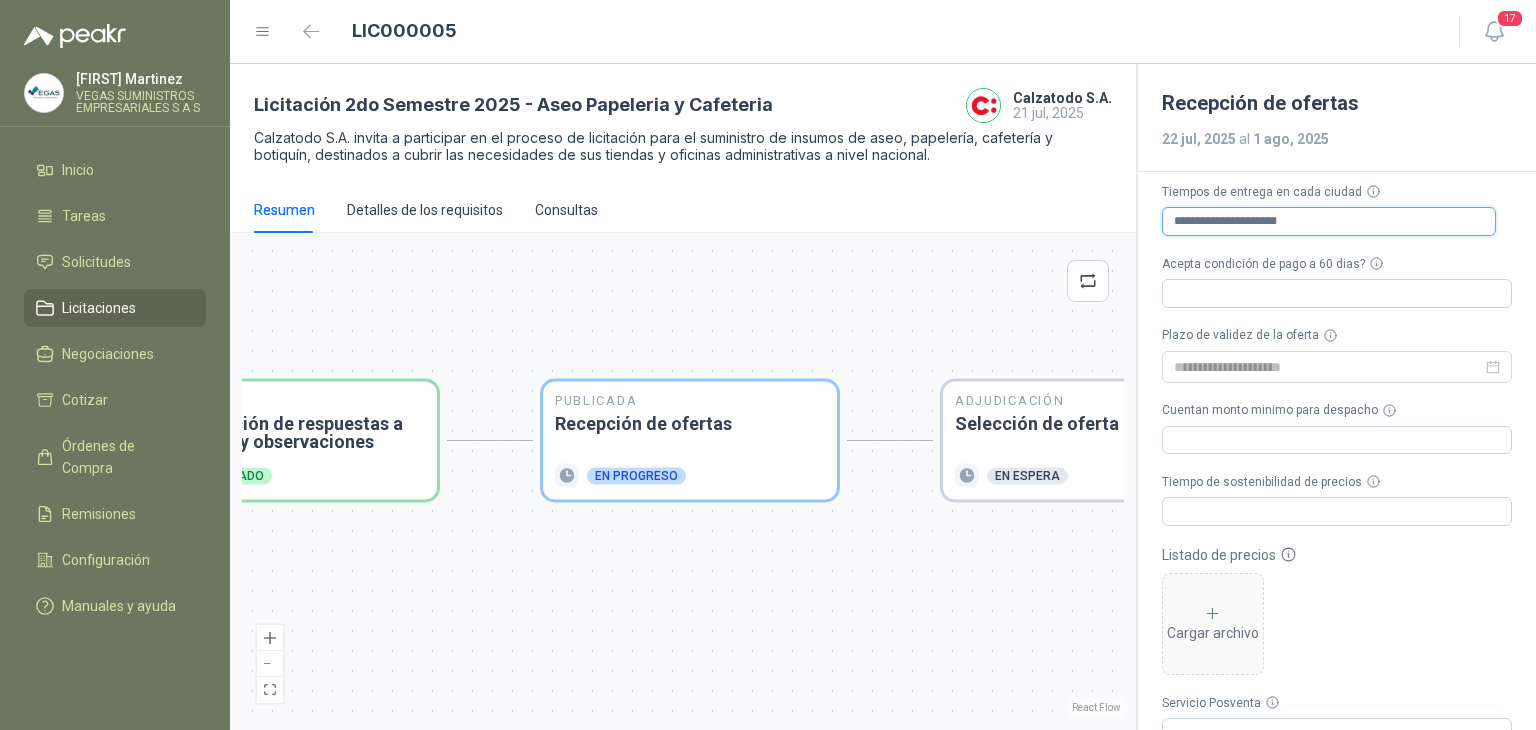 type 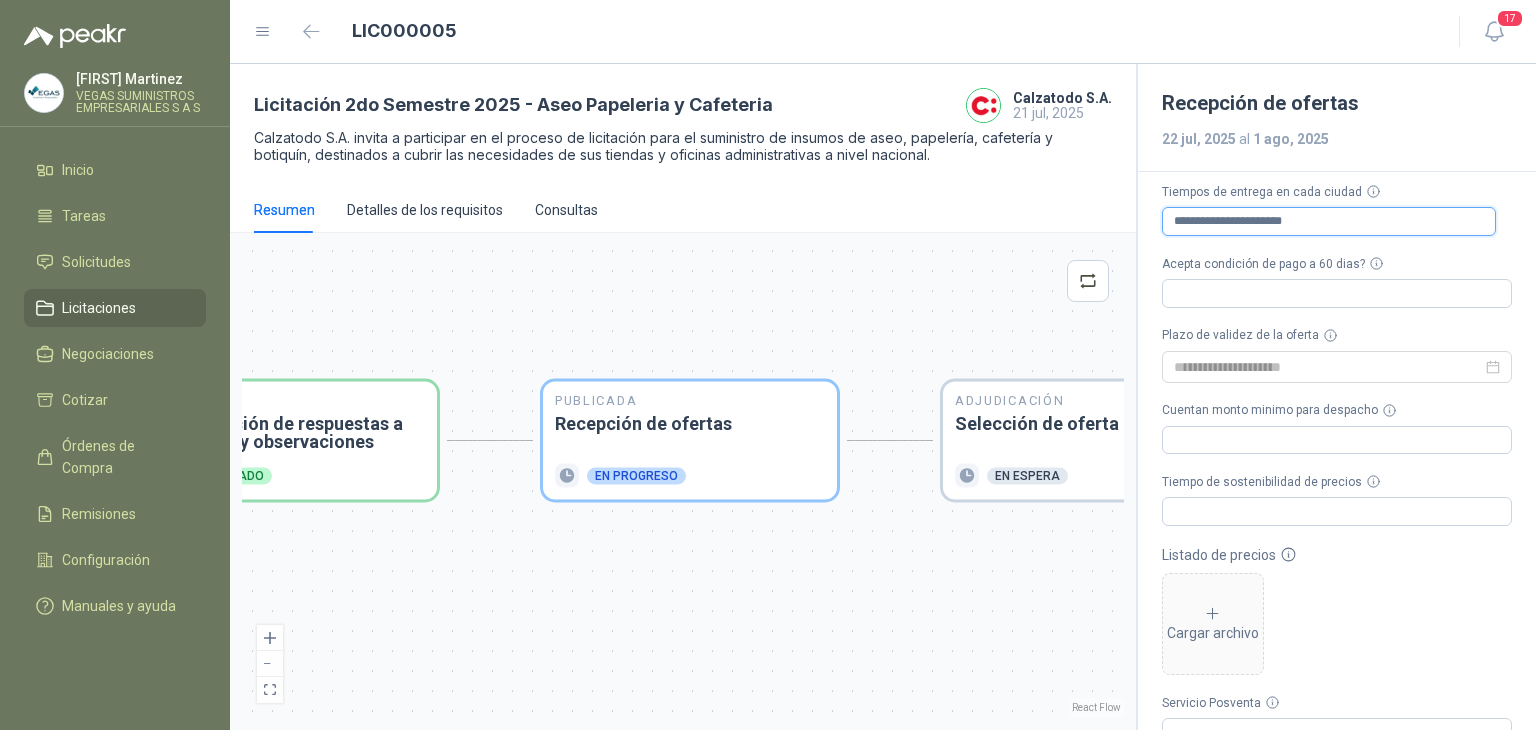 type 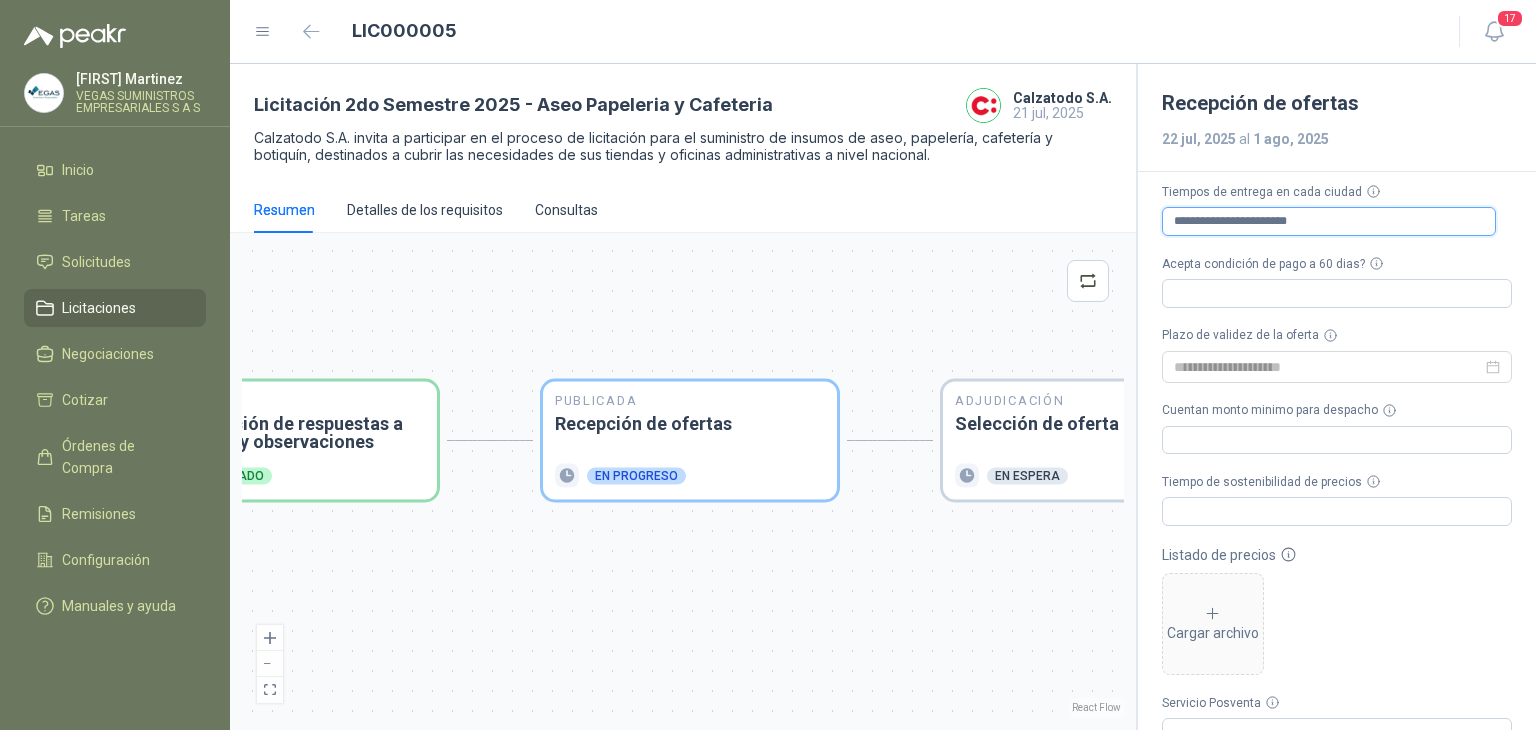 type 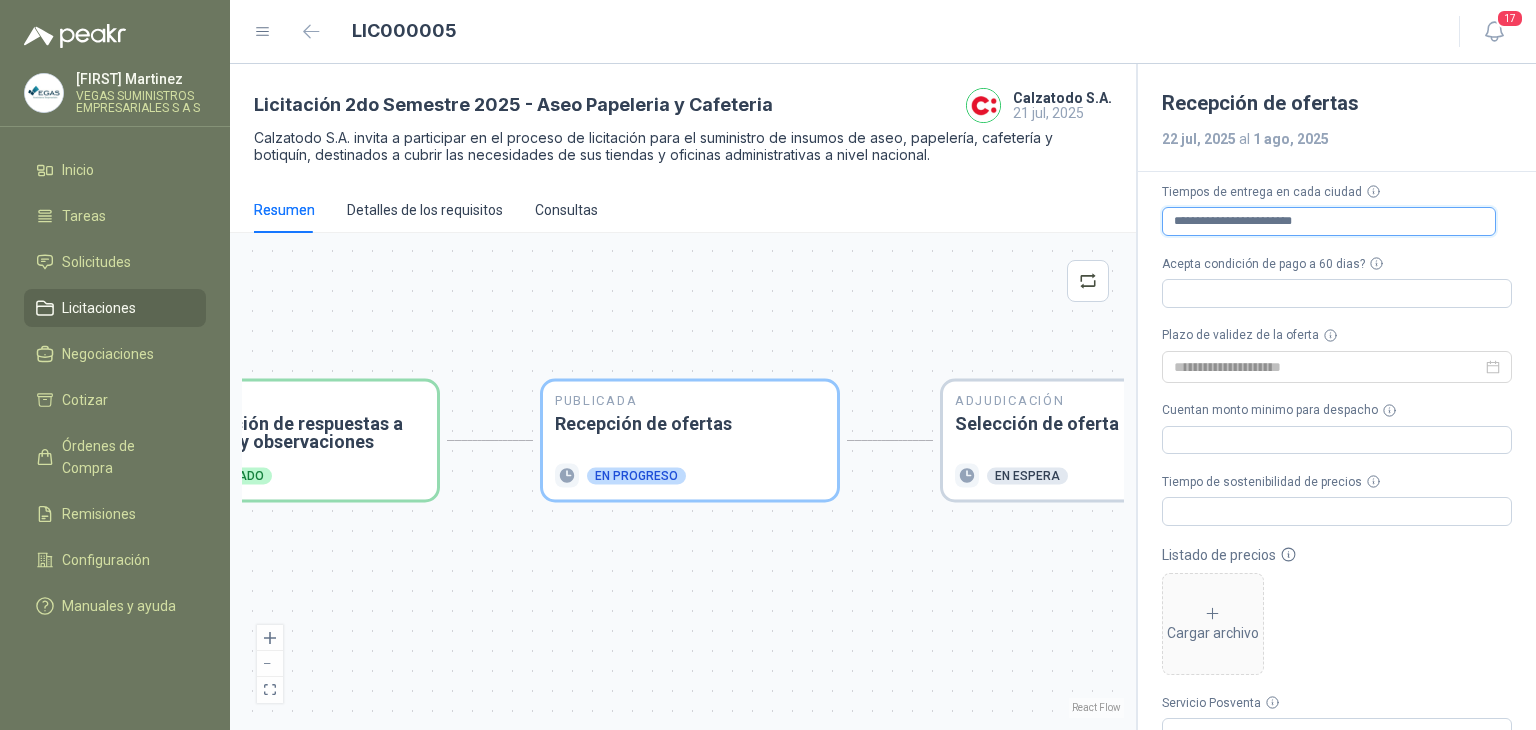 type 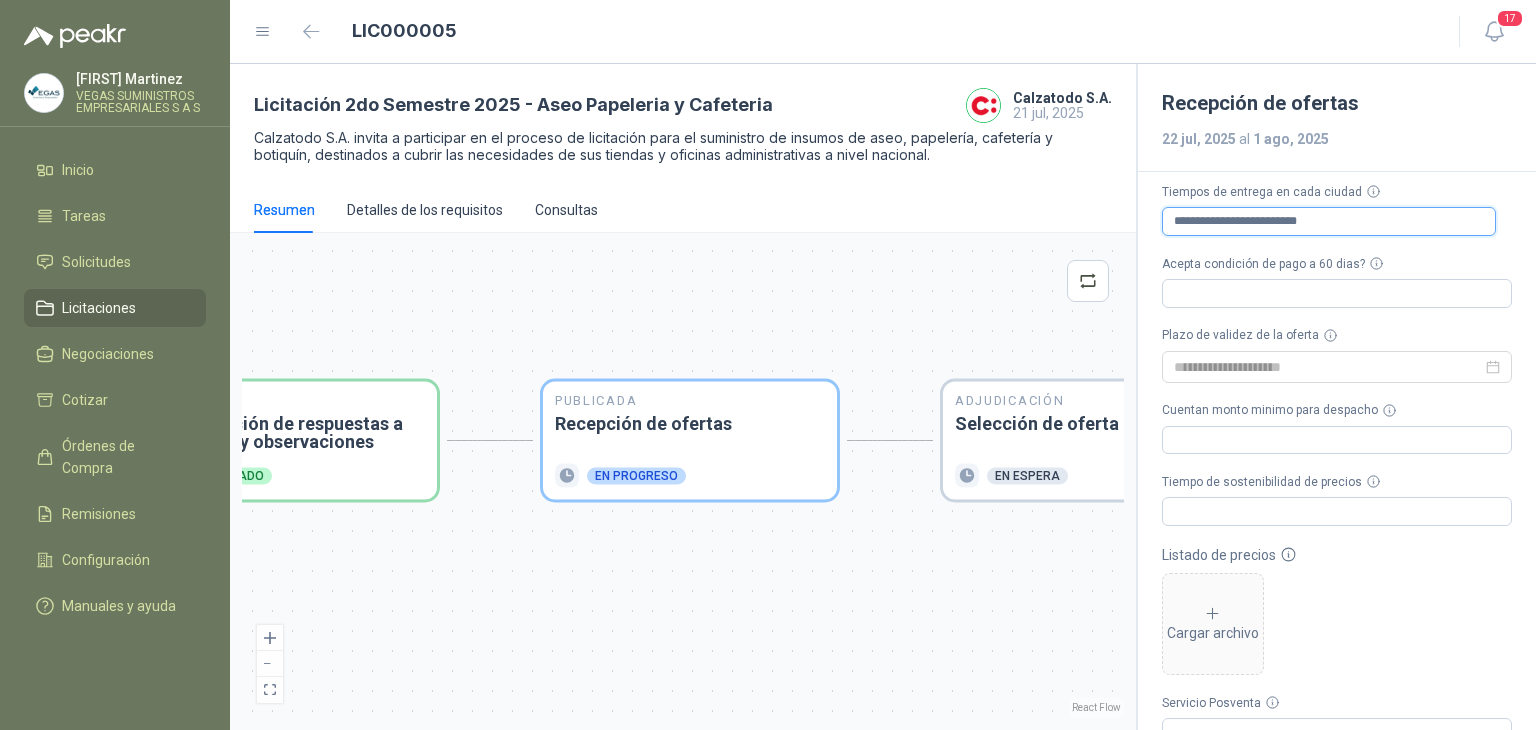 type 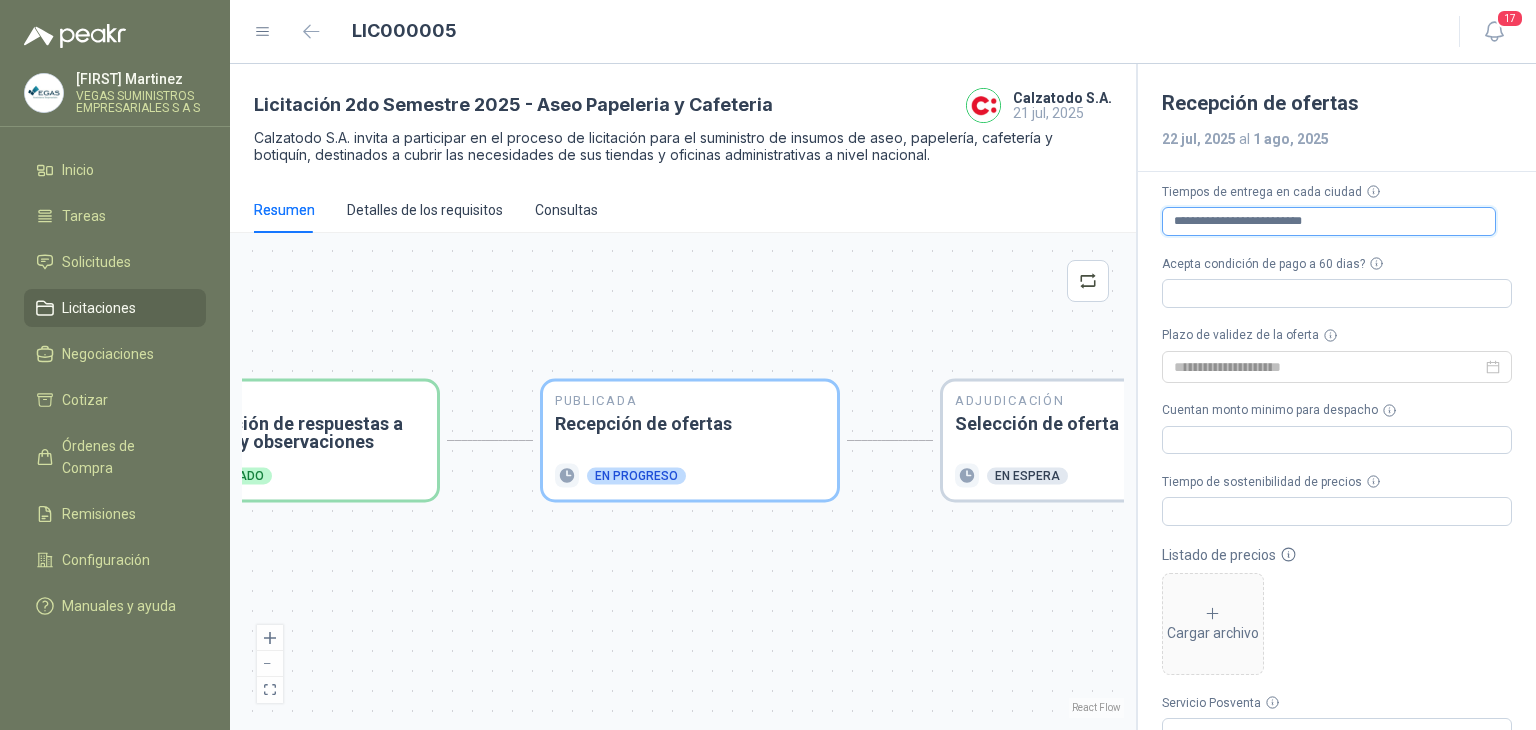 type 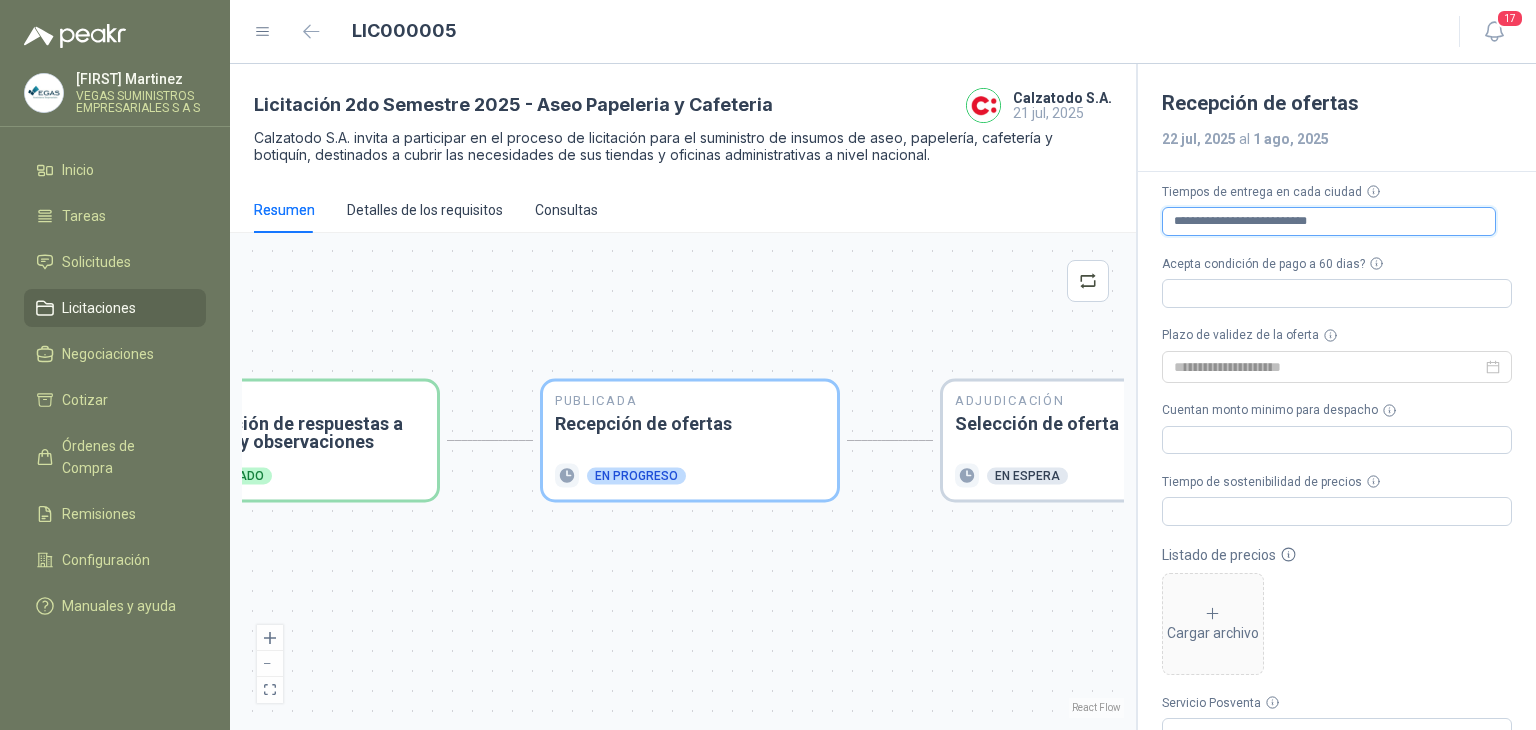 type 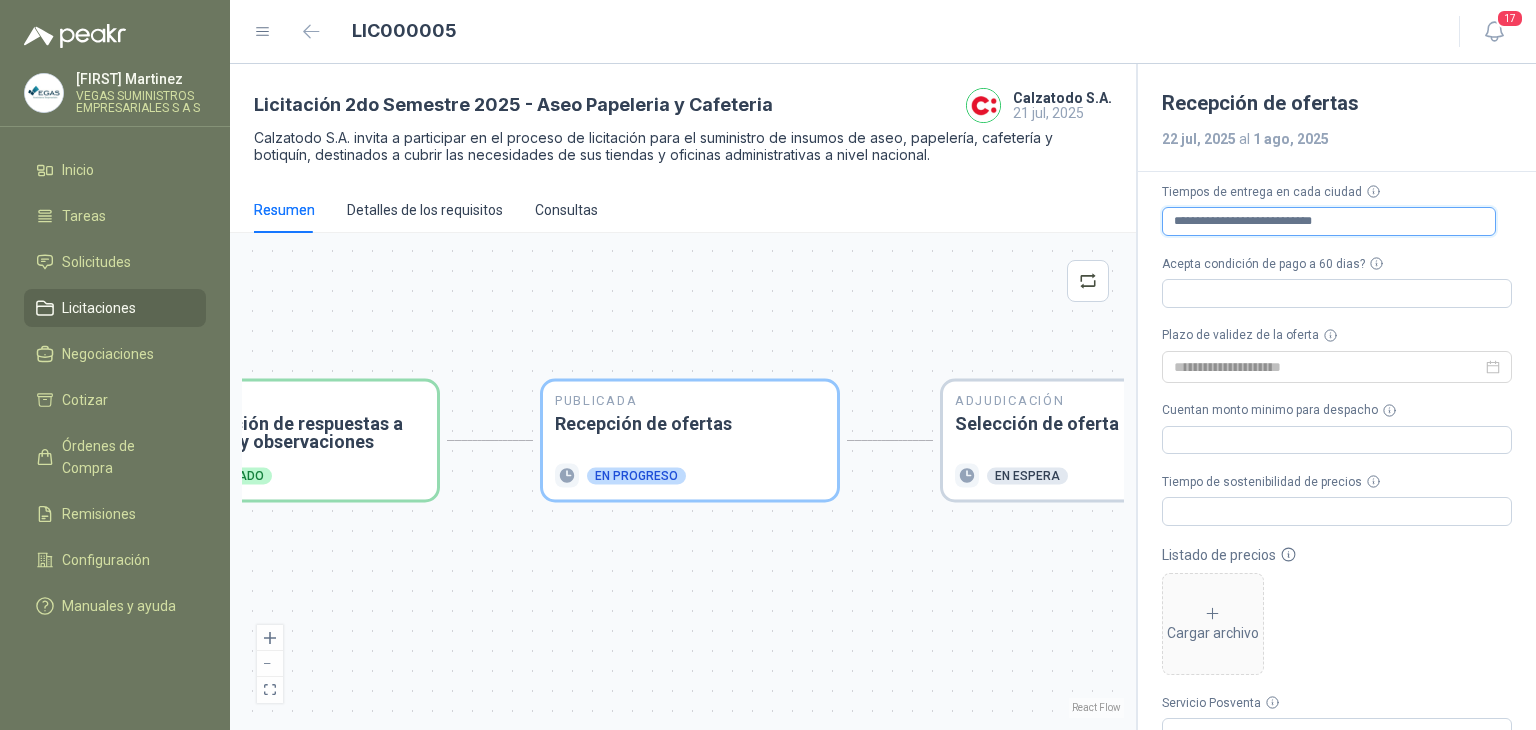 type 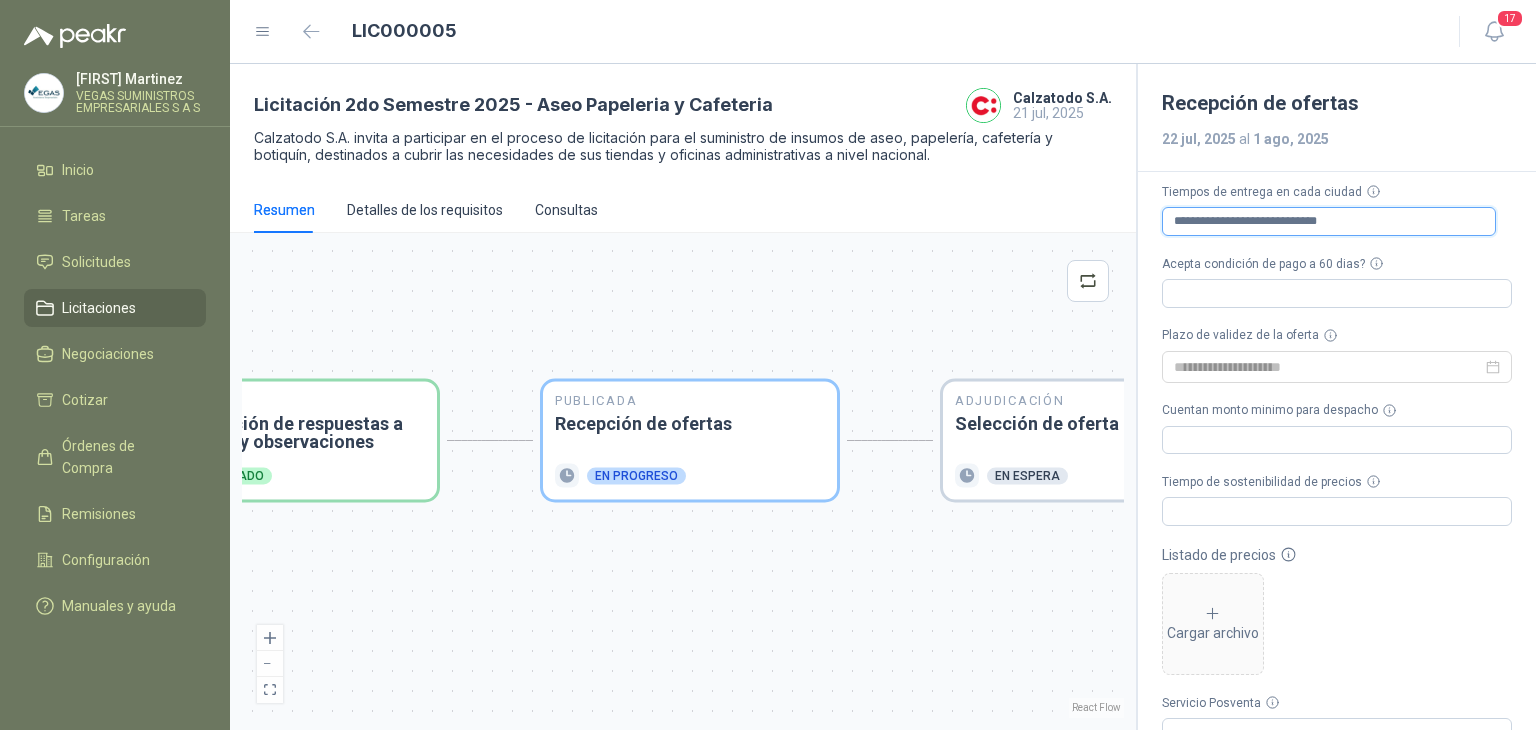 type 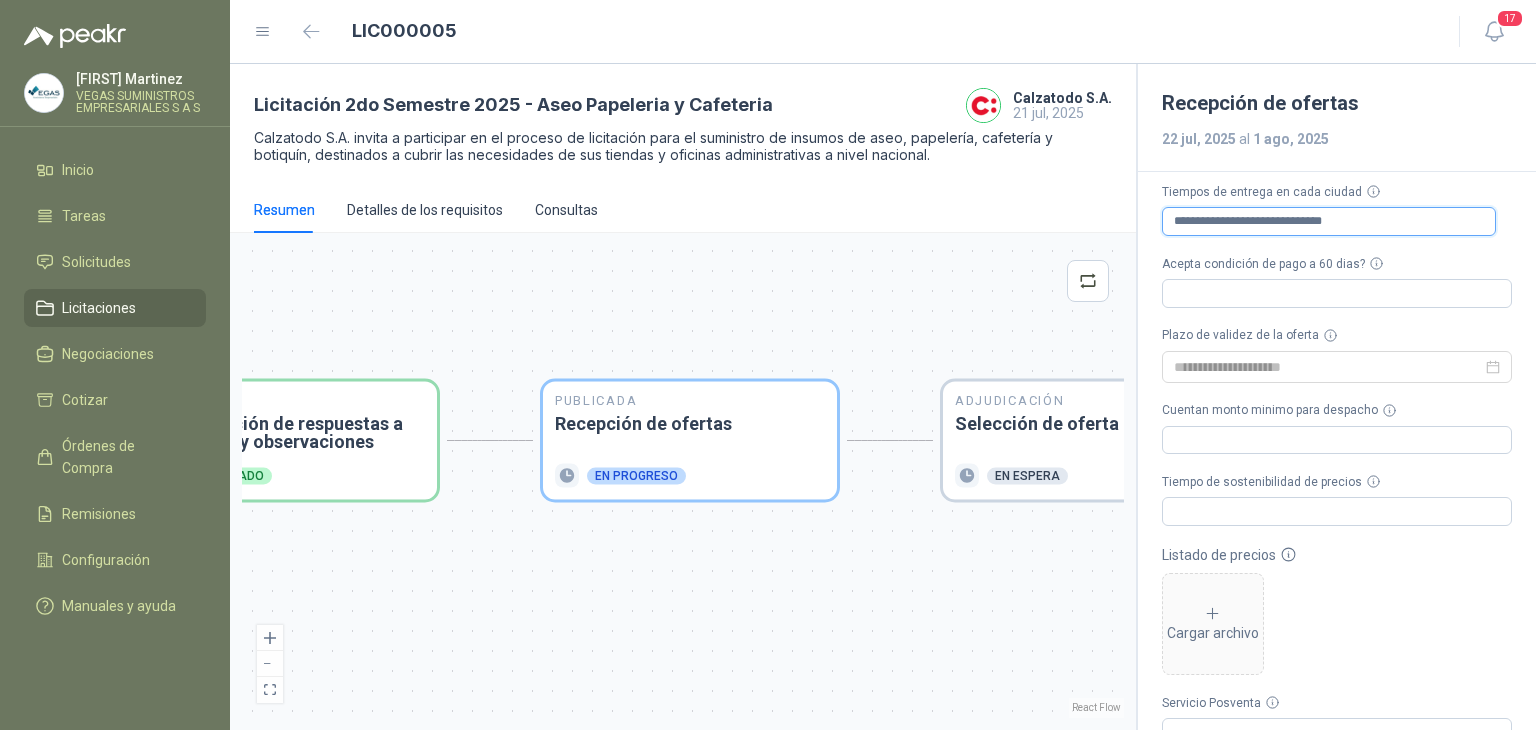 type 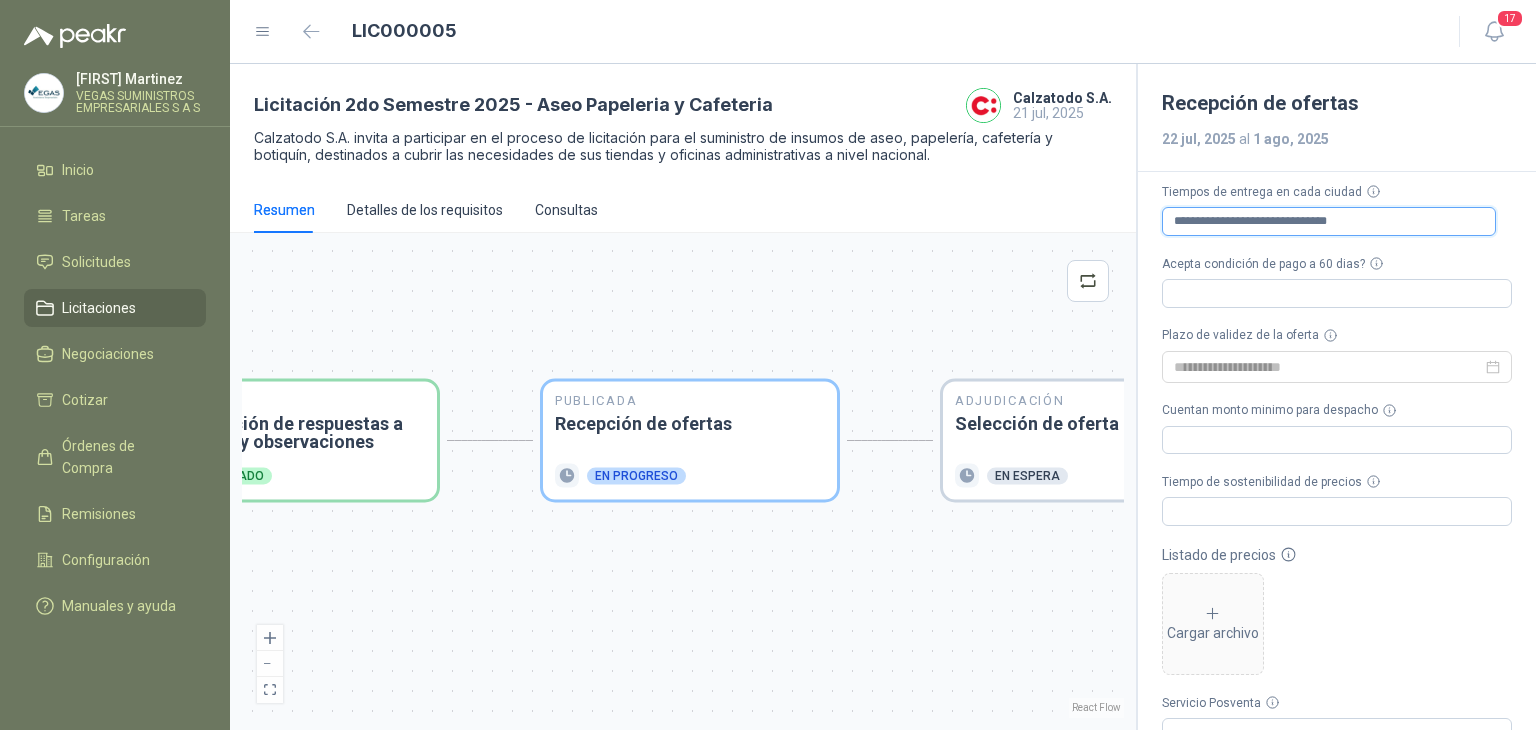 type 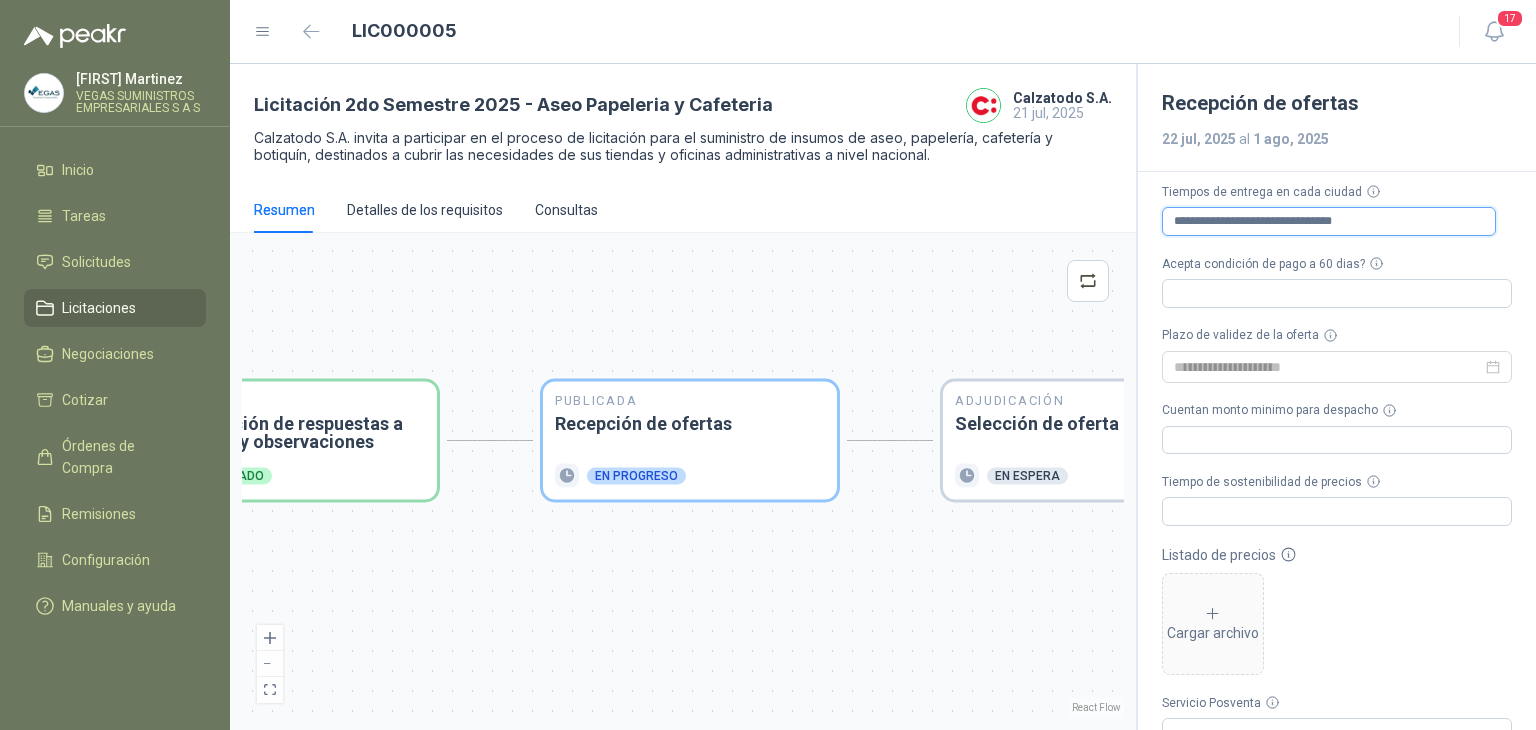 type 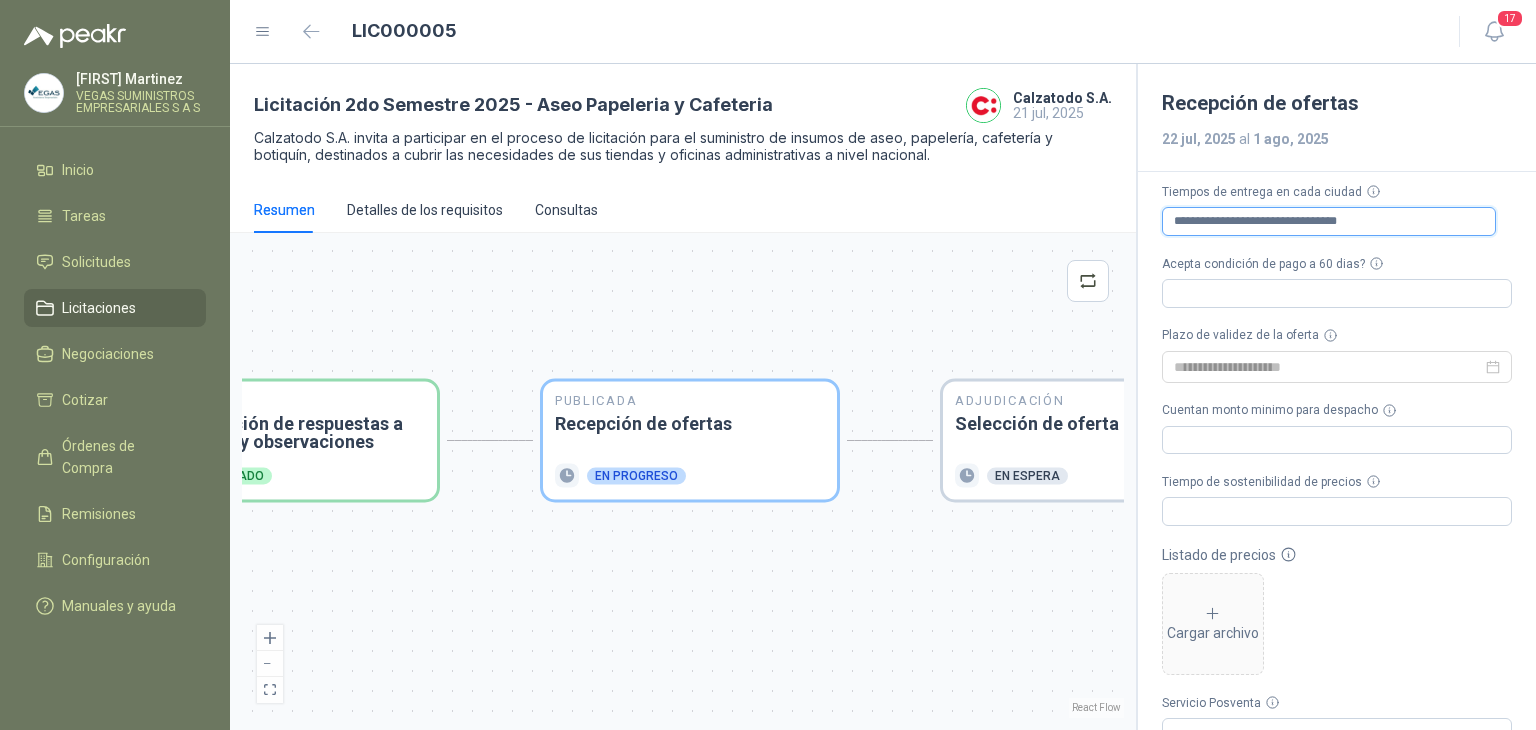 type 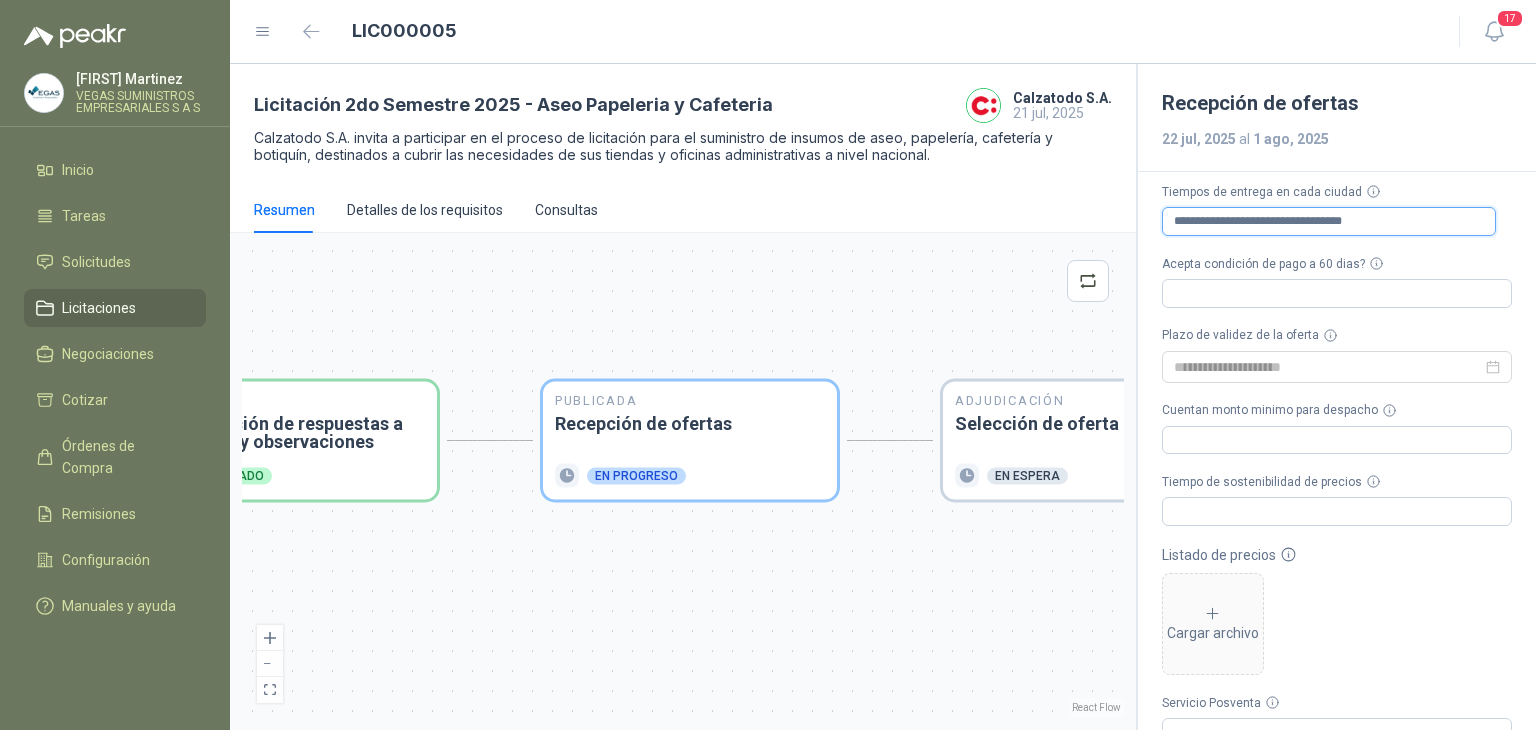 type 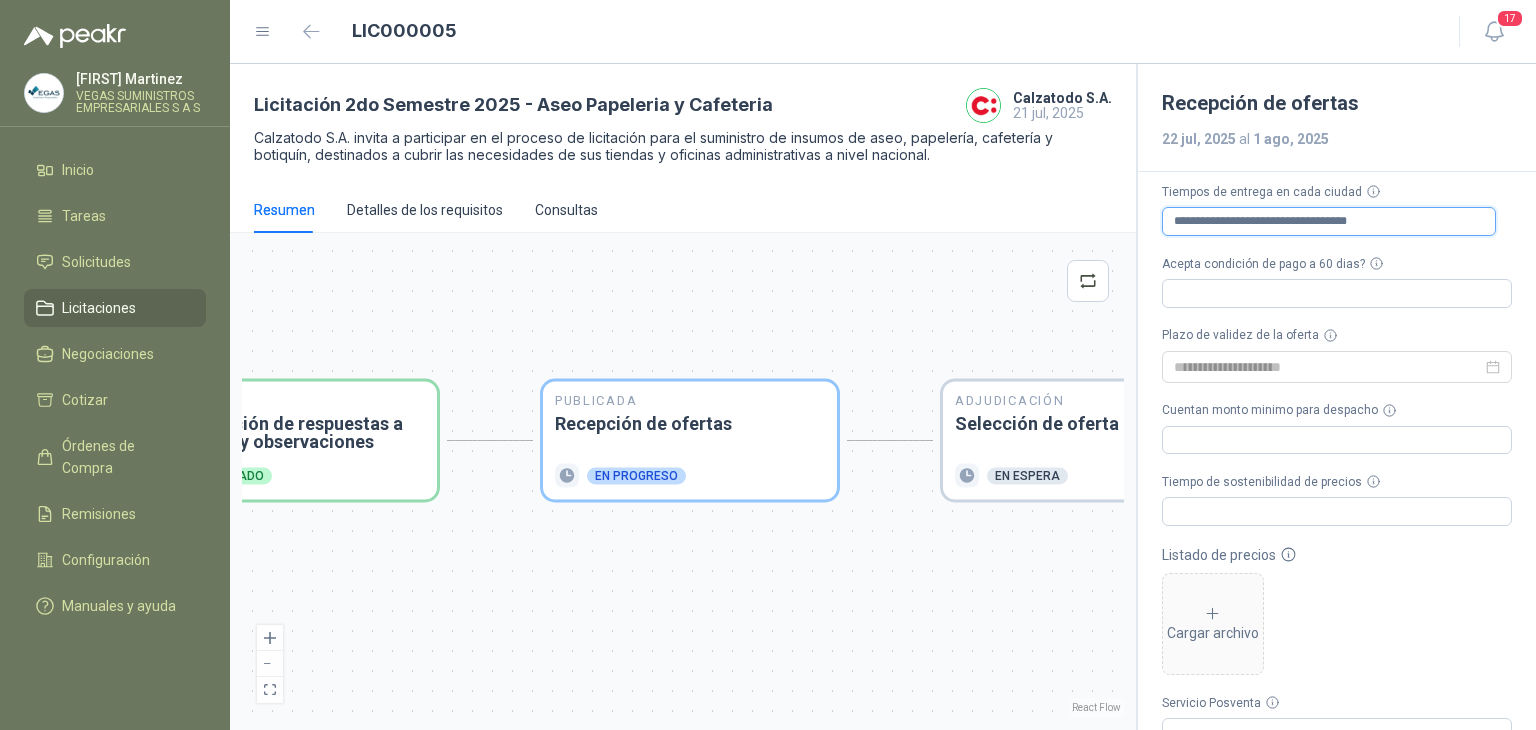 type 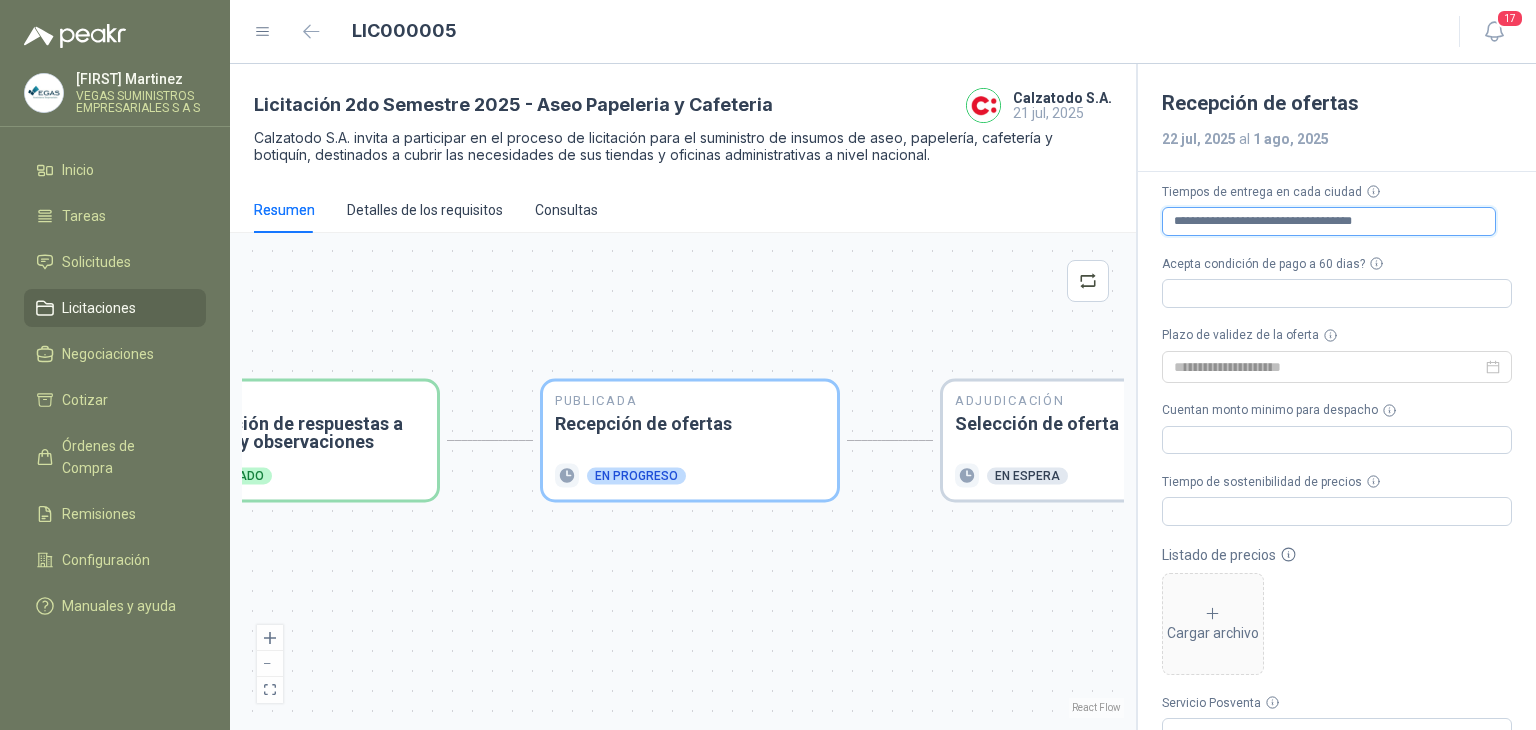 type 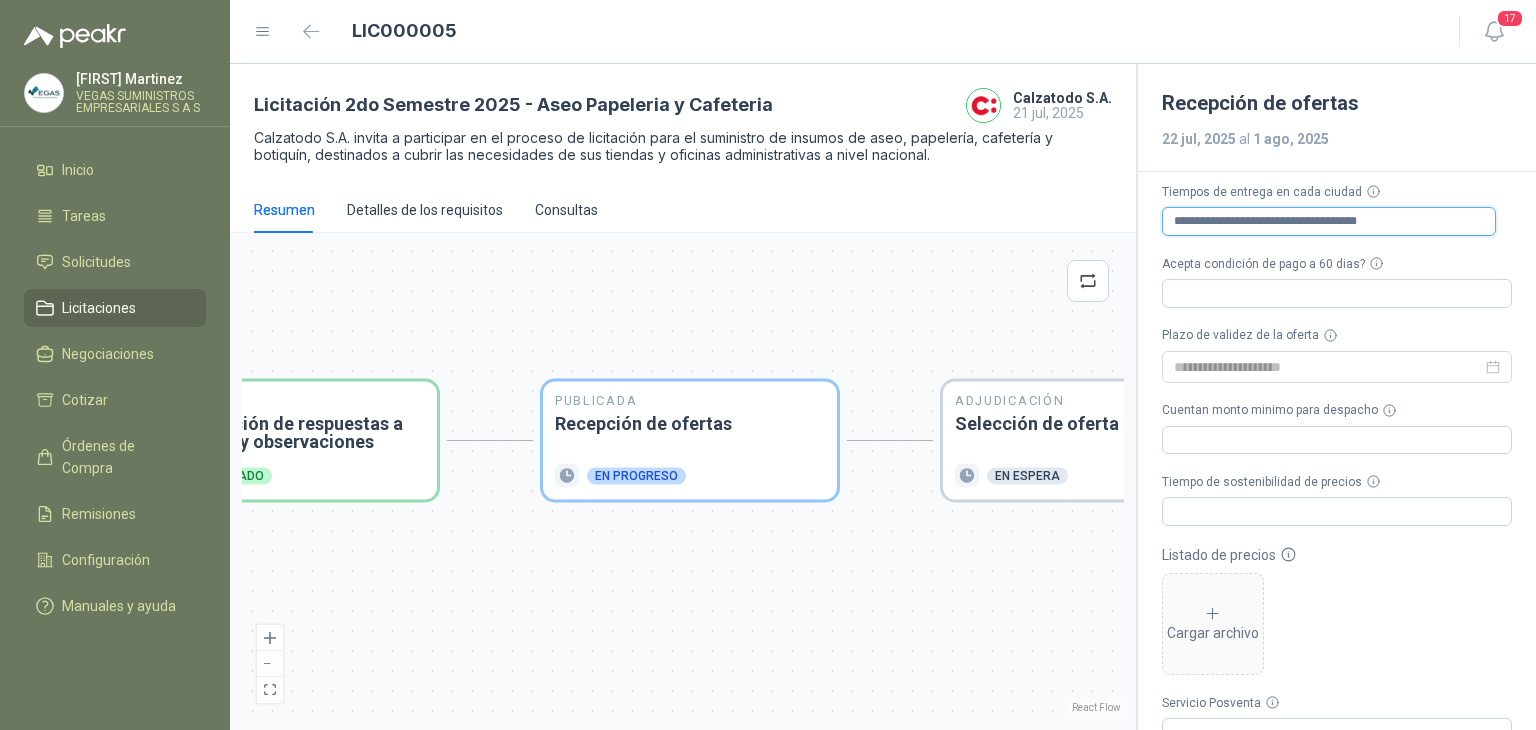 type 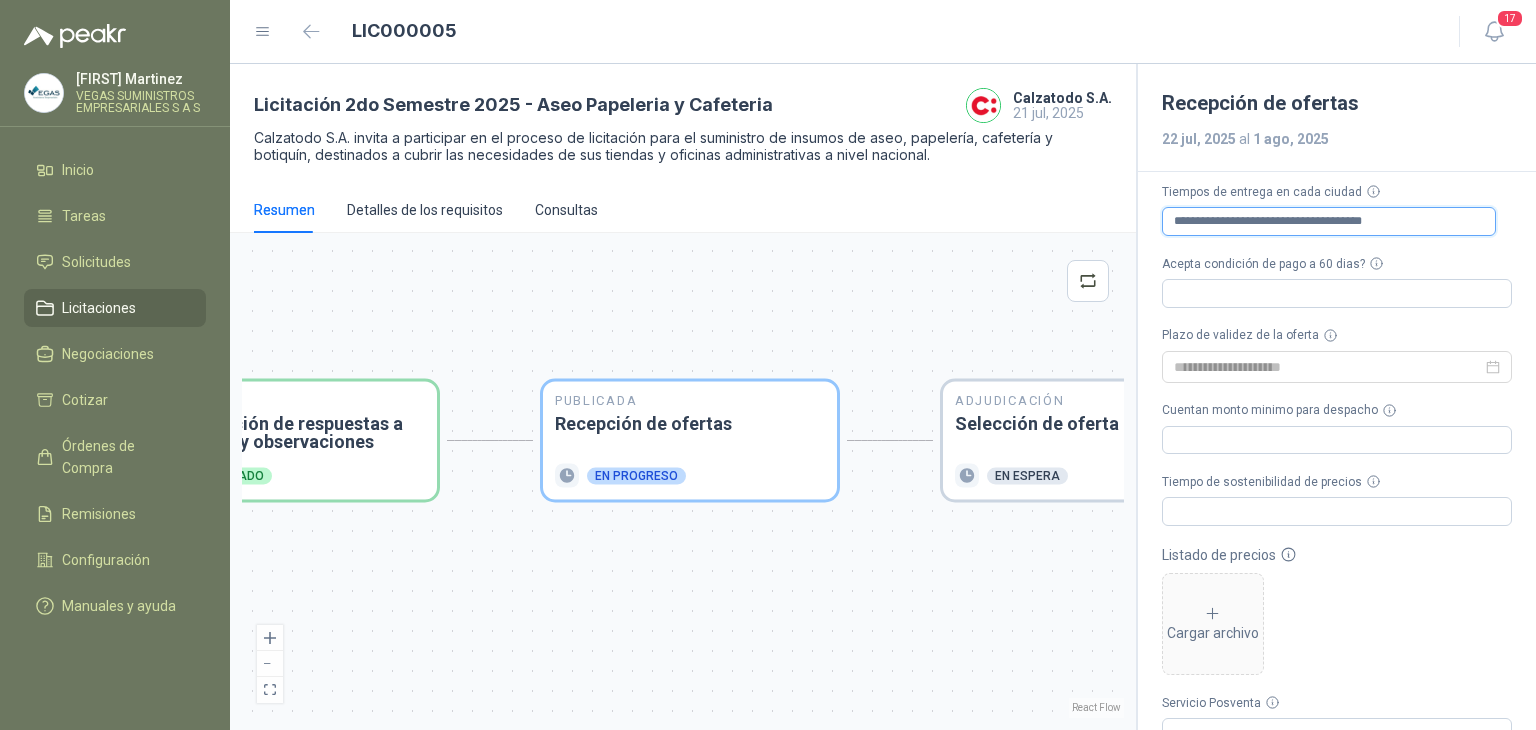type 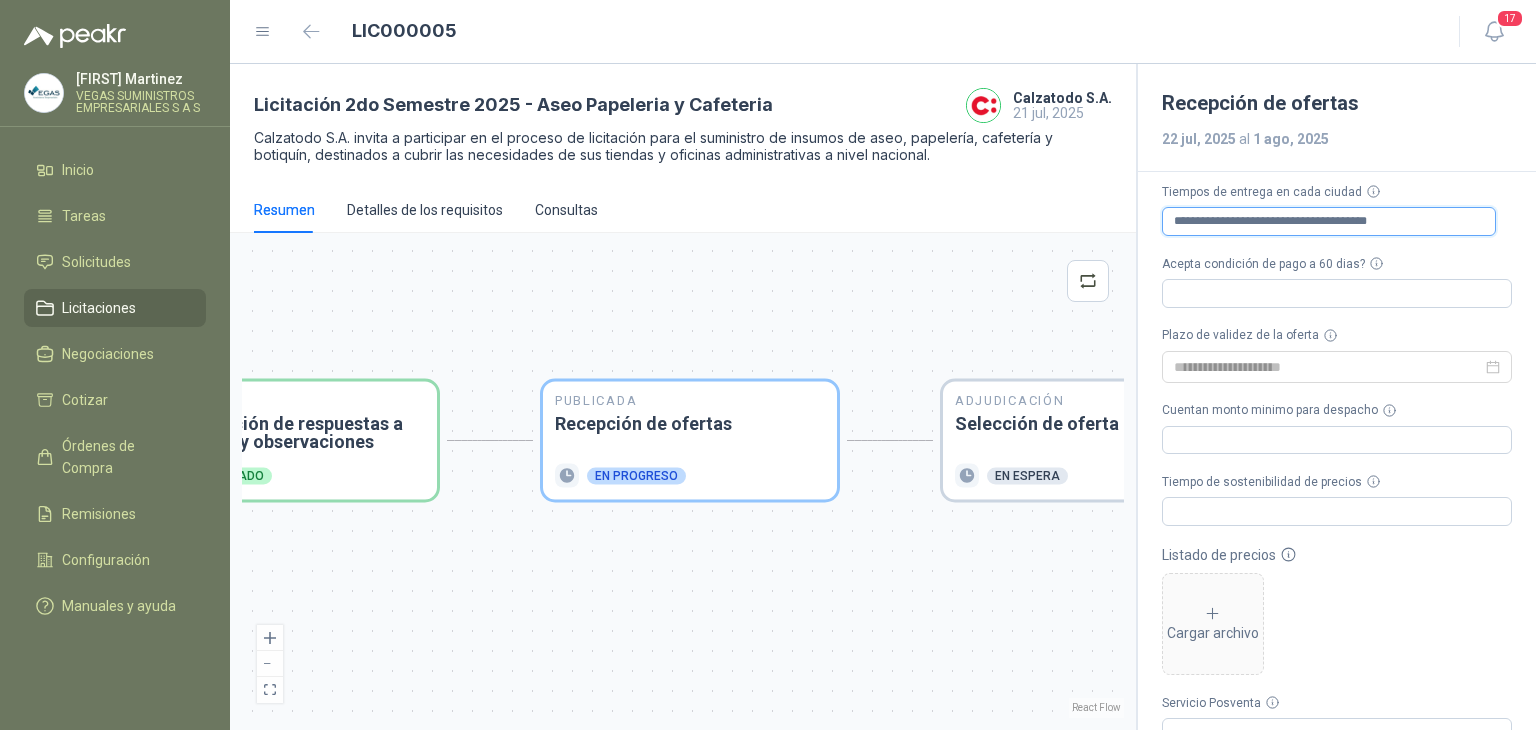 type 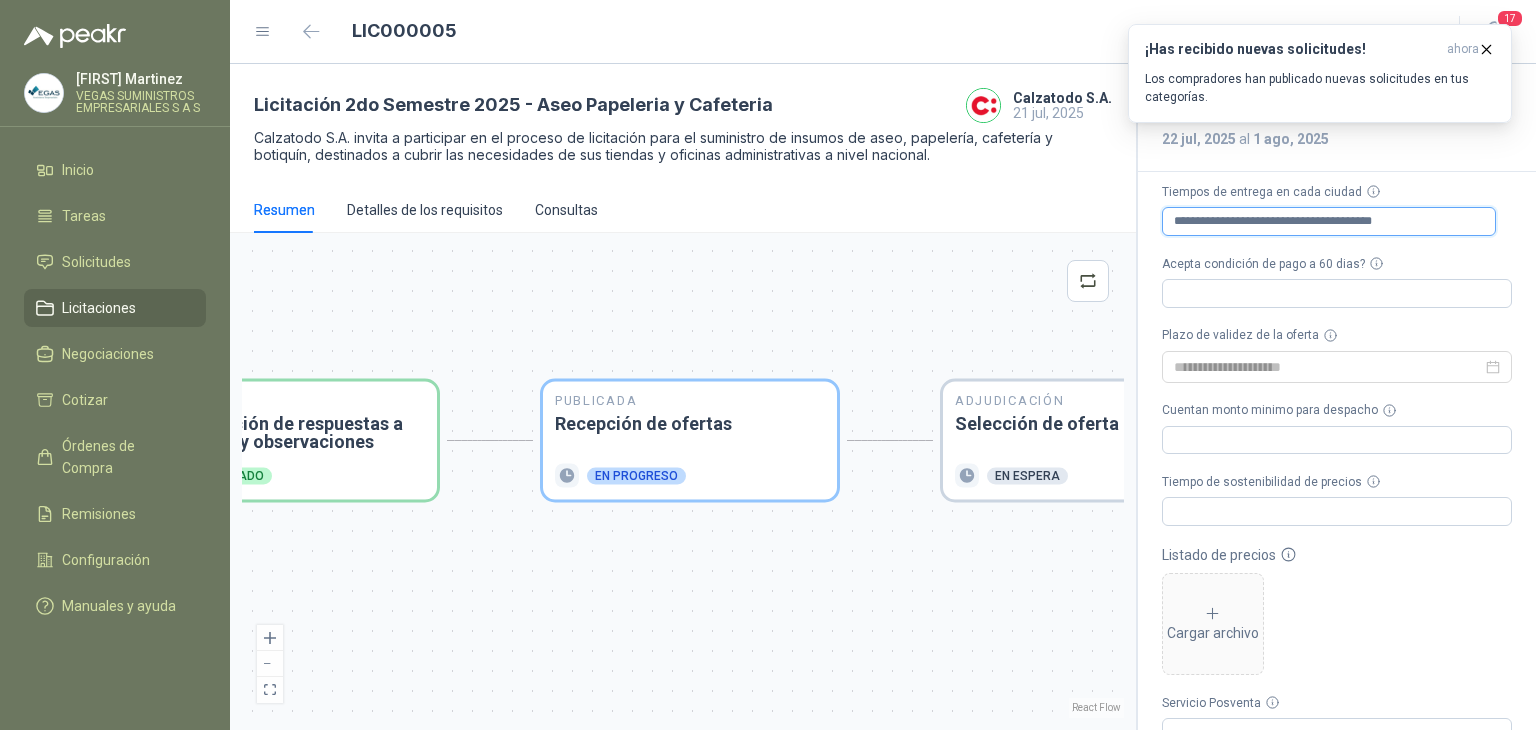 type on "**********" 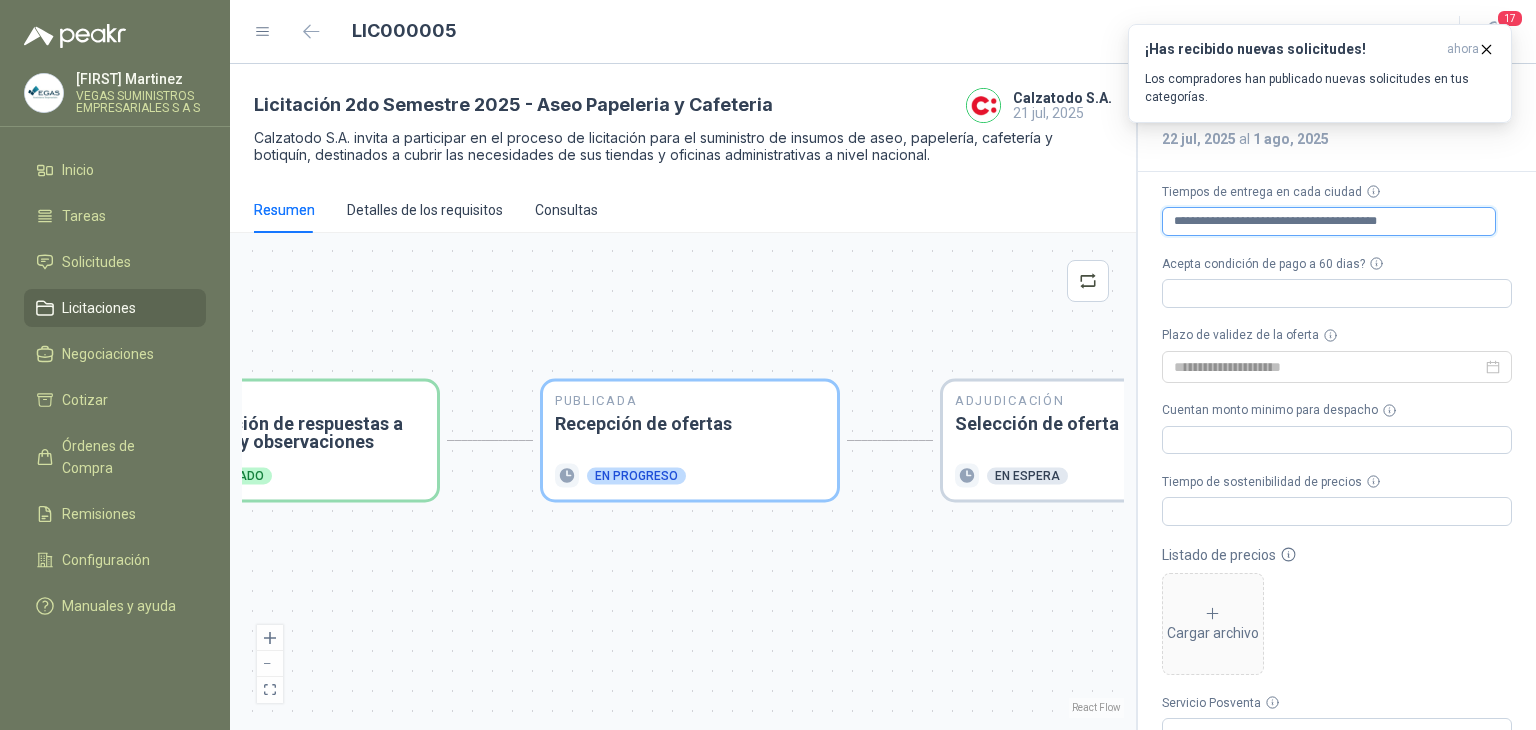 type 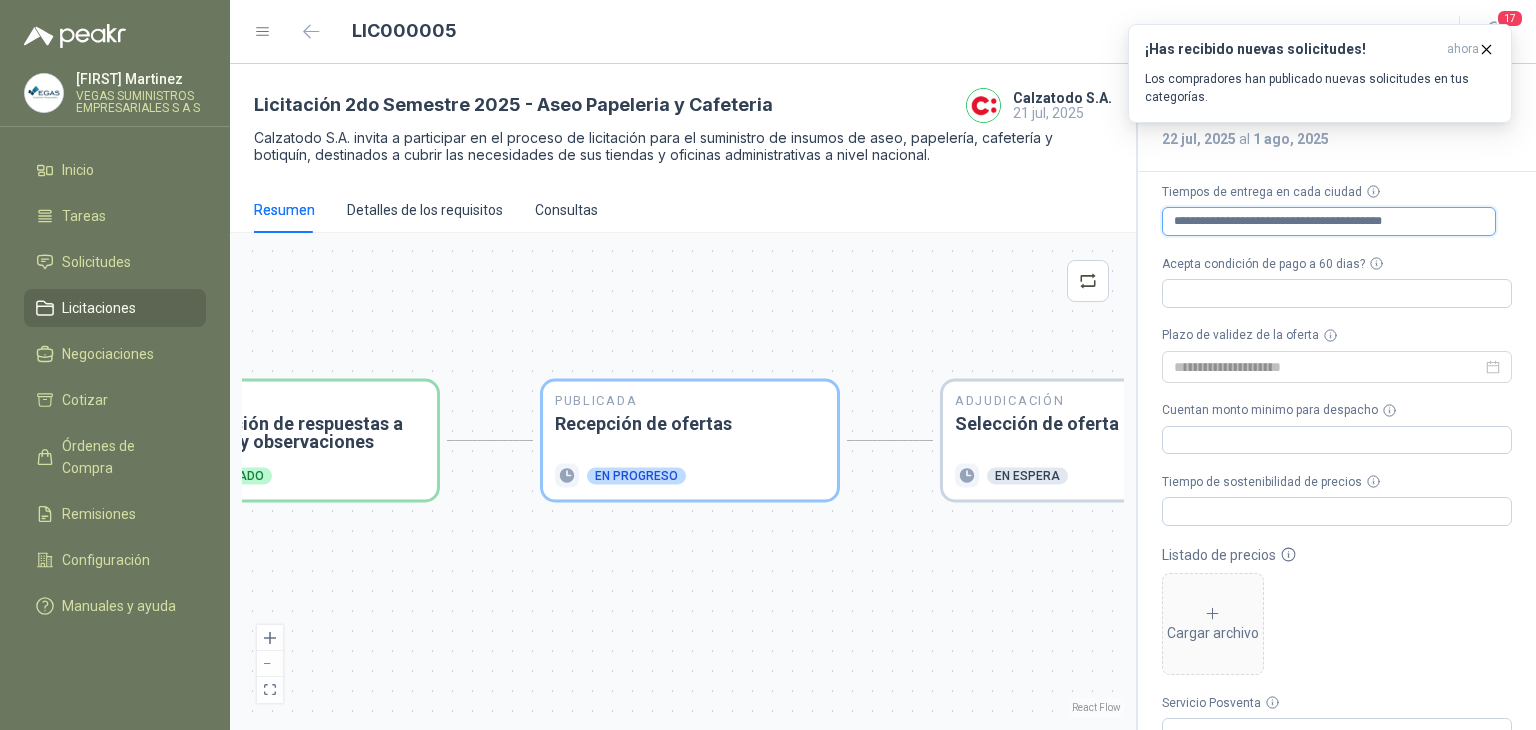 type 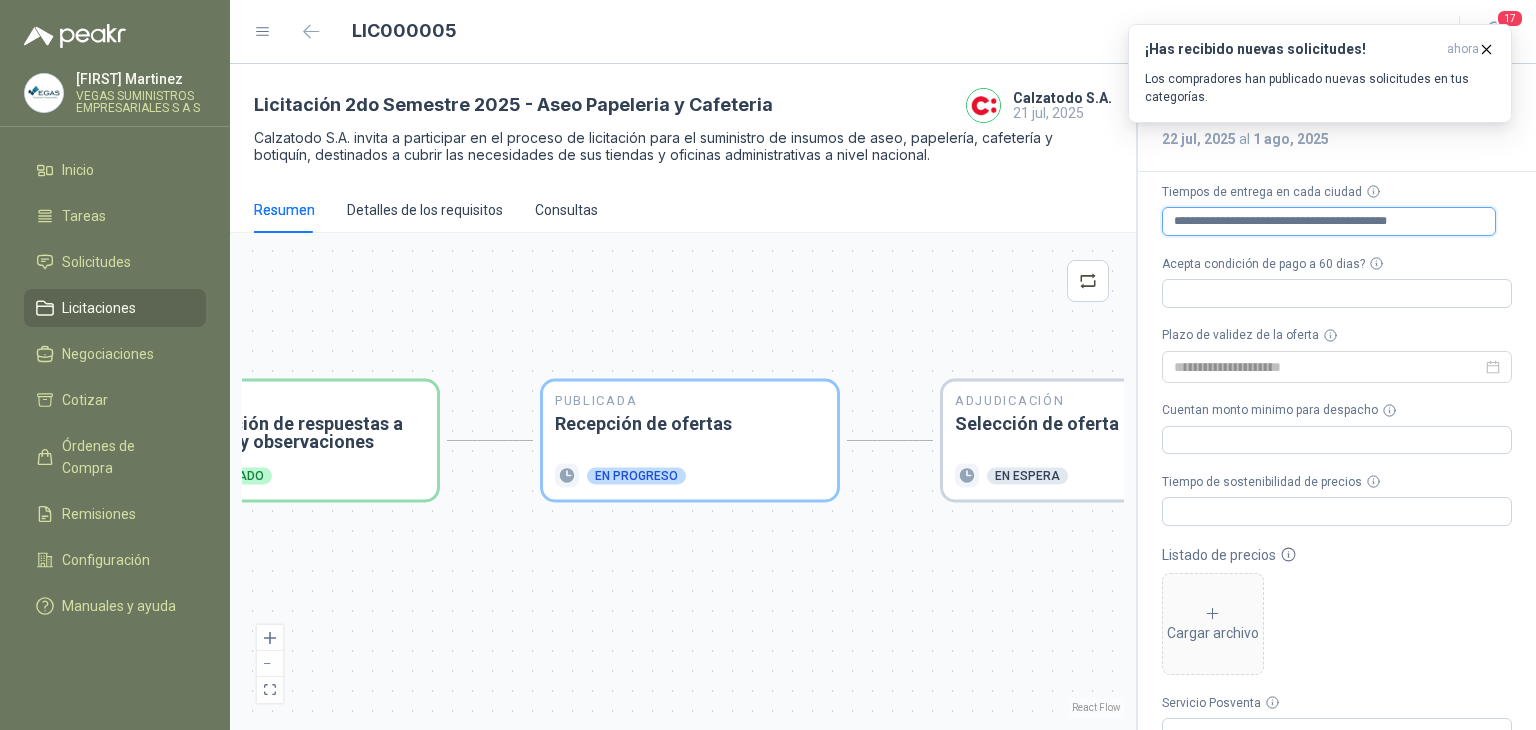 type 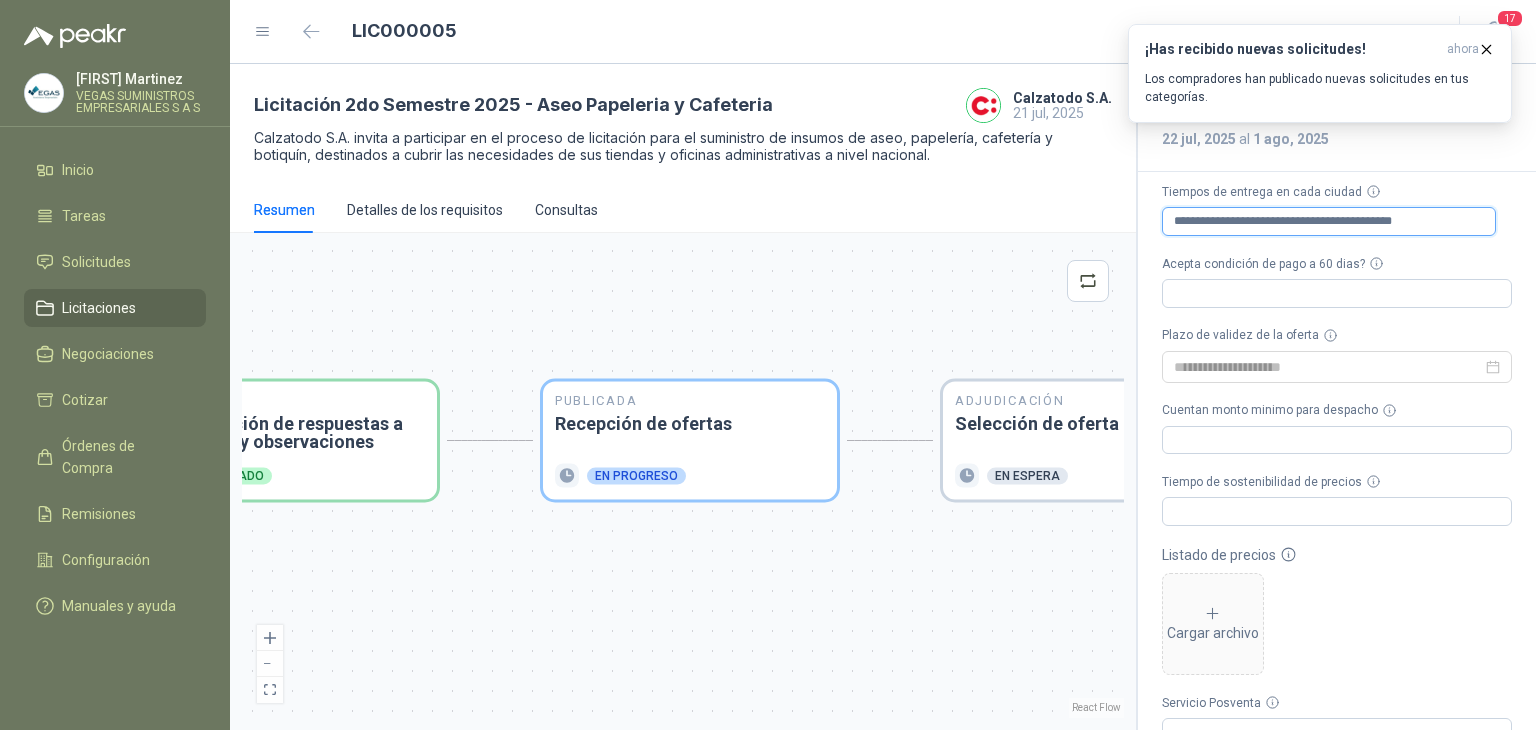 type 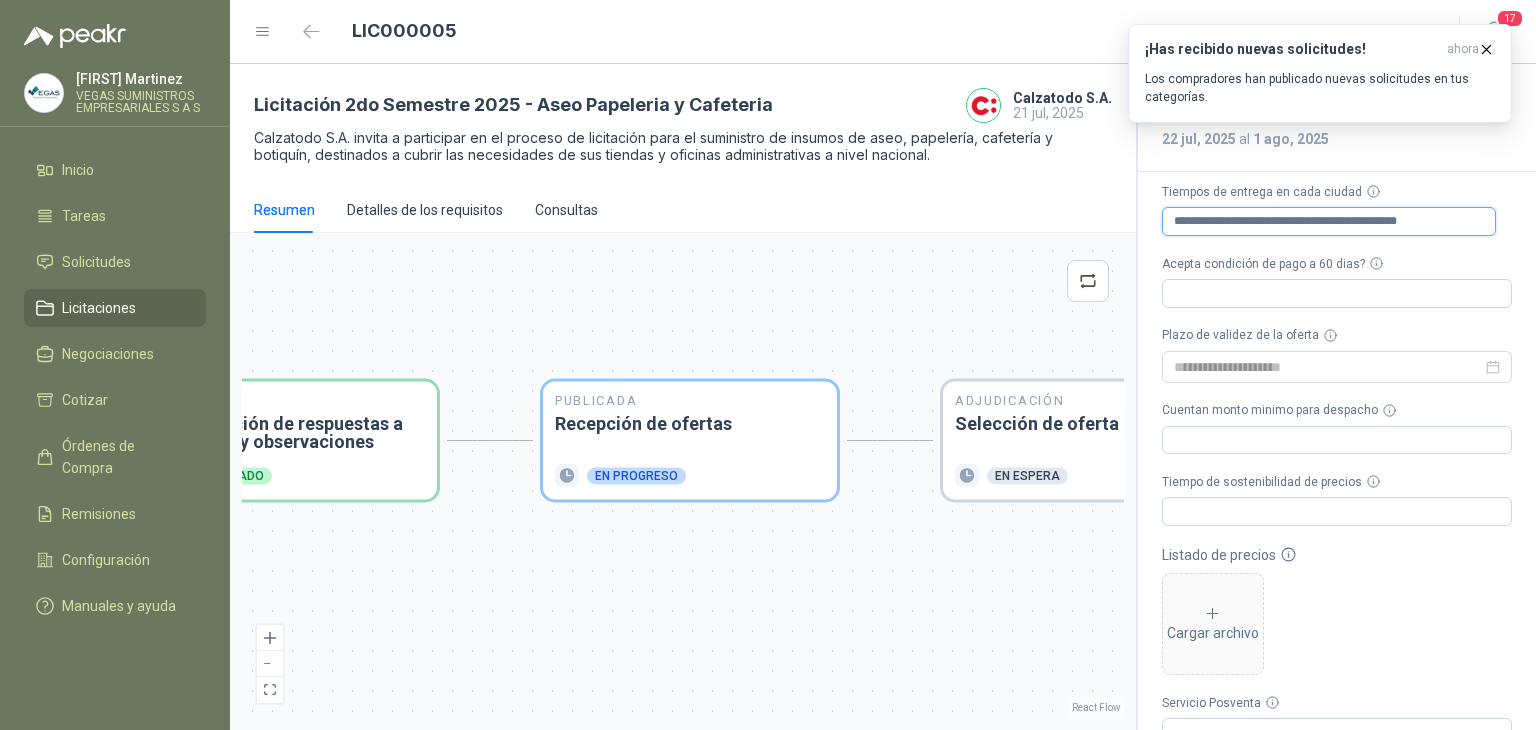 type 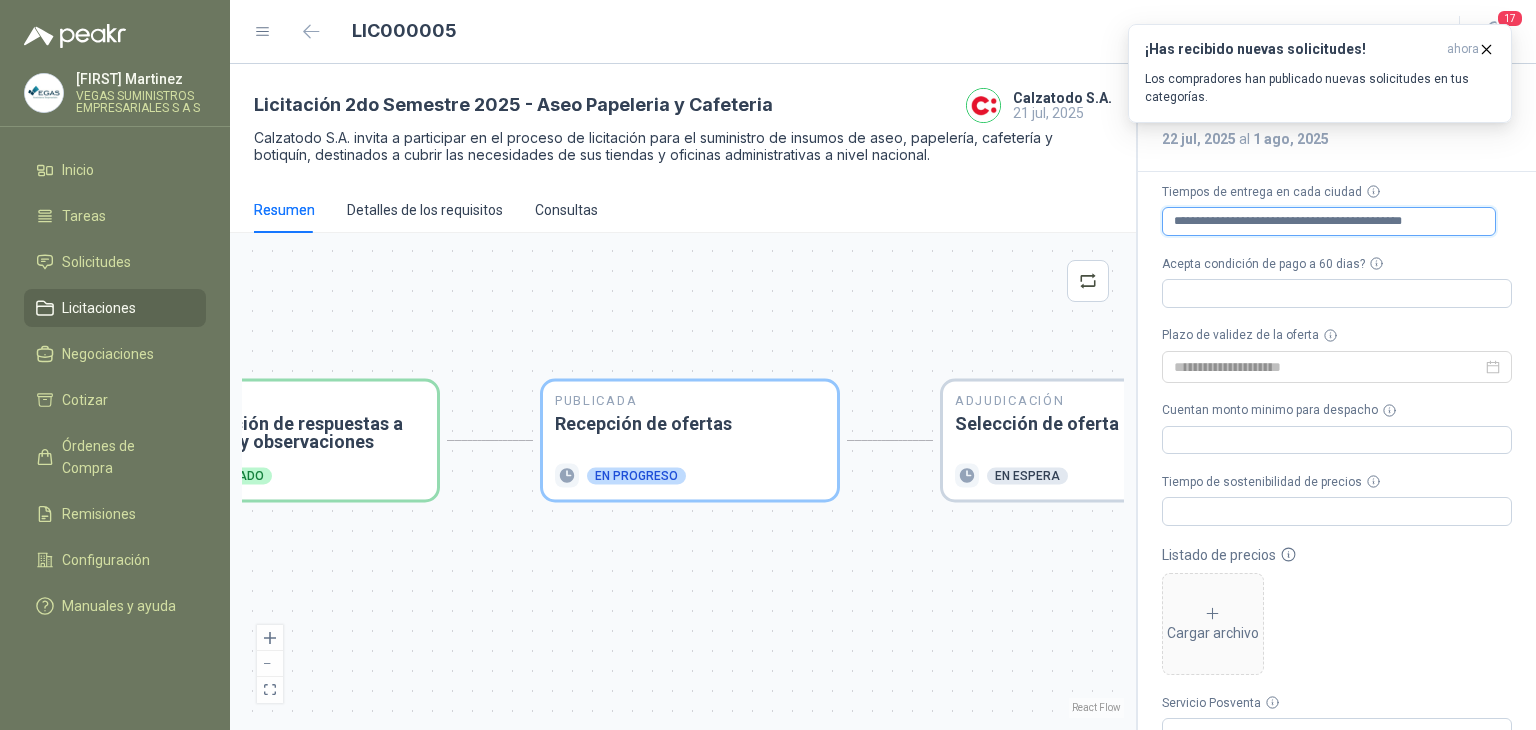 type 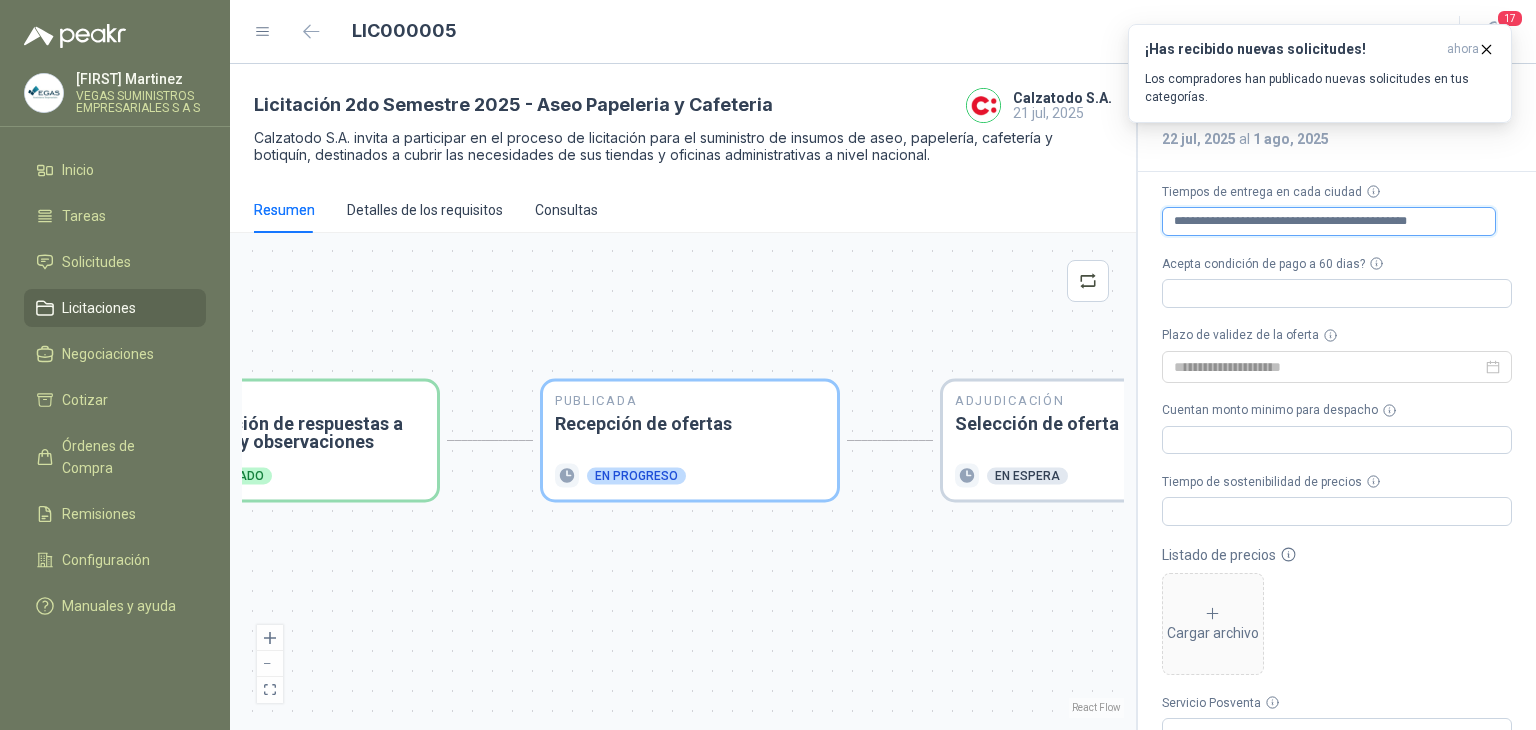 type 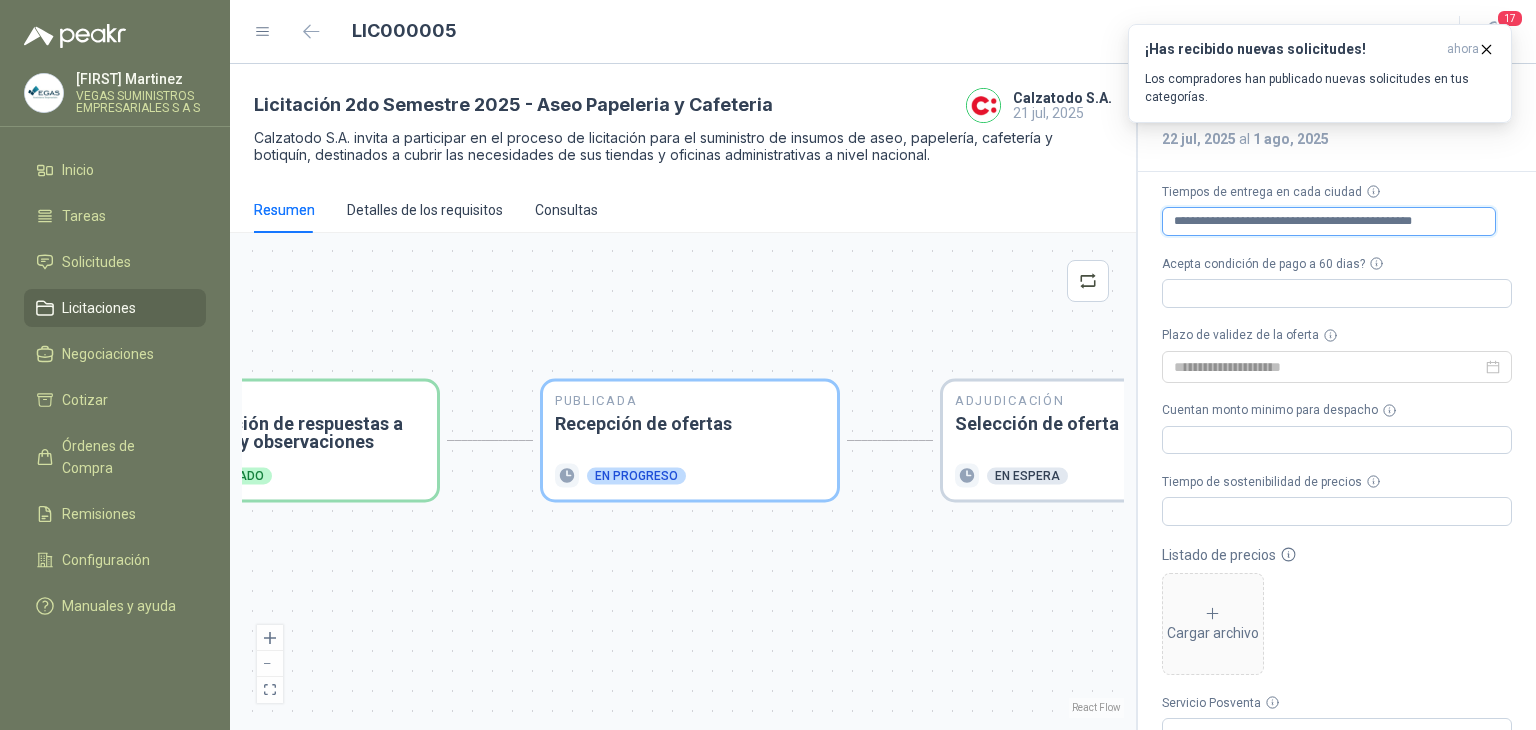 type 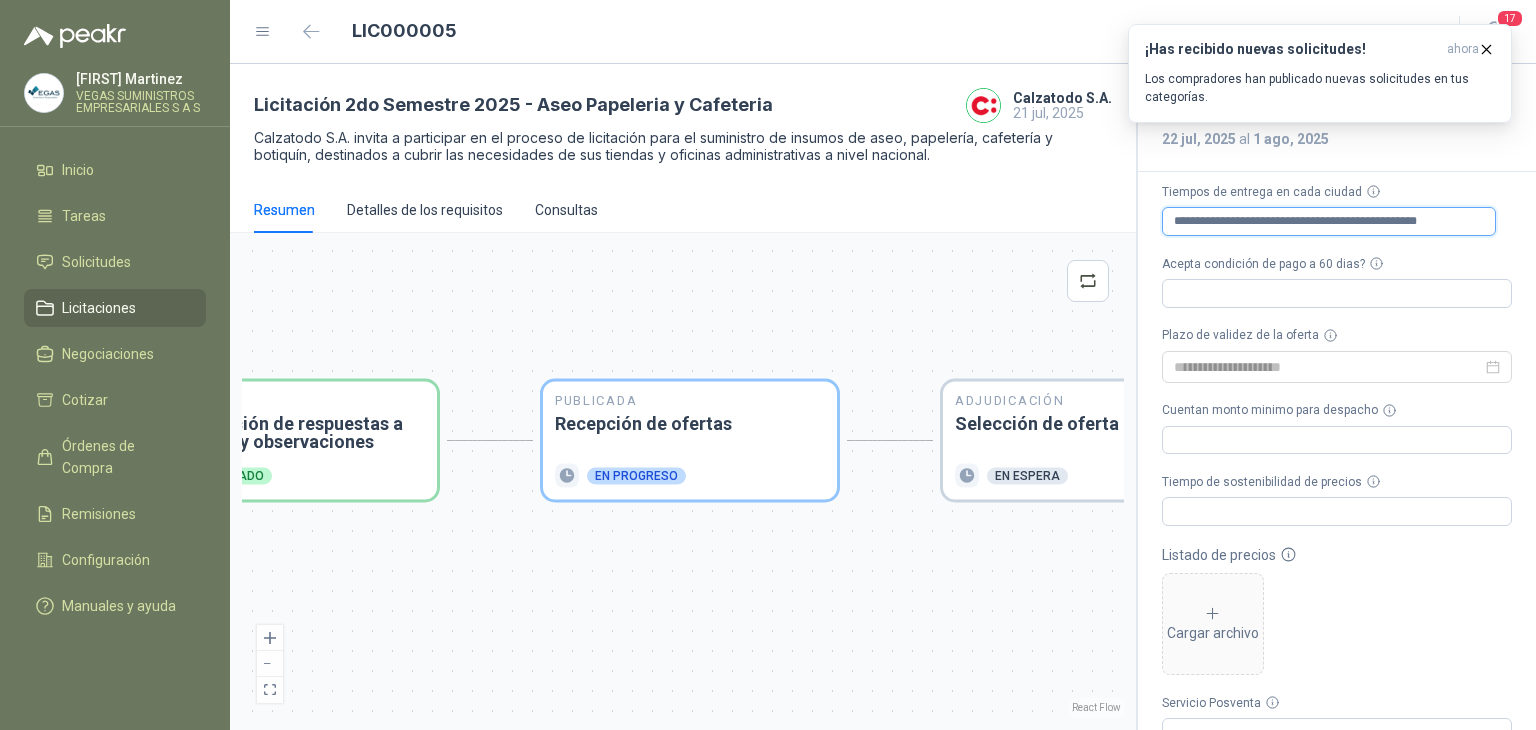type on "**********" 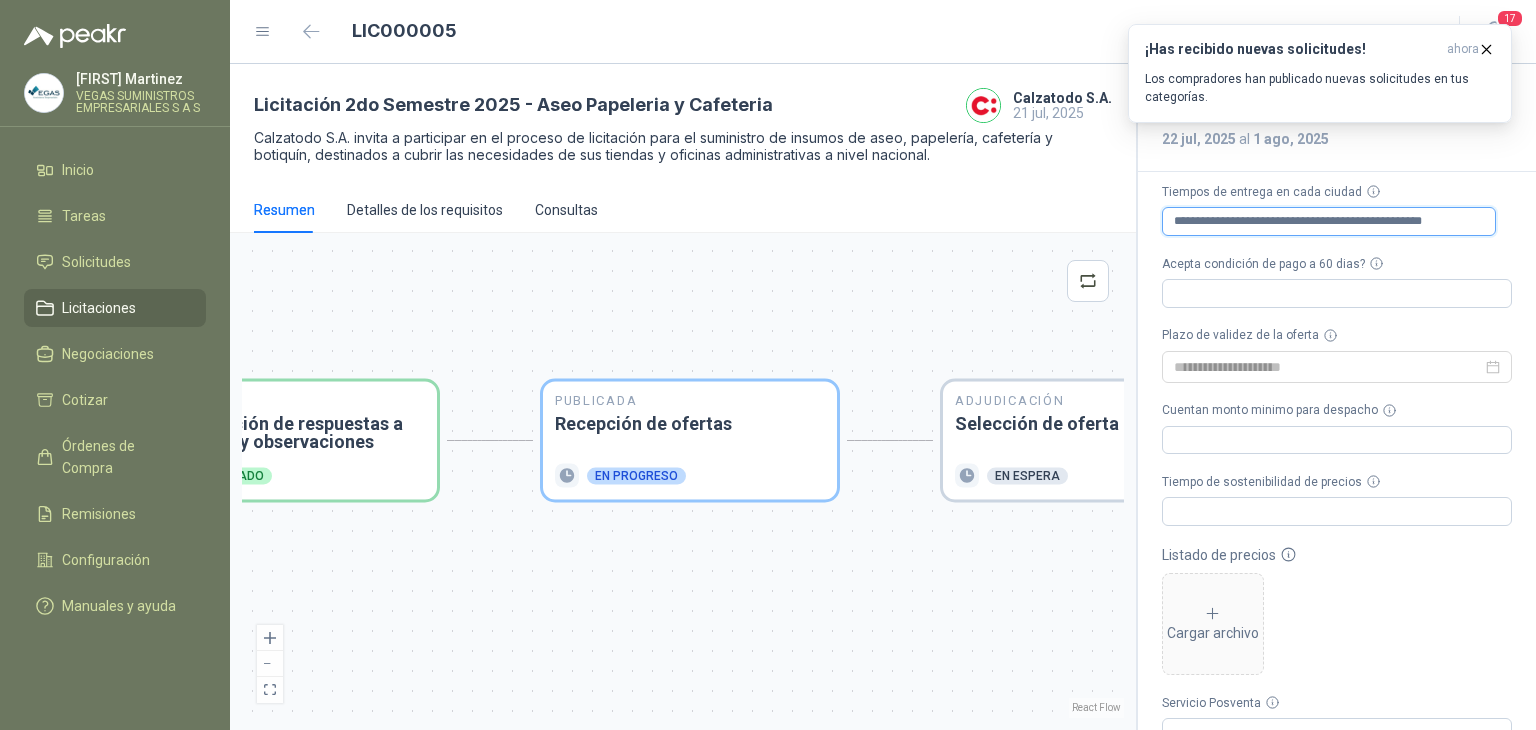 type 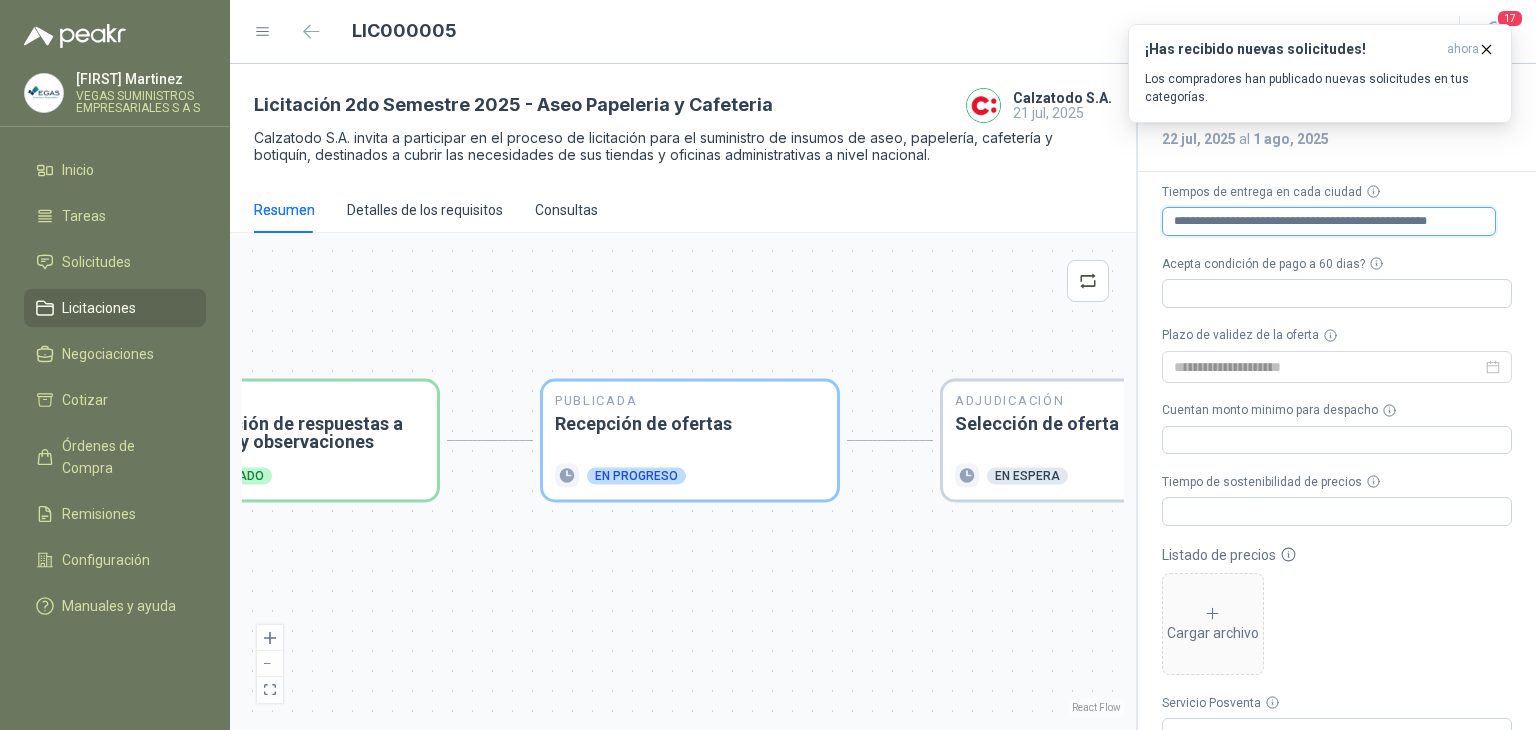 type 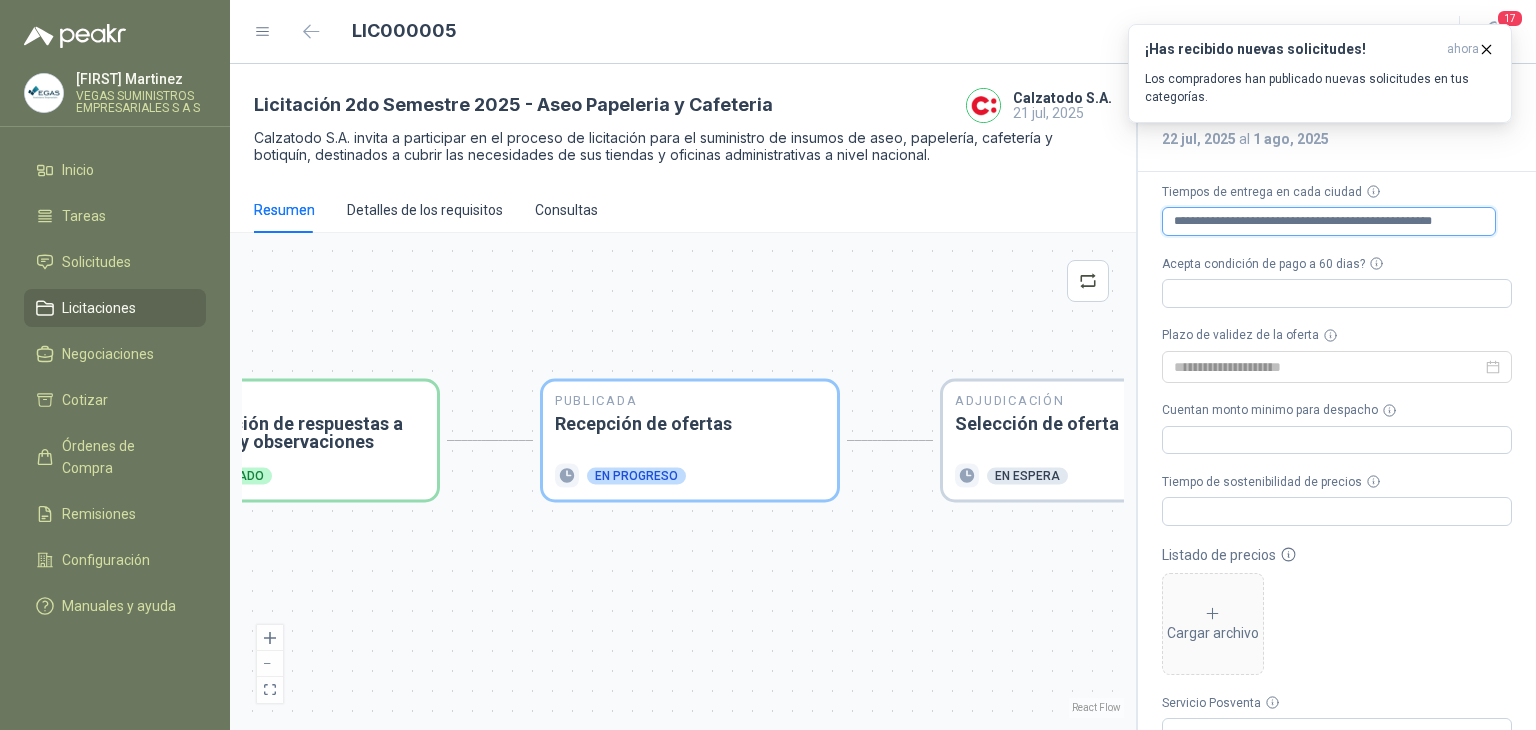 type 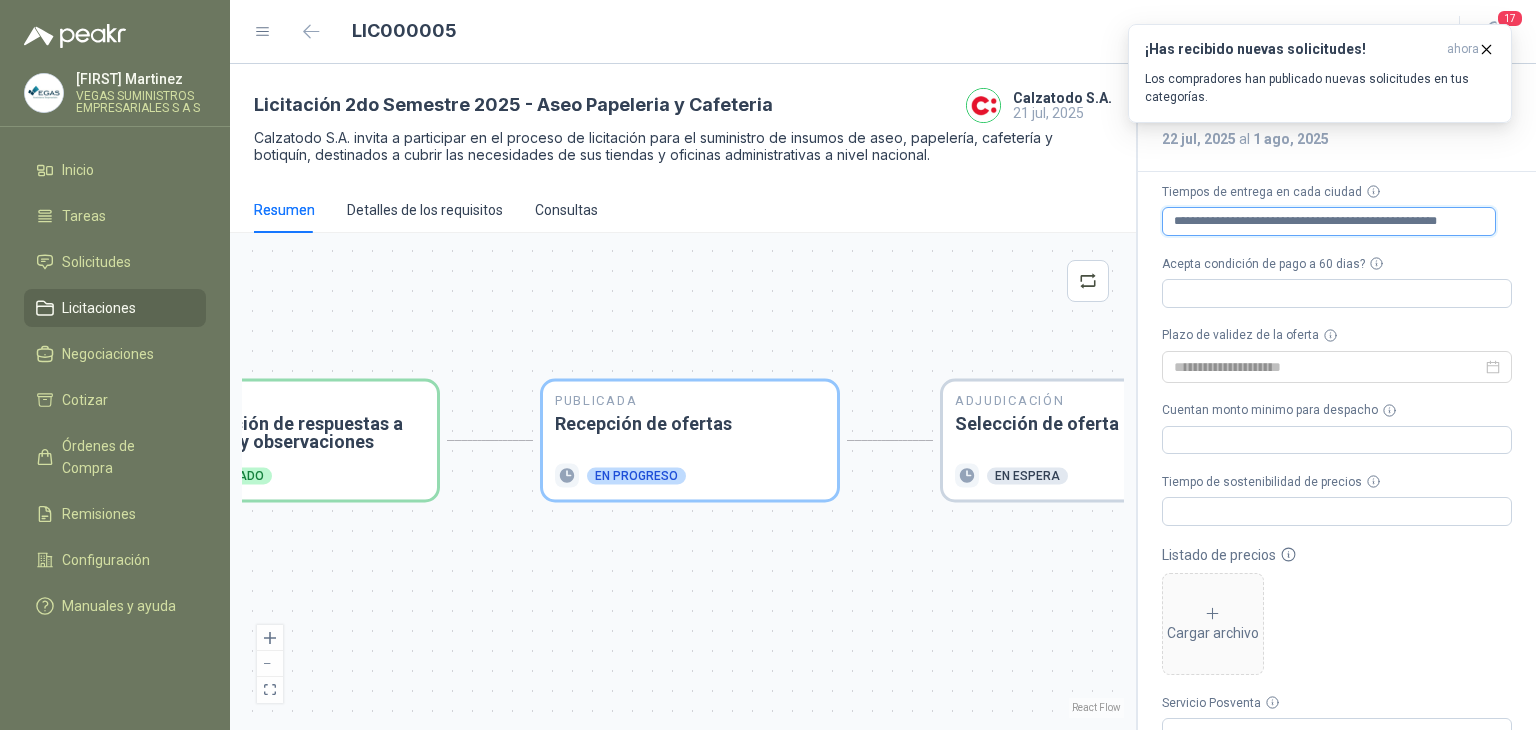 type 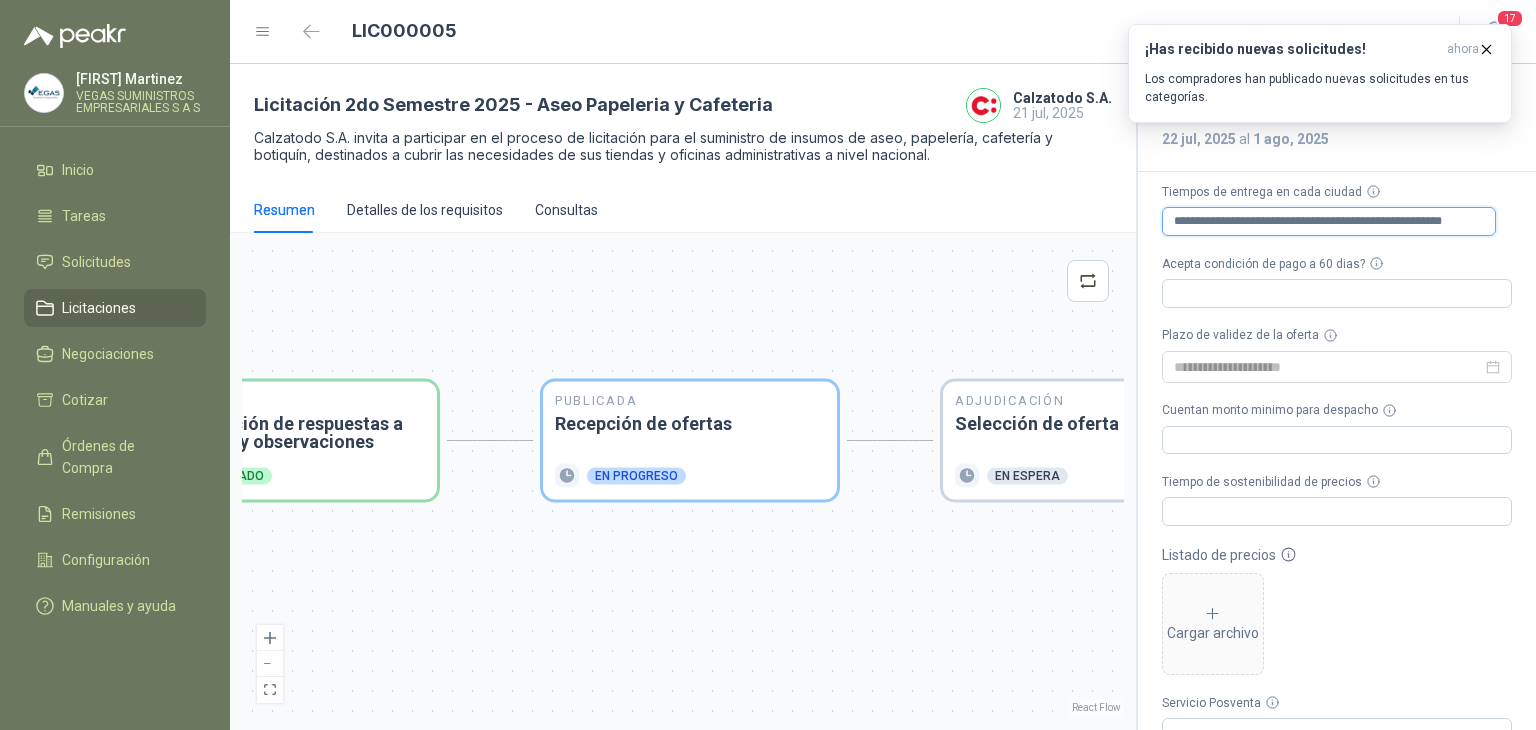 type 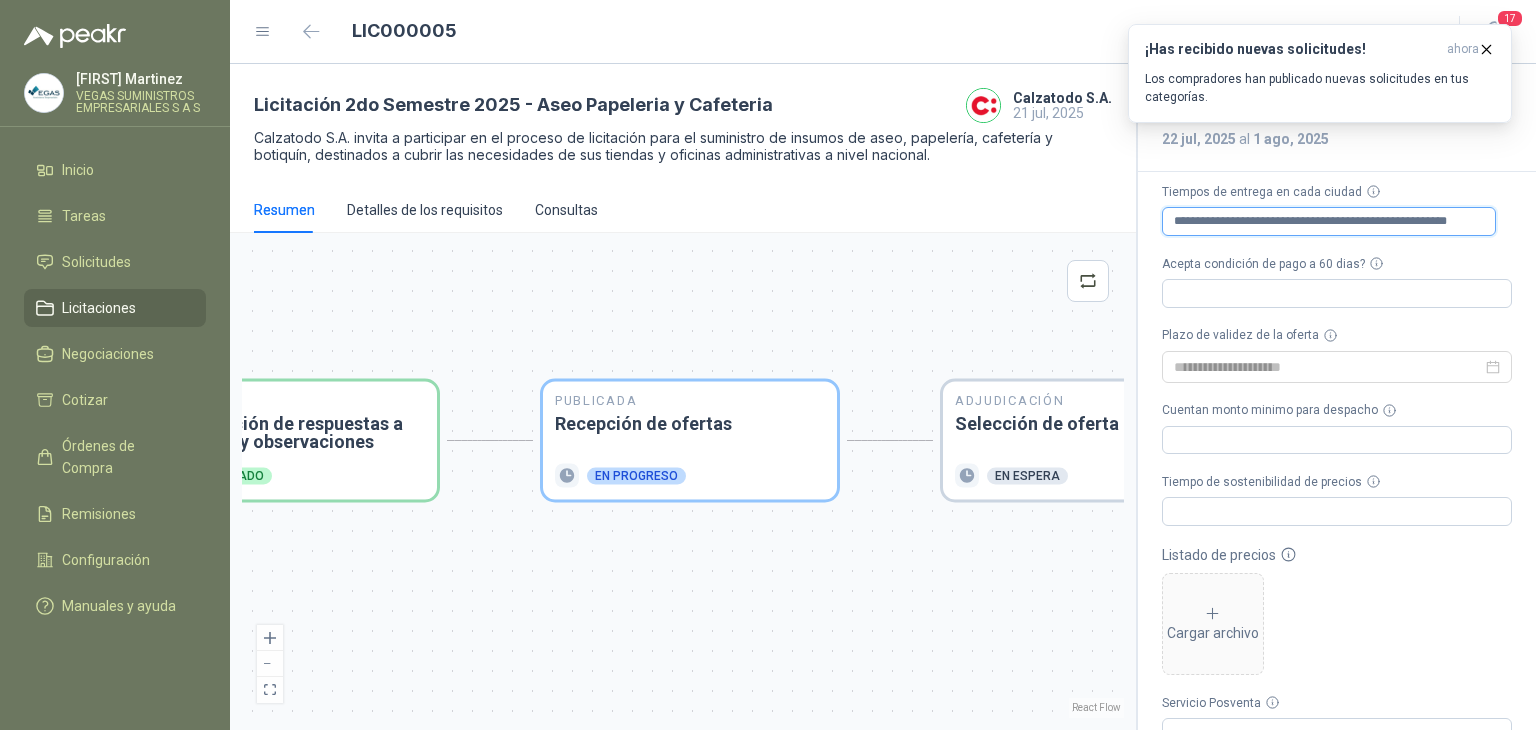 type 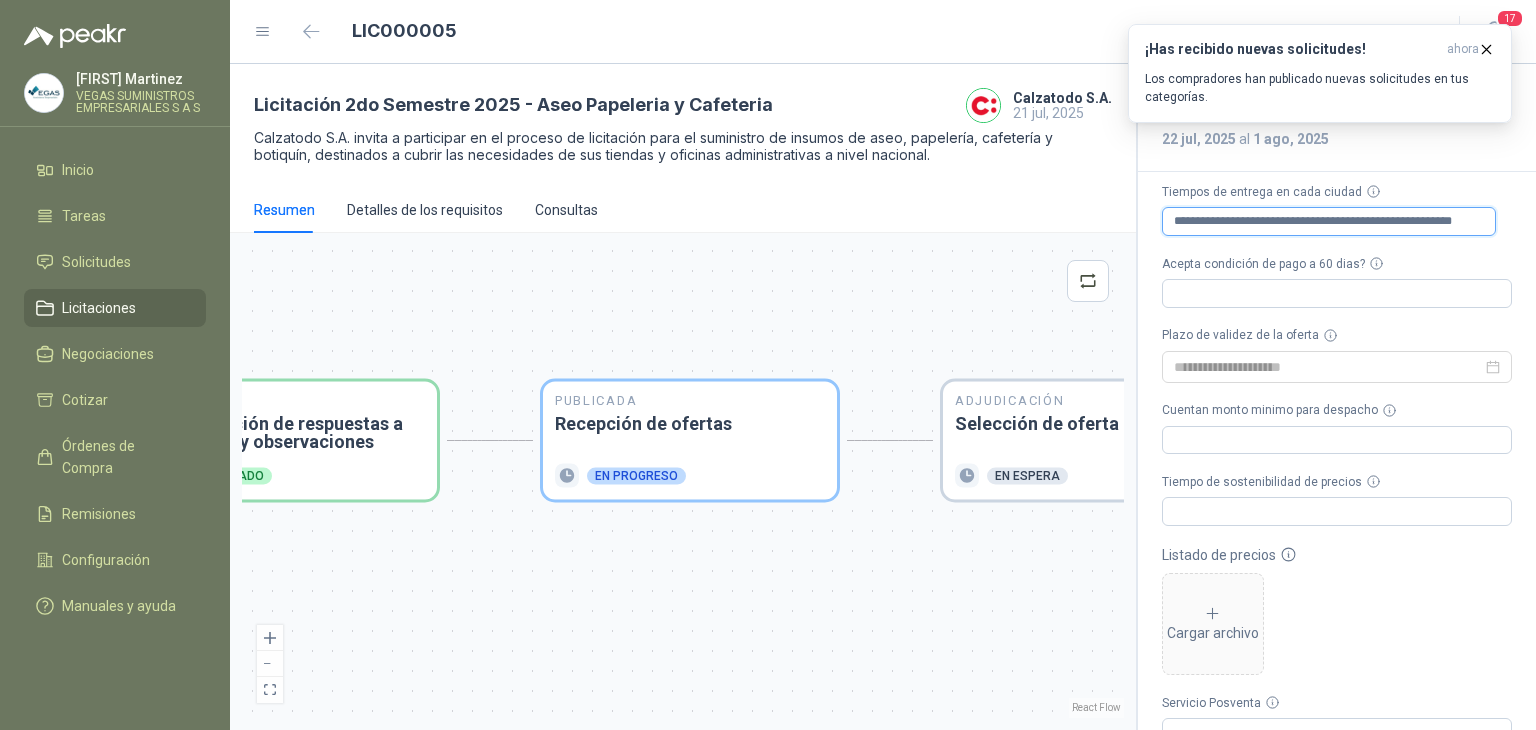 type 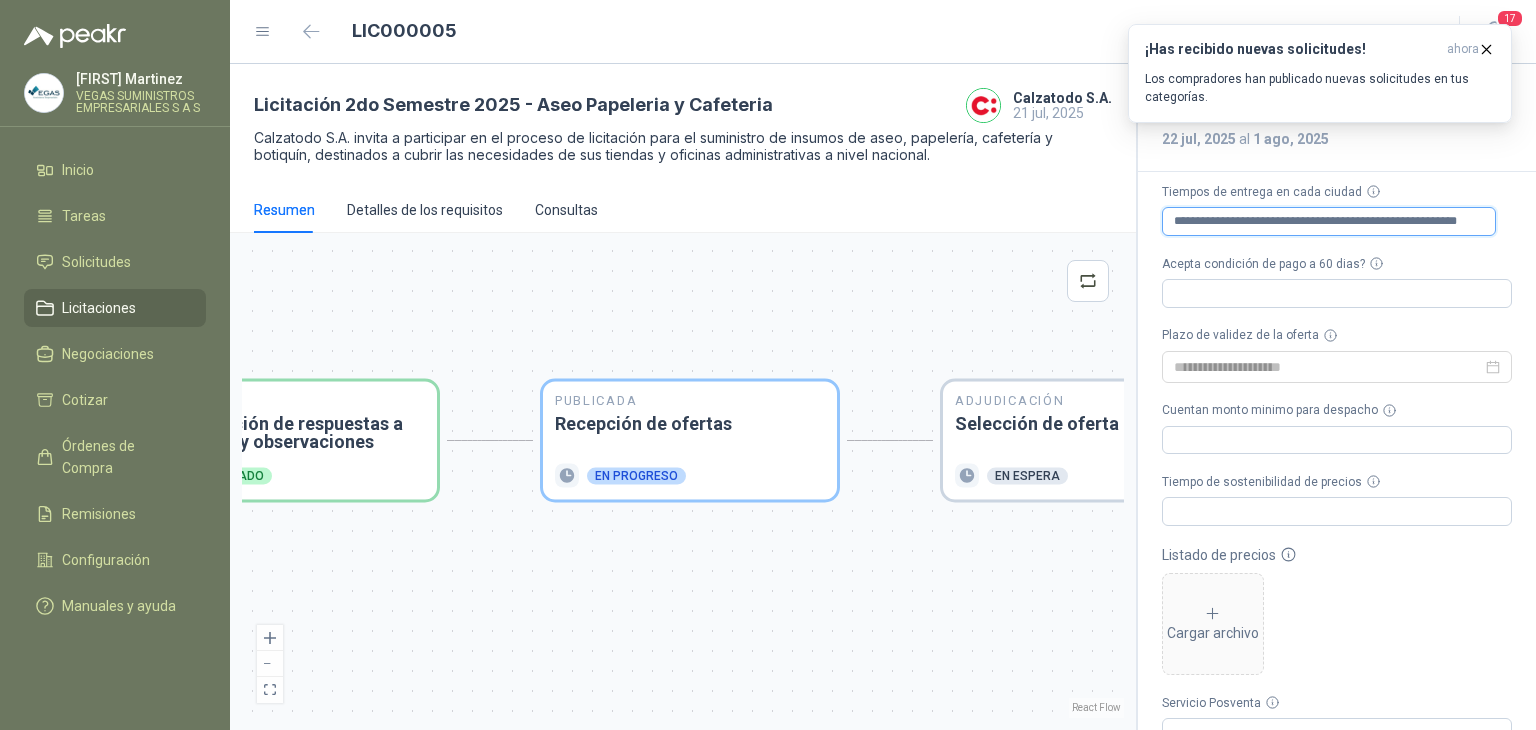 type 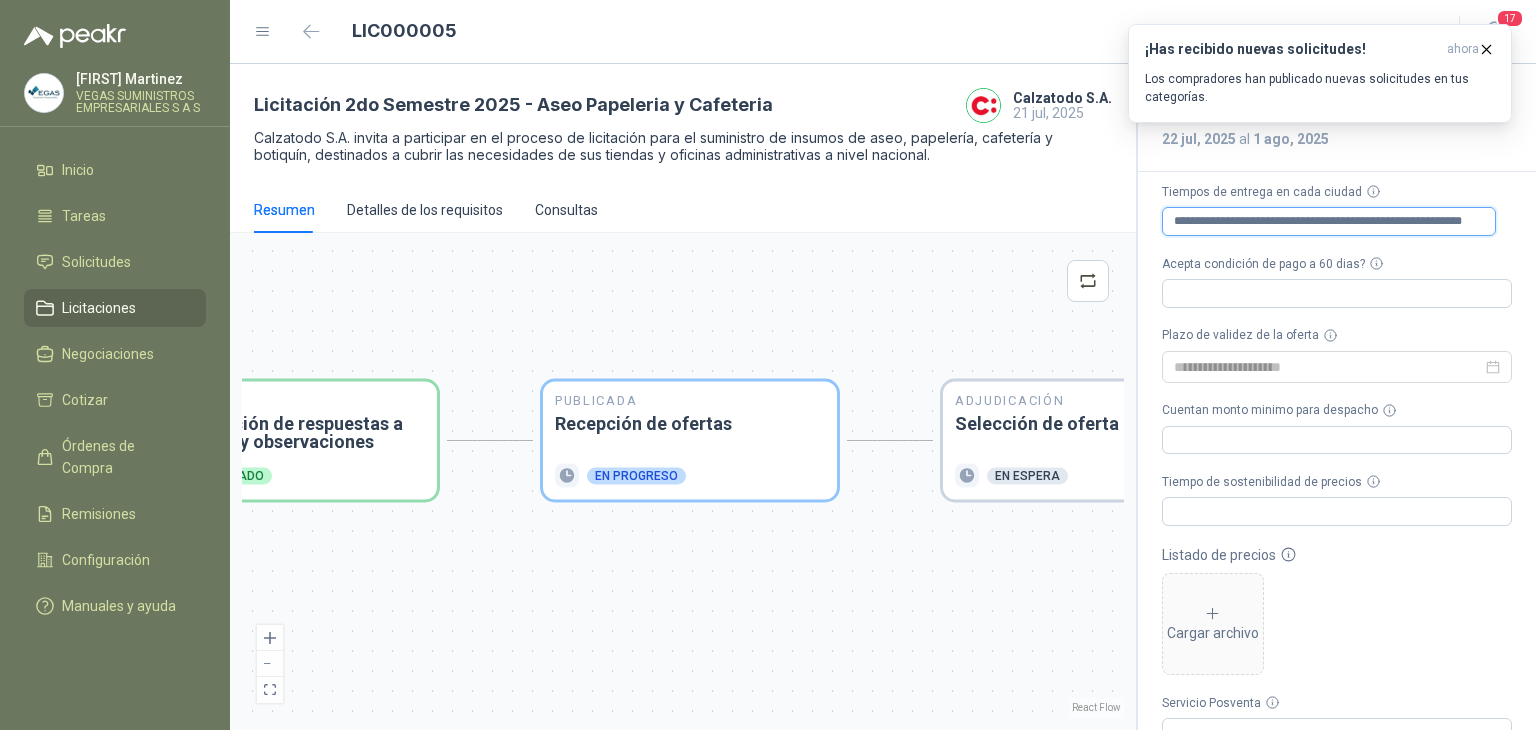 type 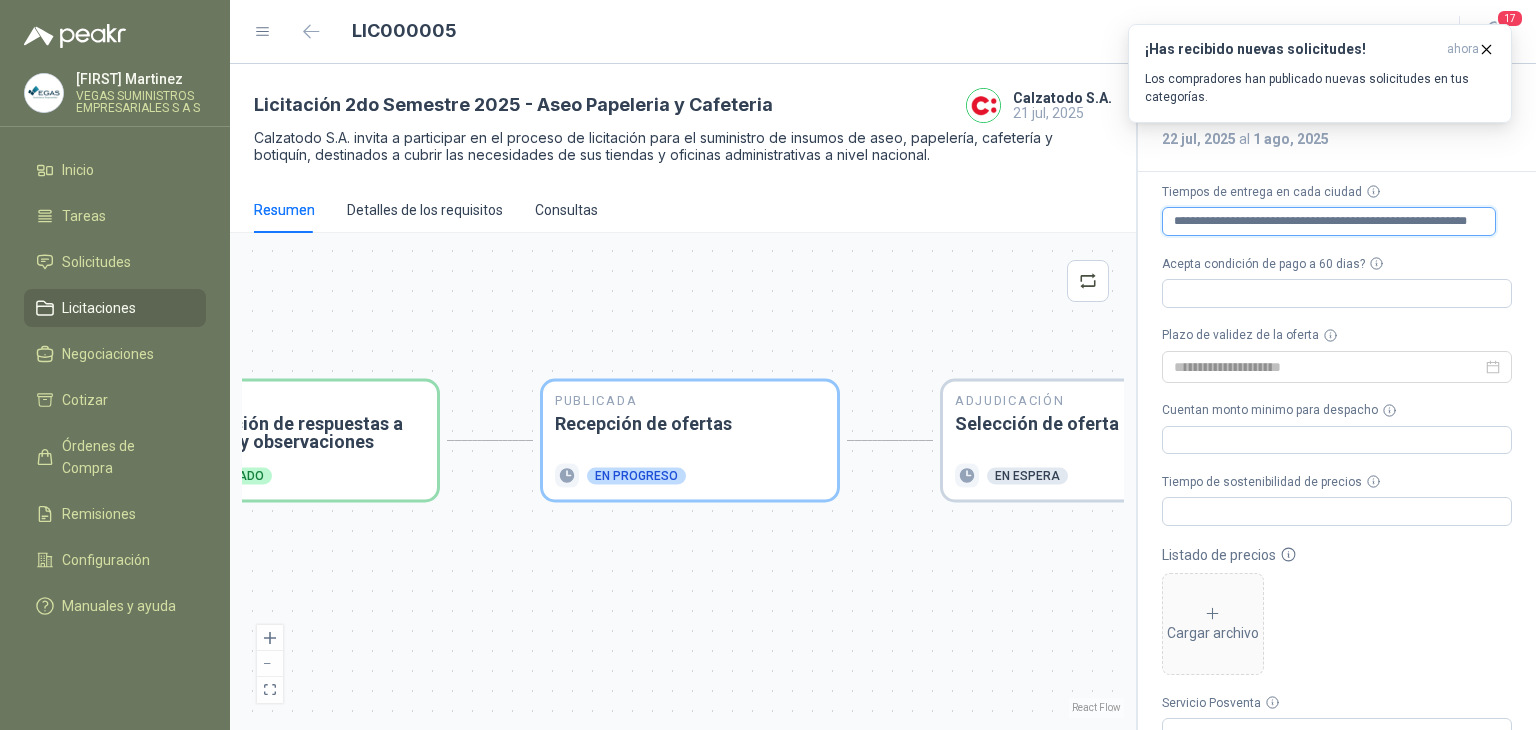 type 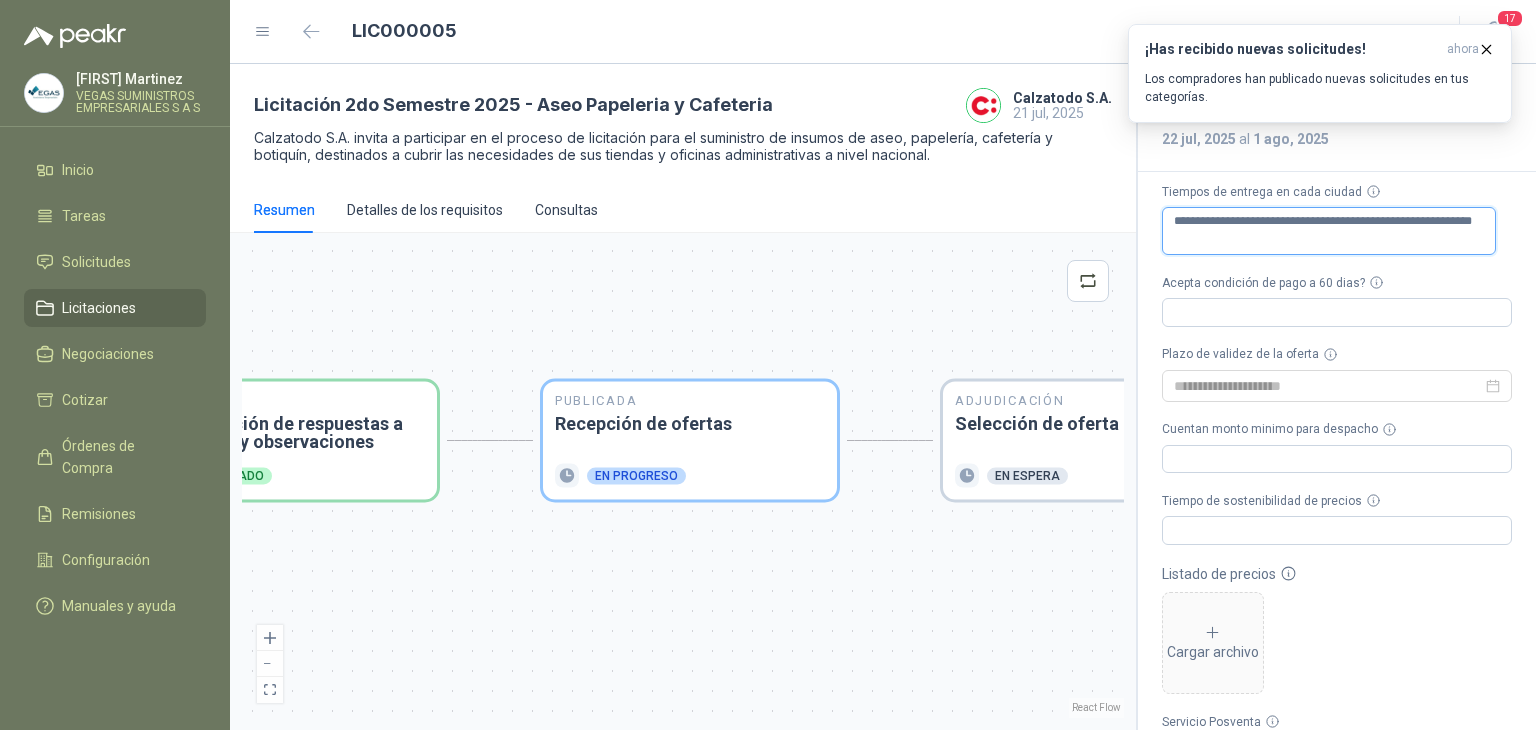 type 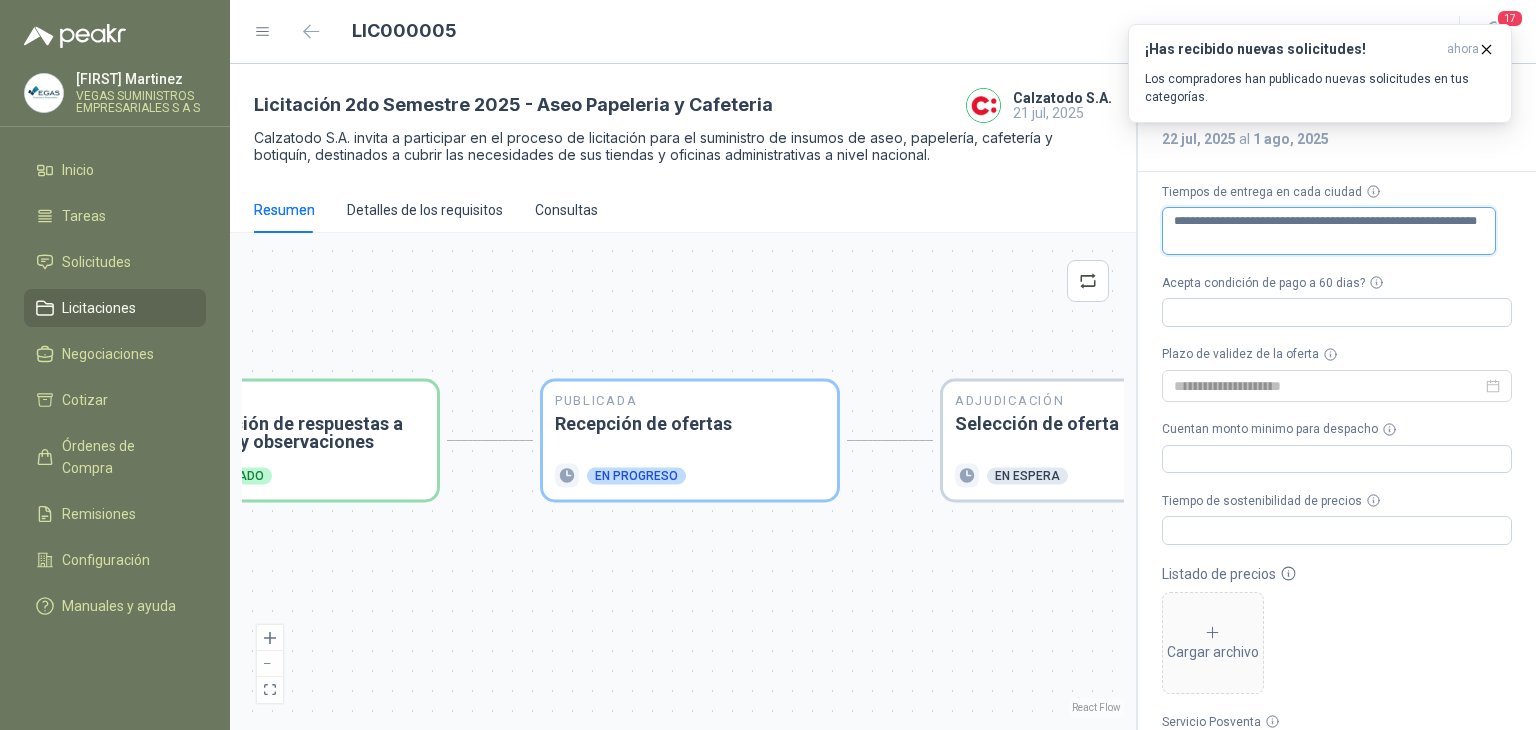 type 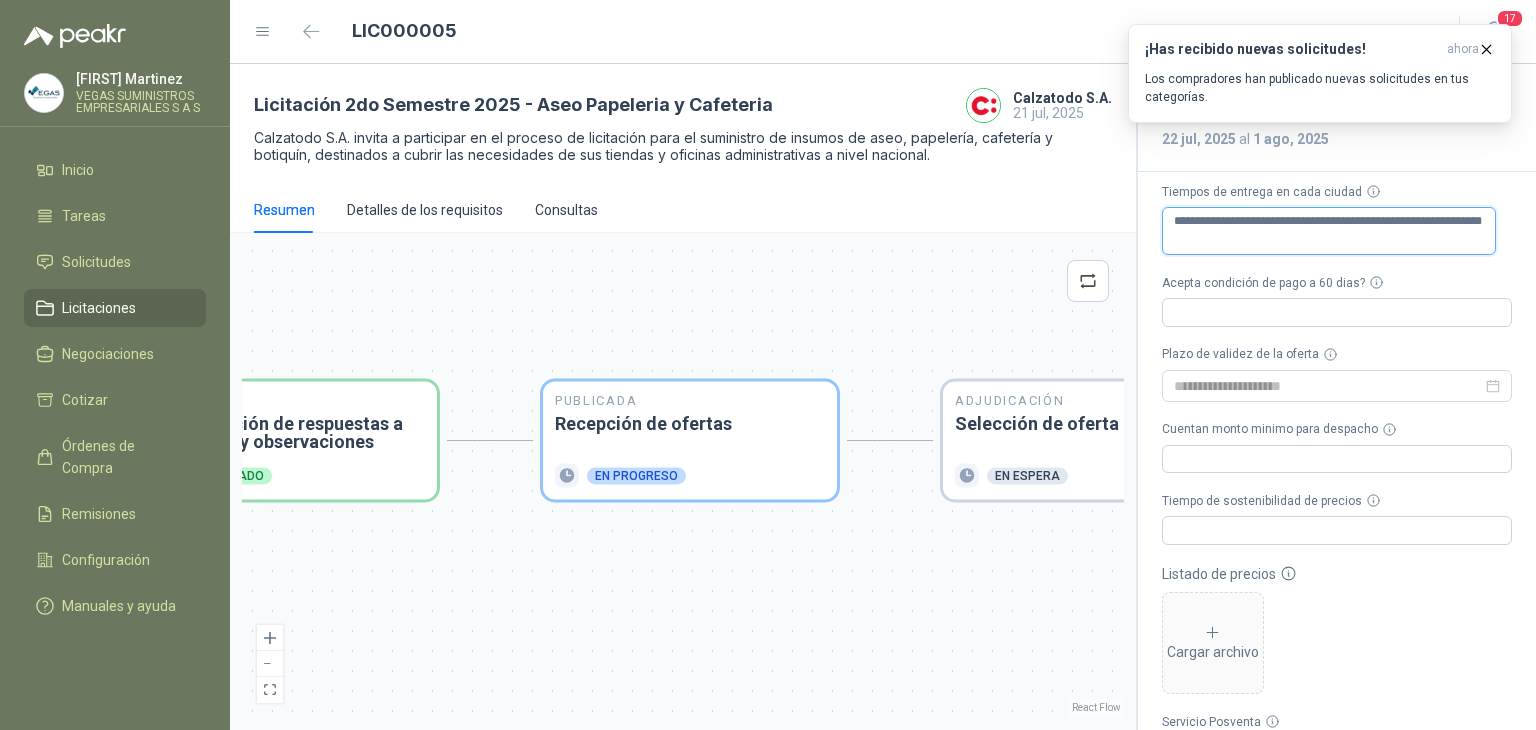 type 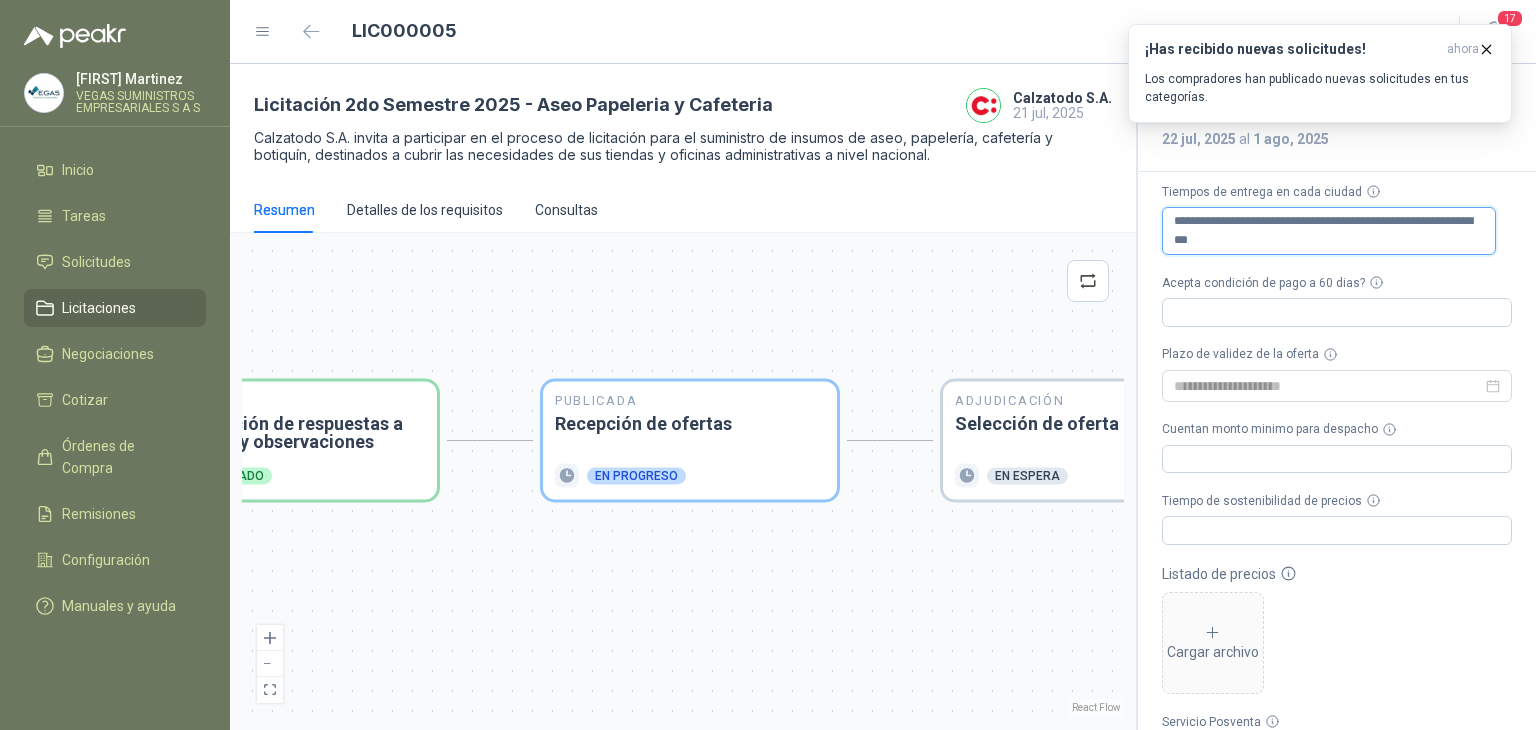 type 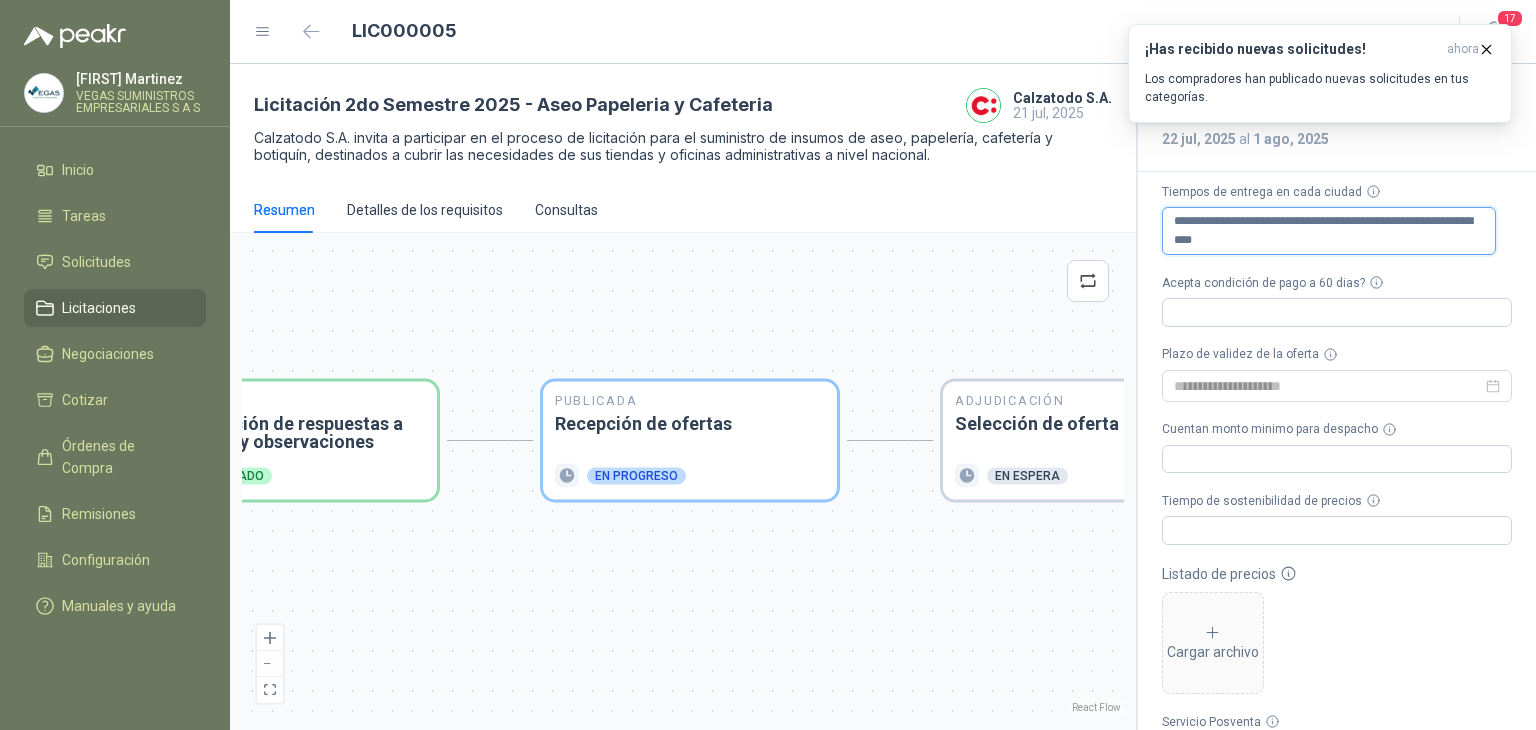 type 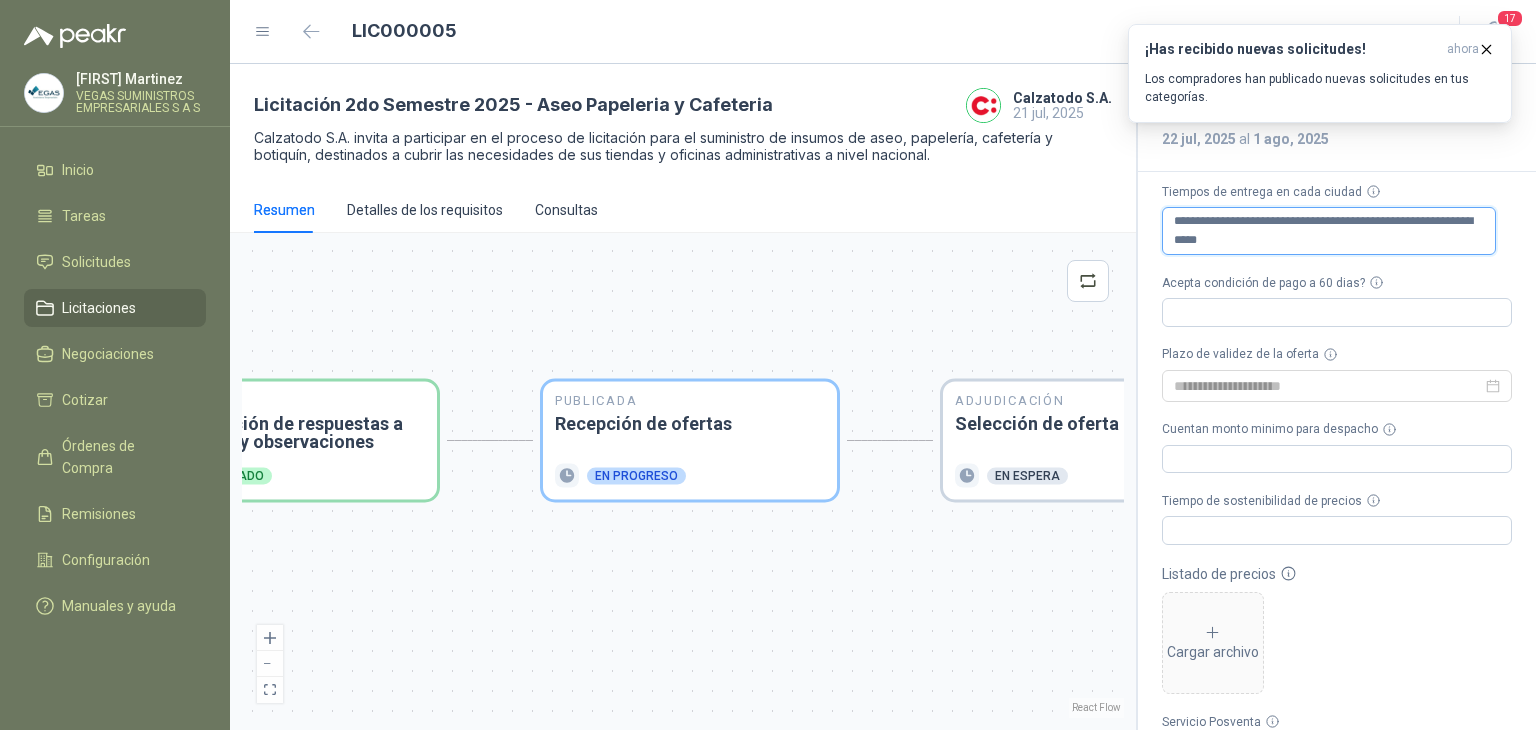 type 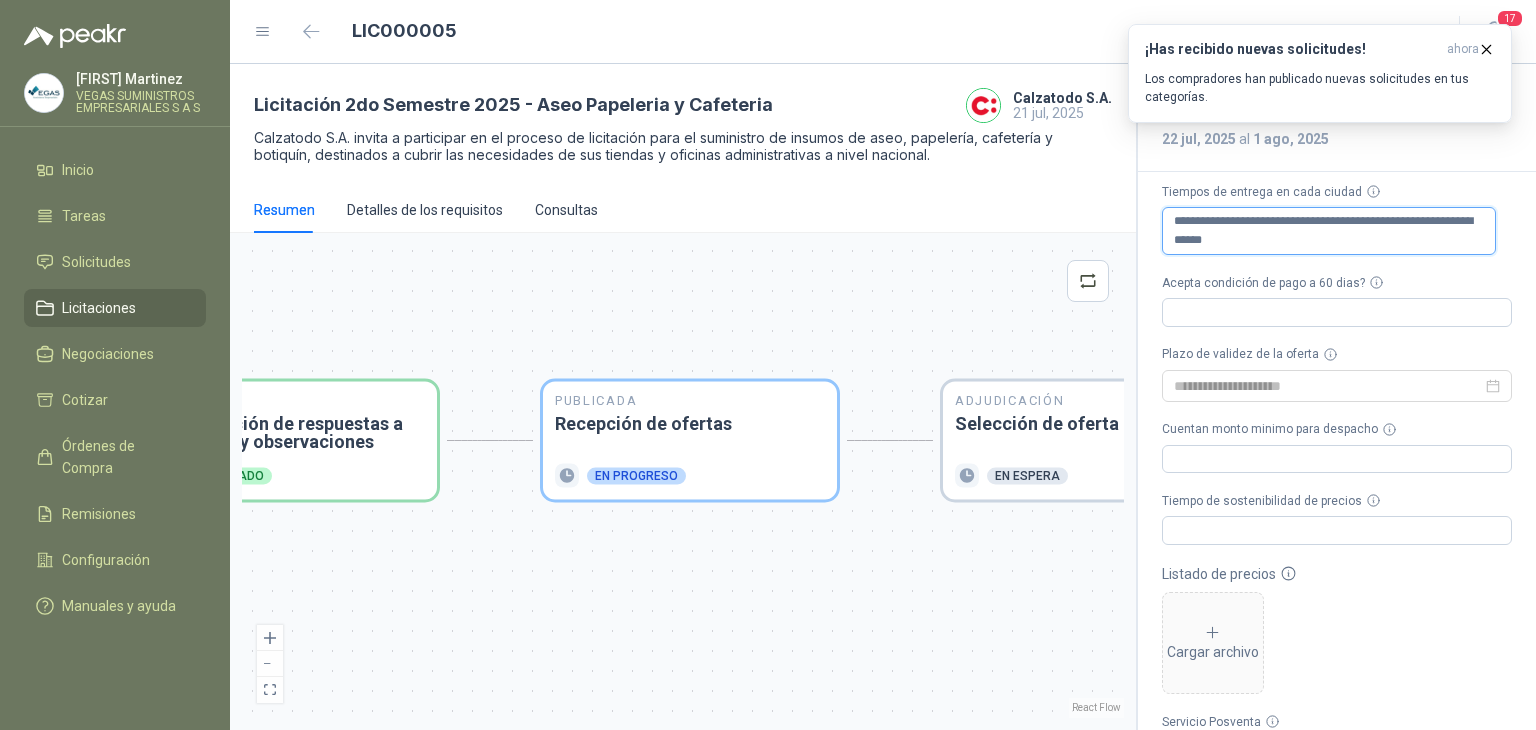 type 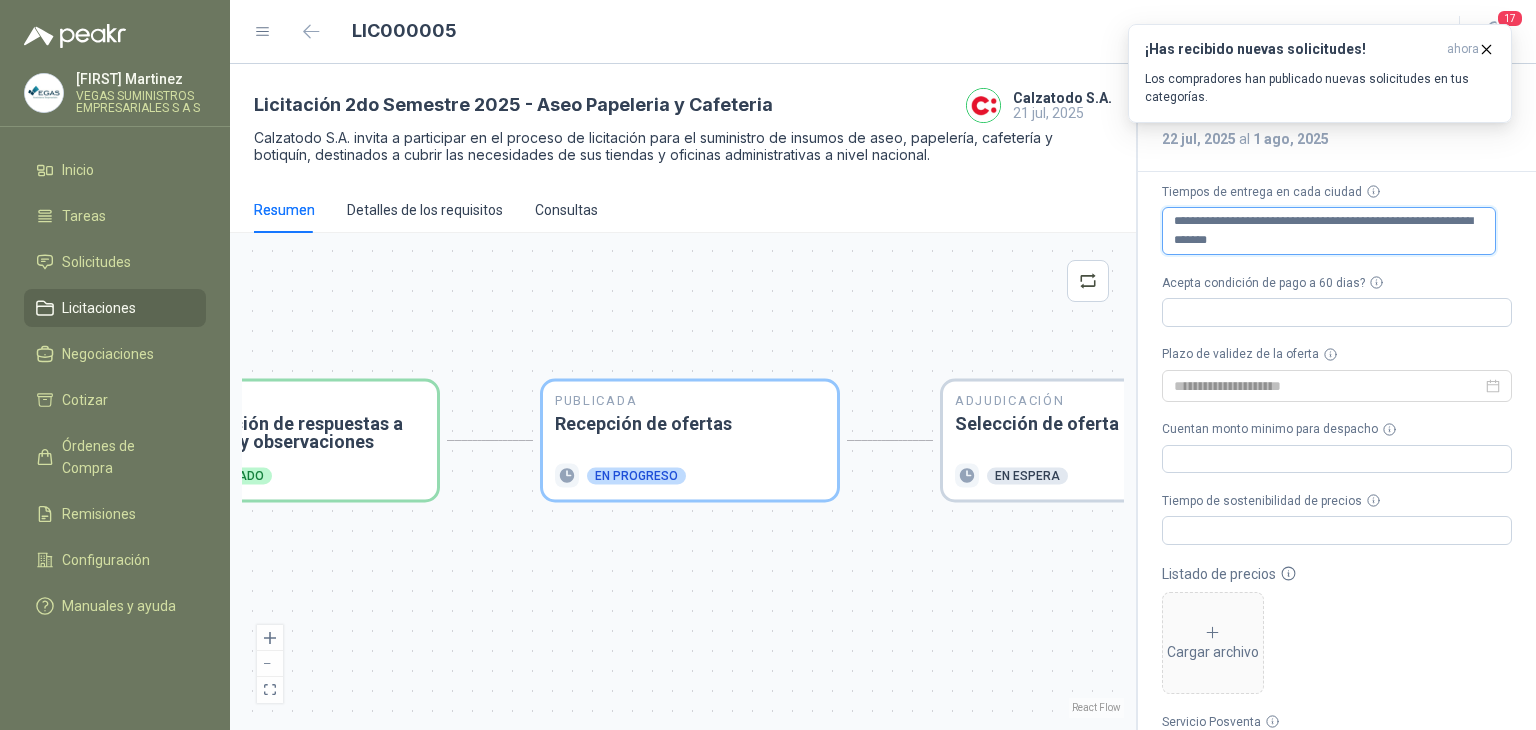 type 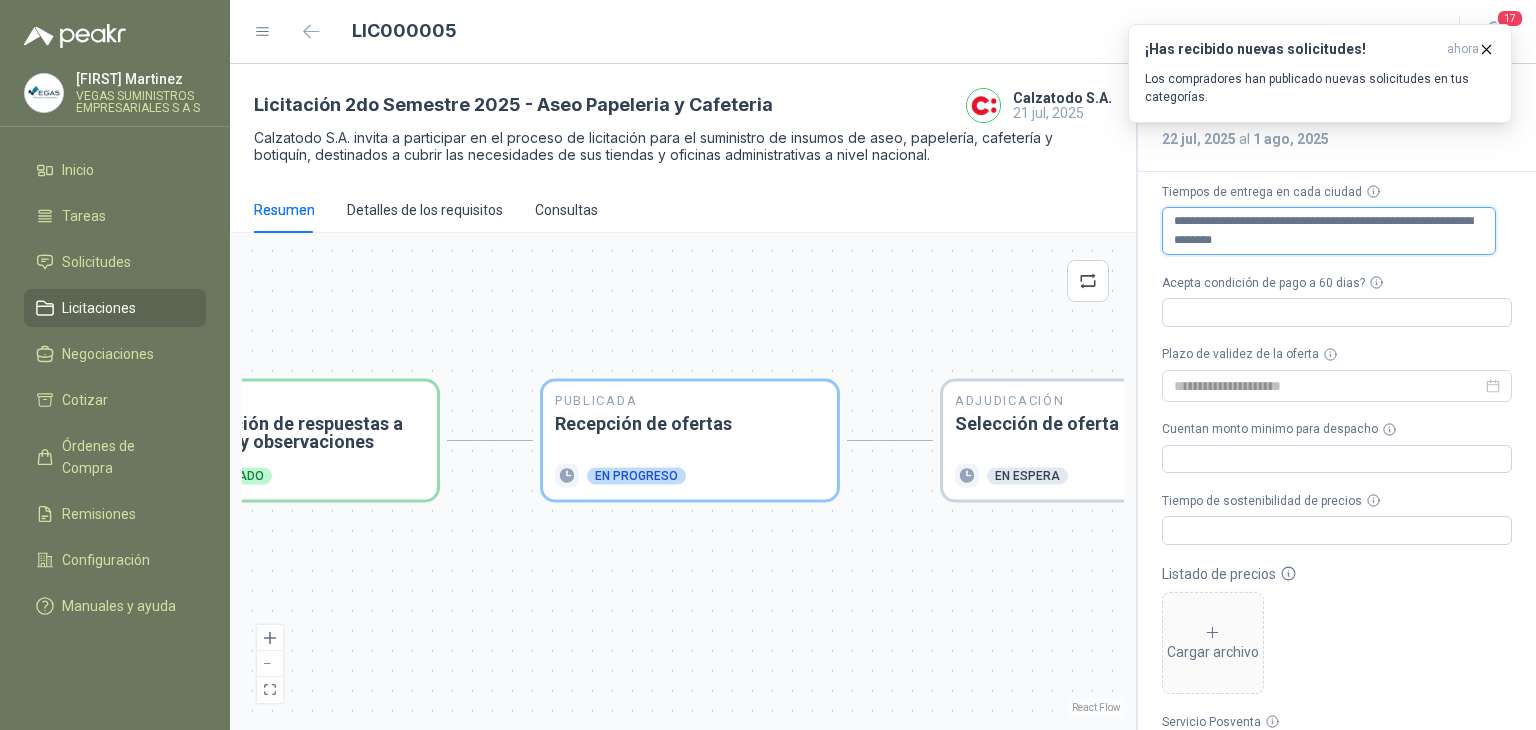type 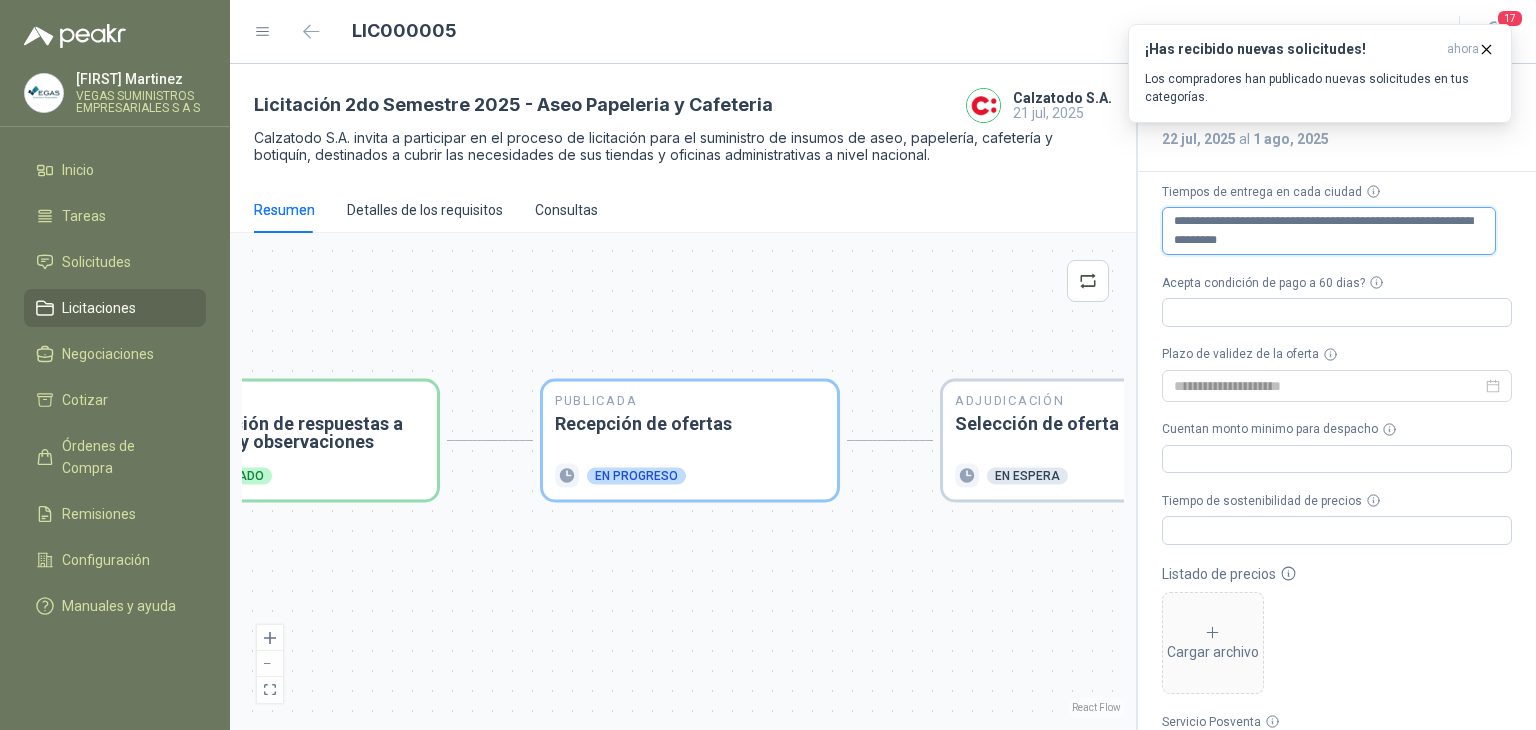 type 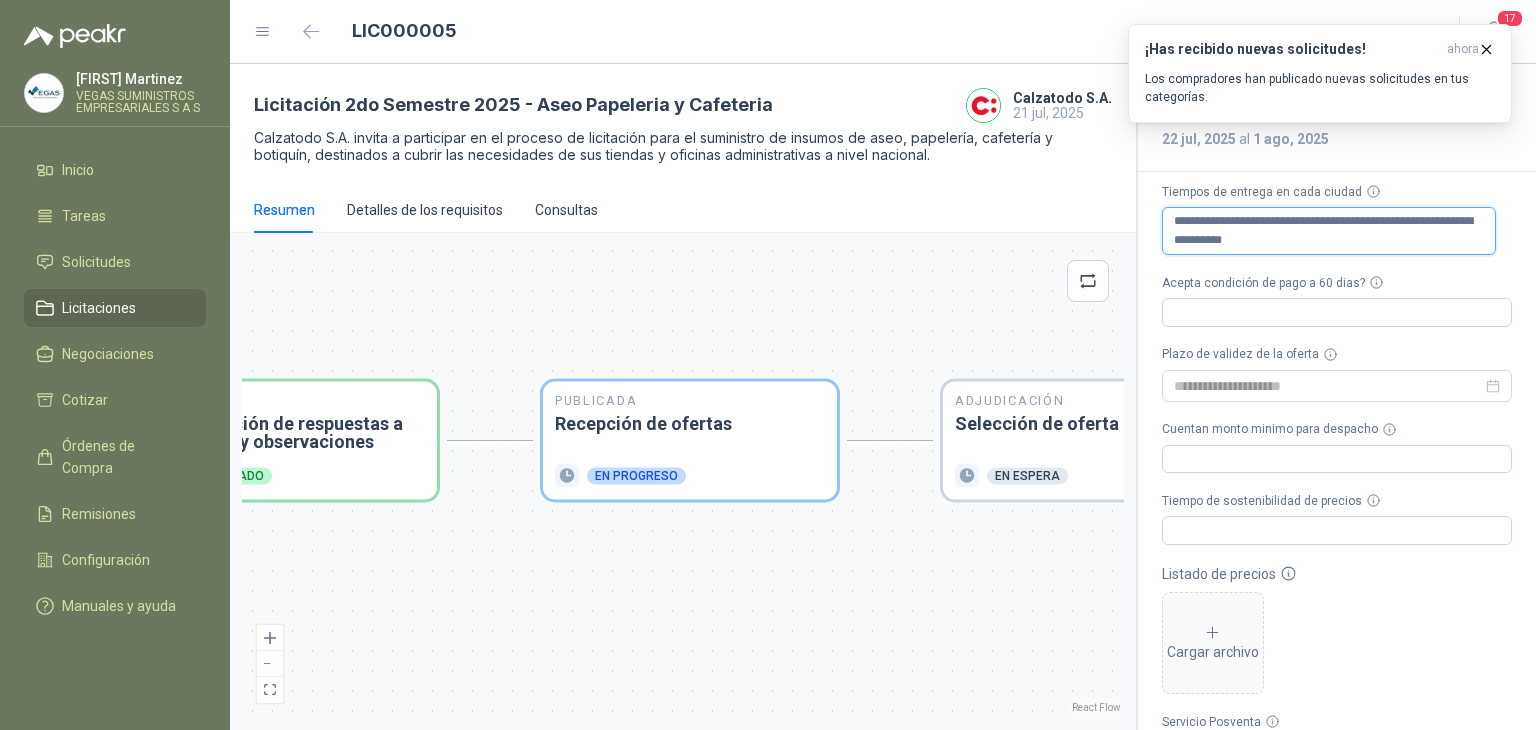 type 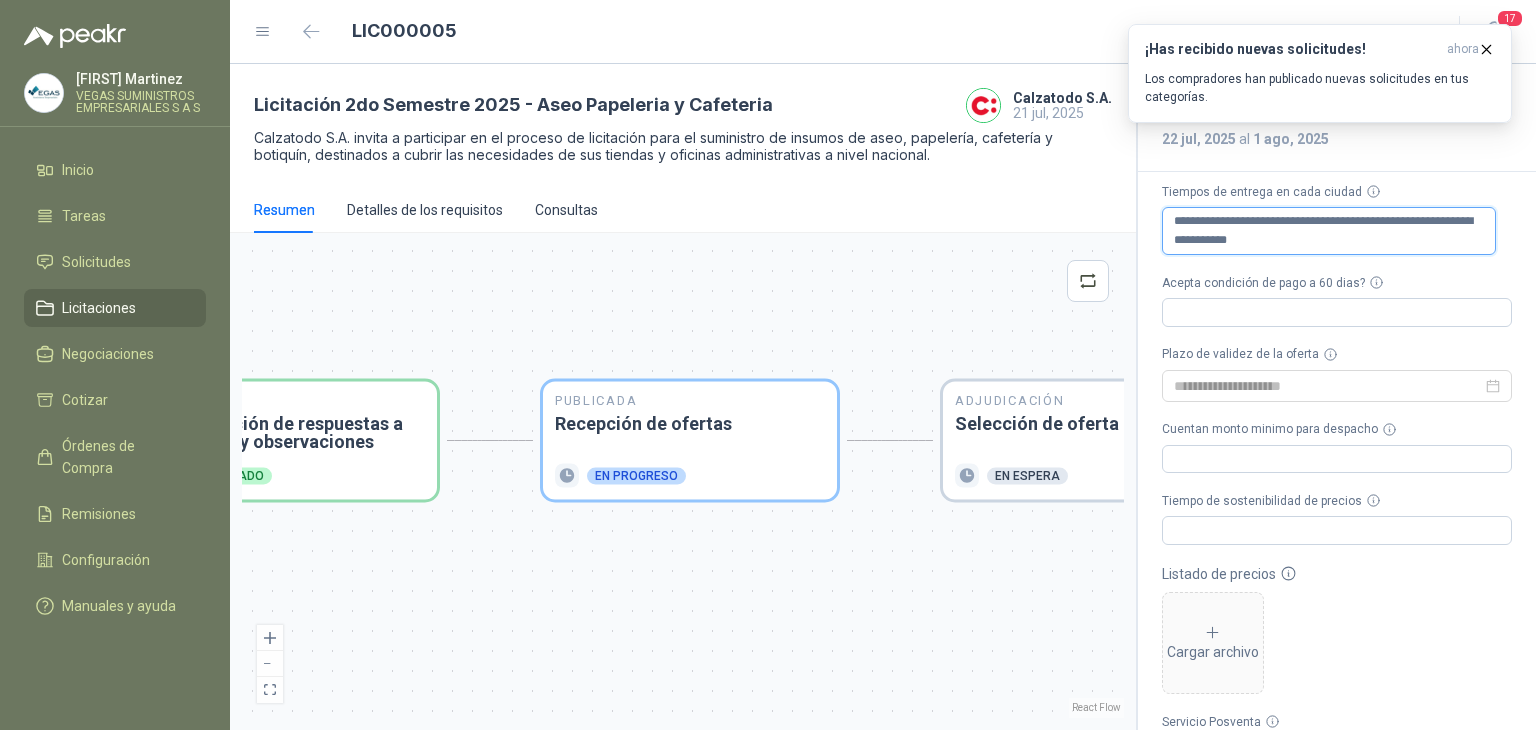type 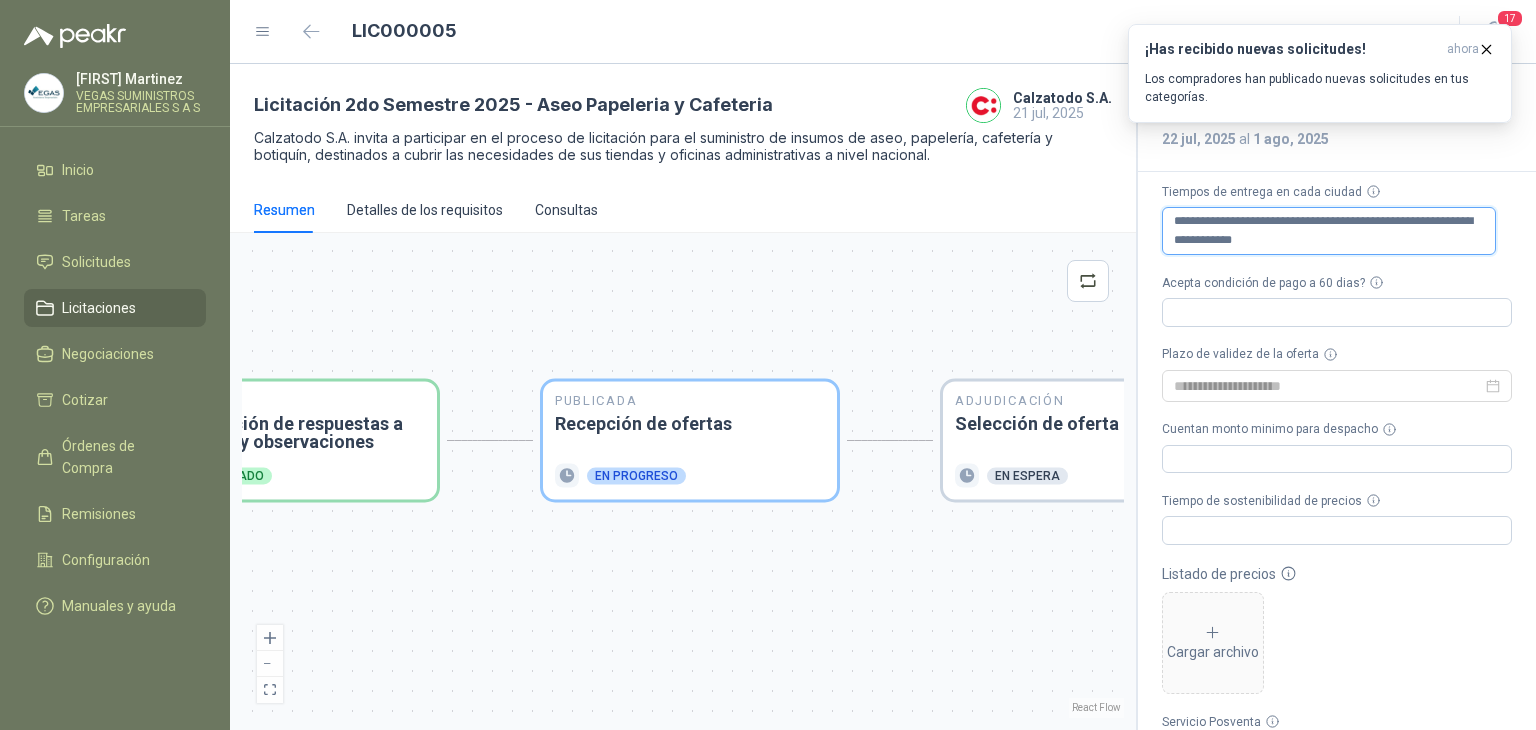 type 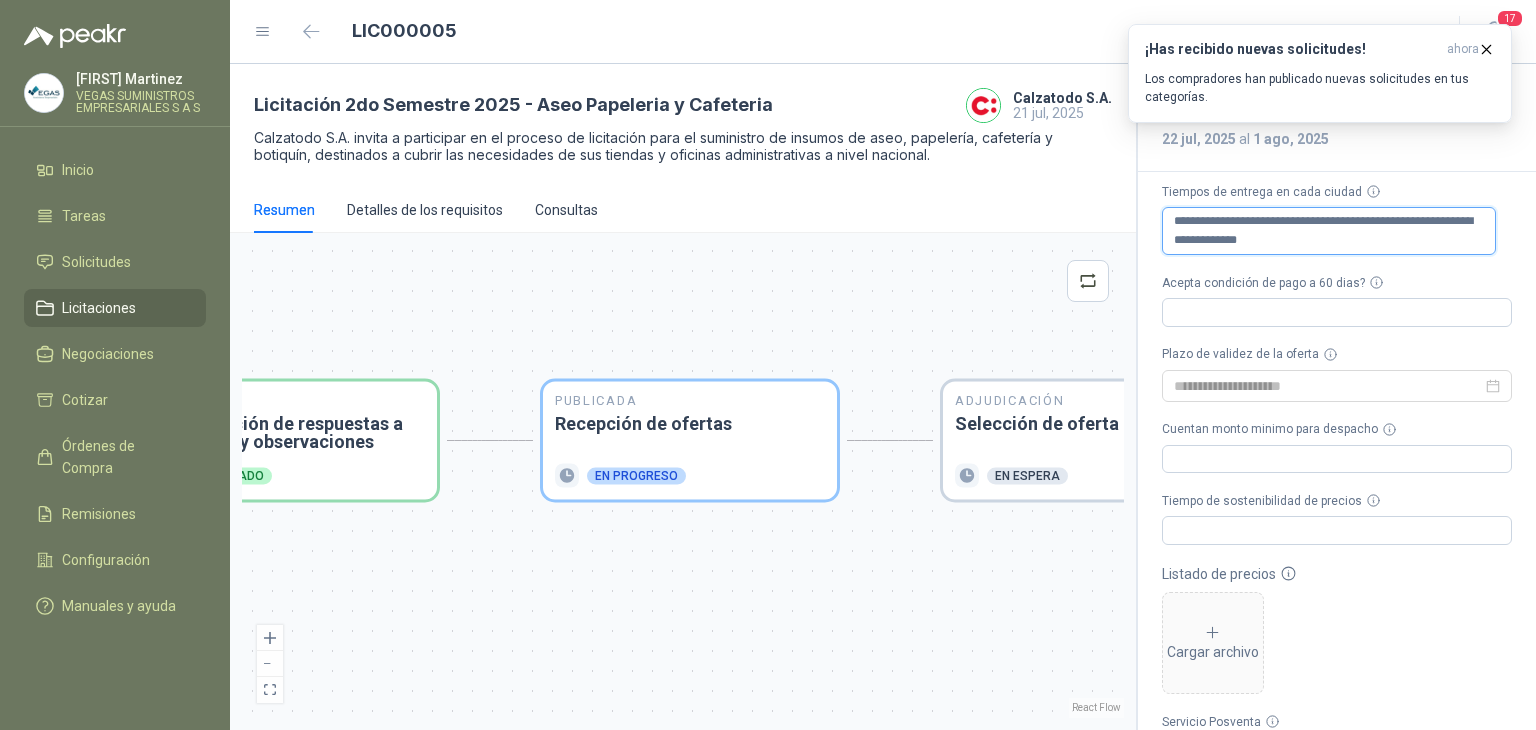 type 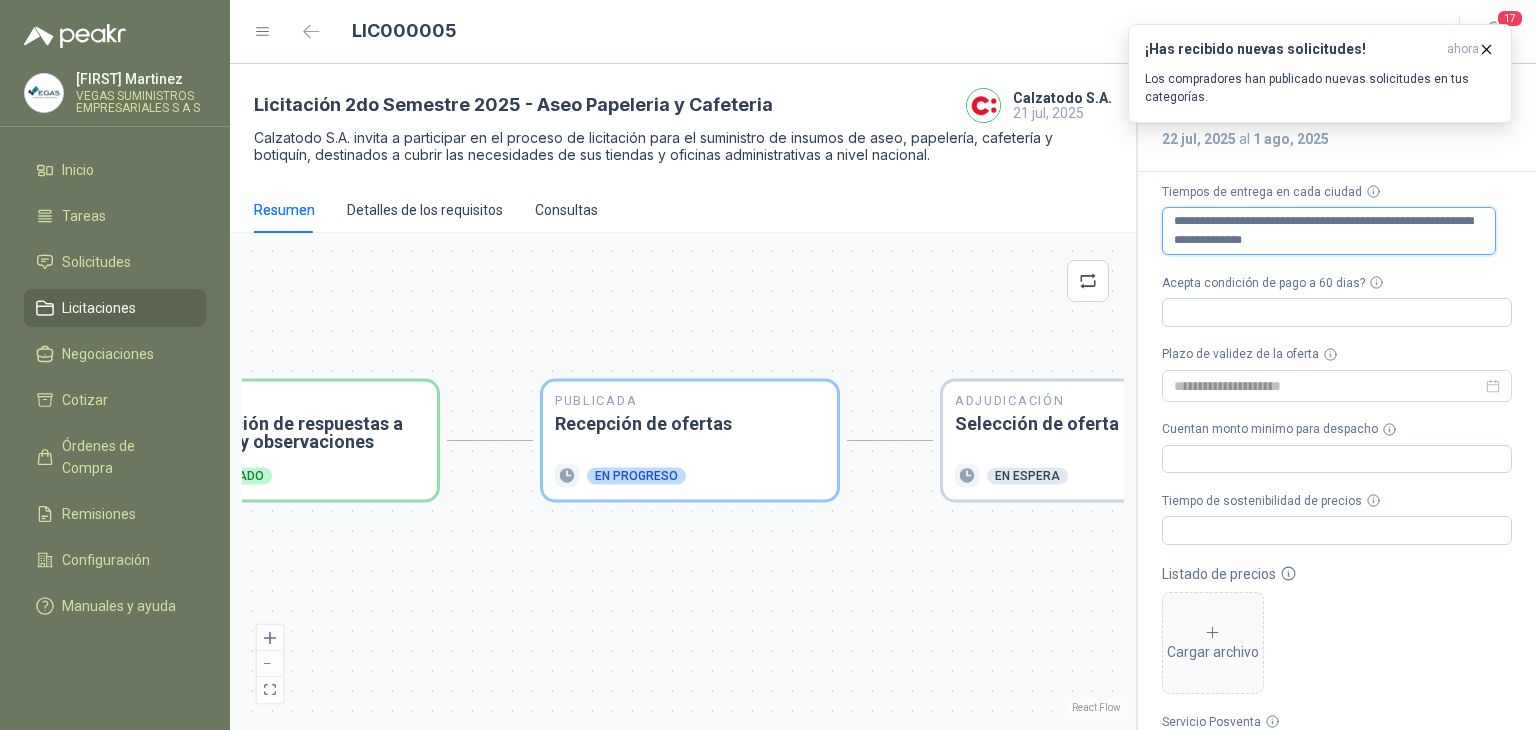 type on "**********" 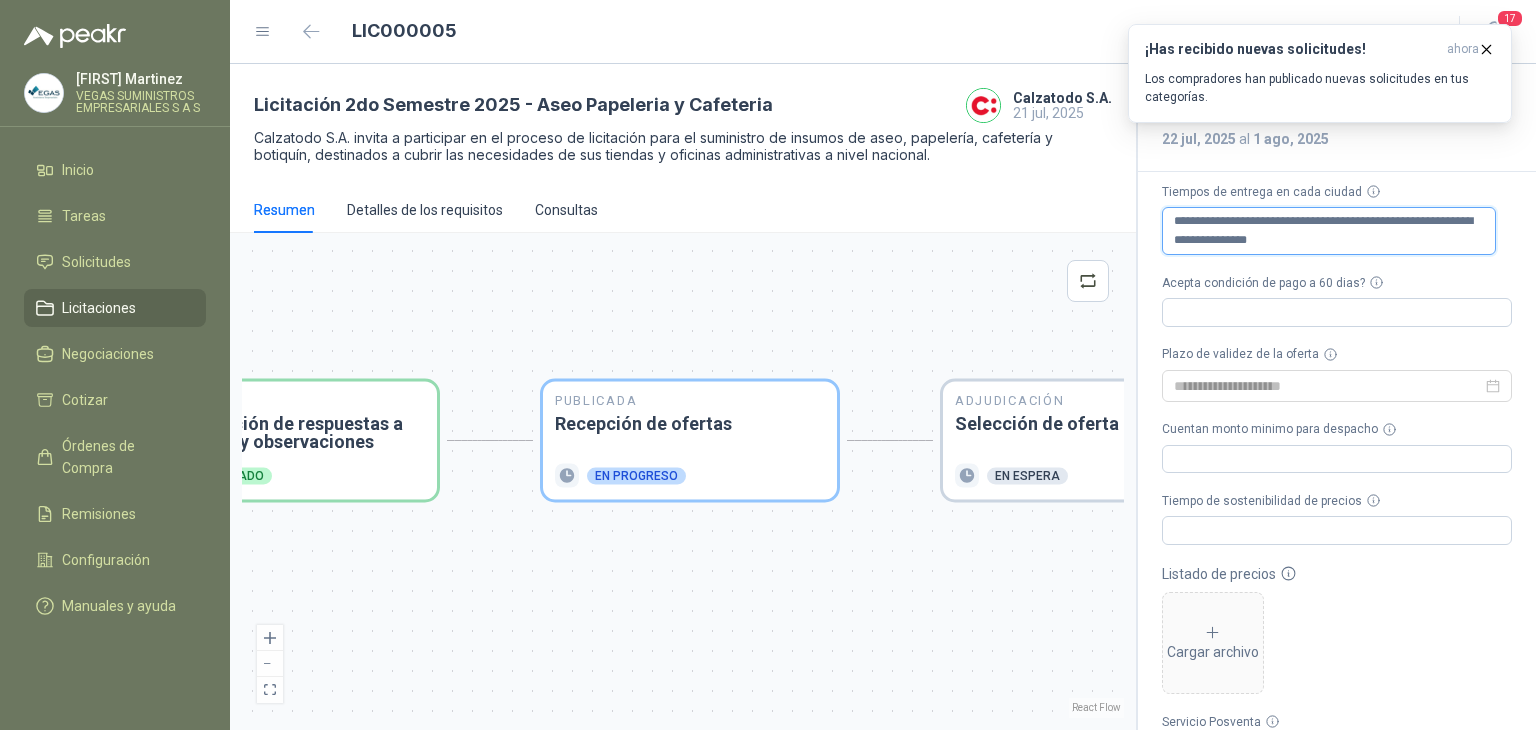 type 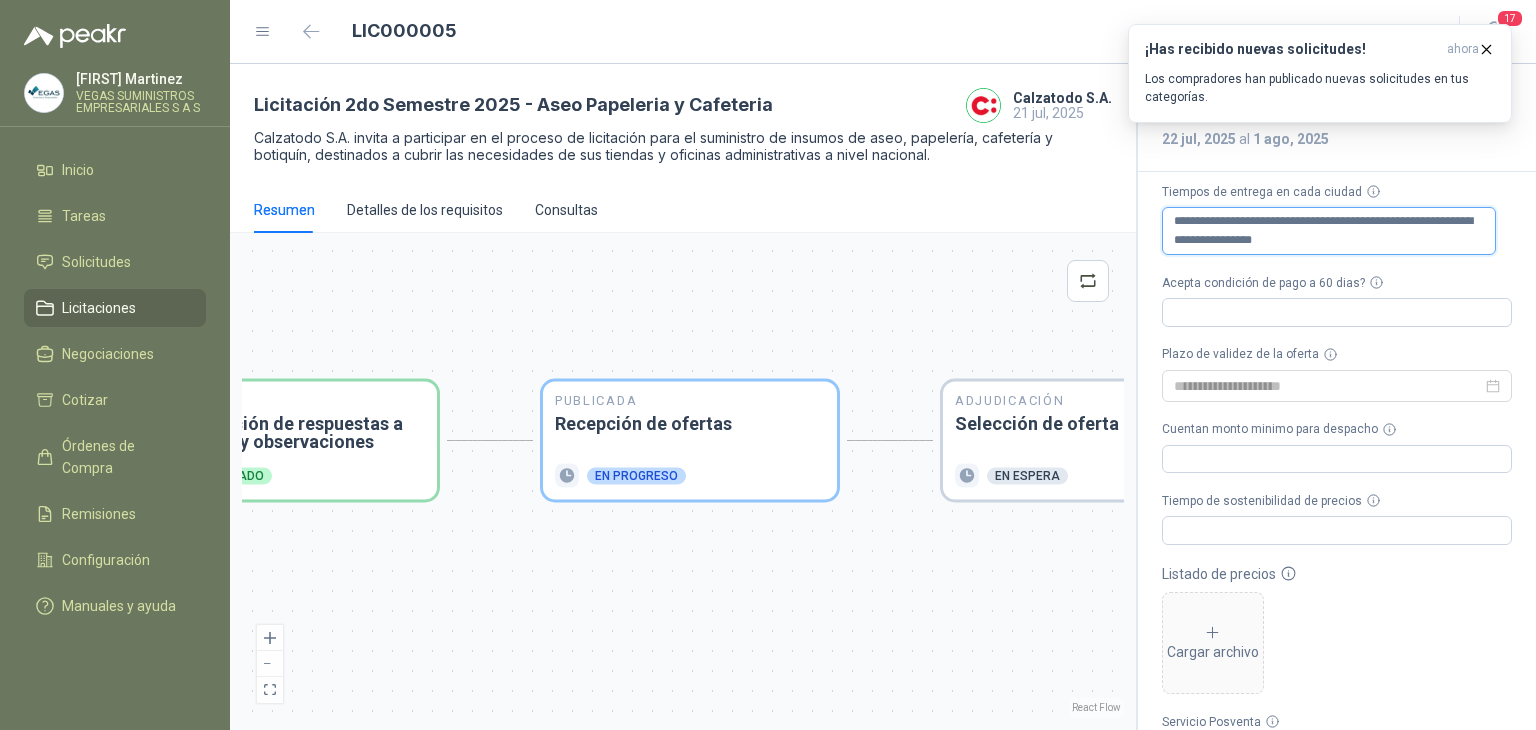 type on "**********" 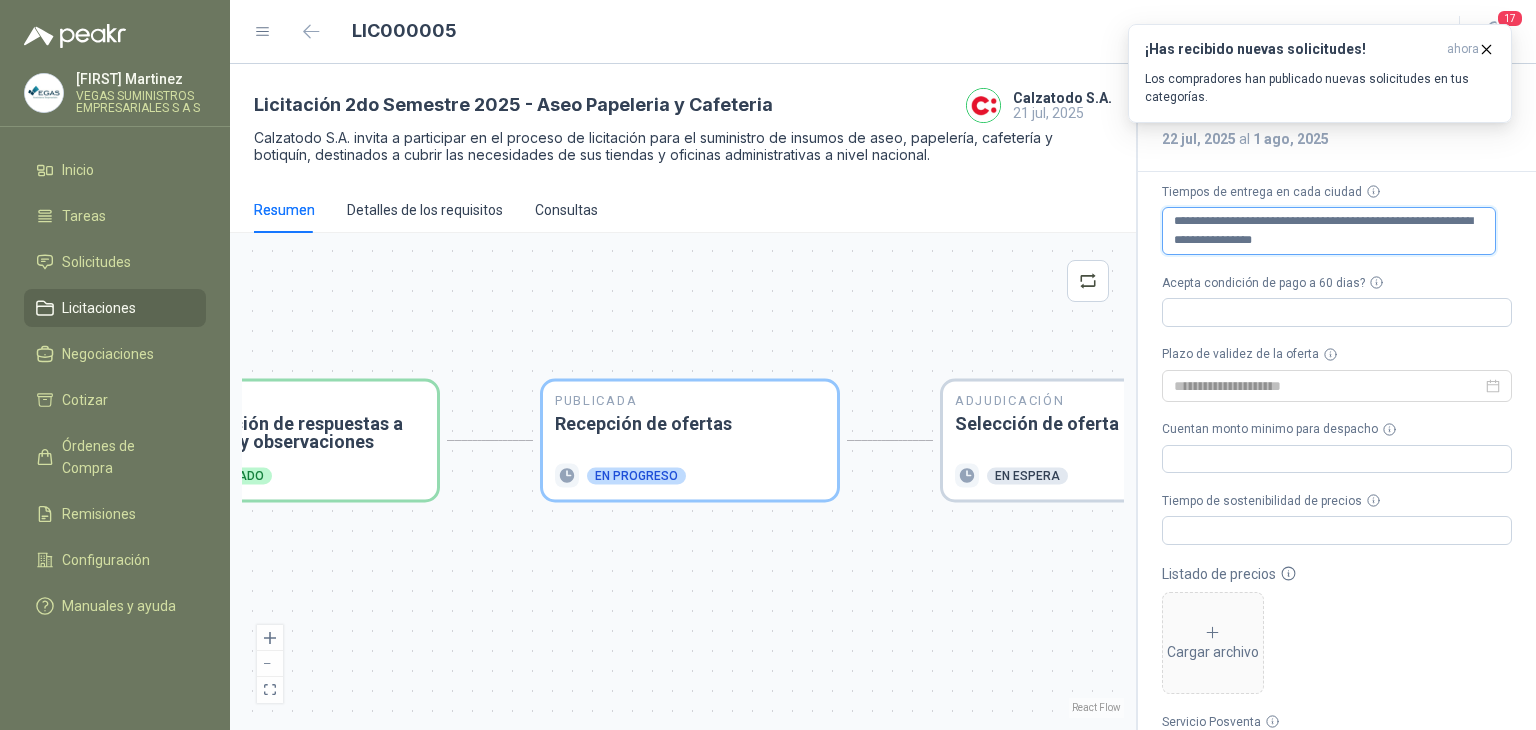 type 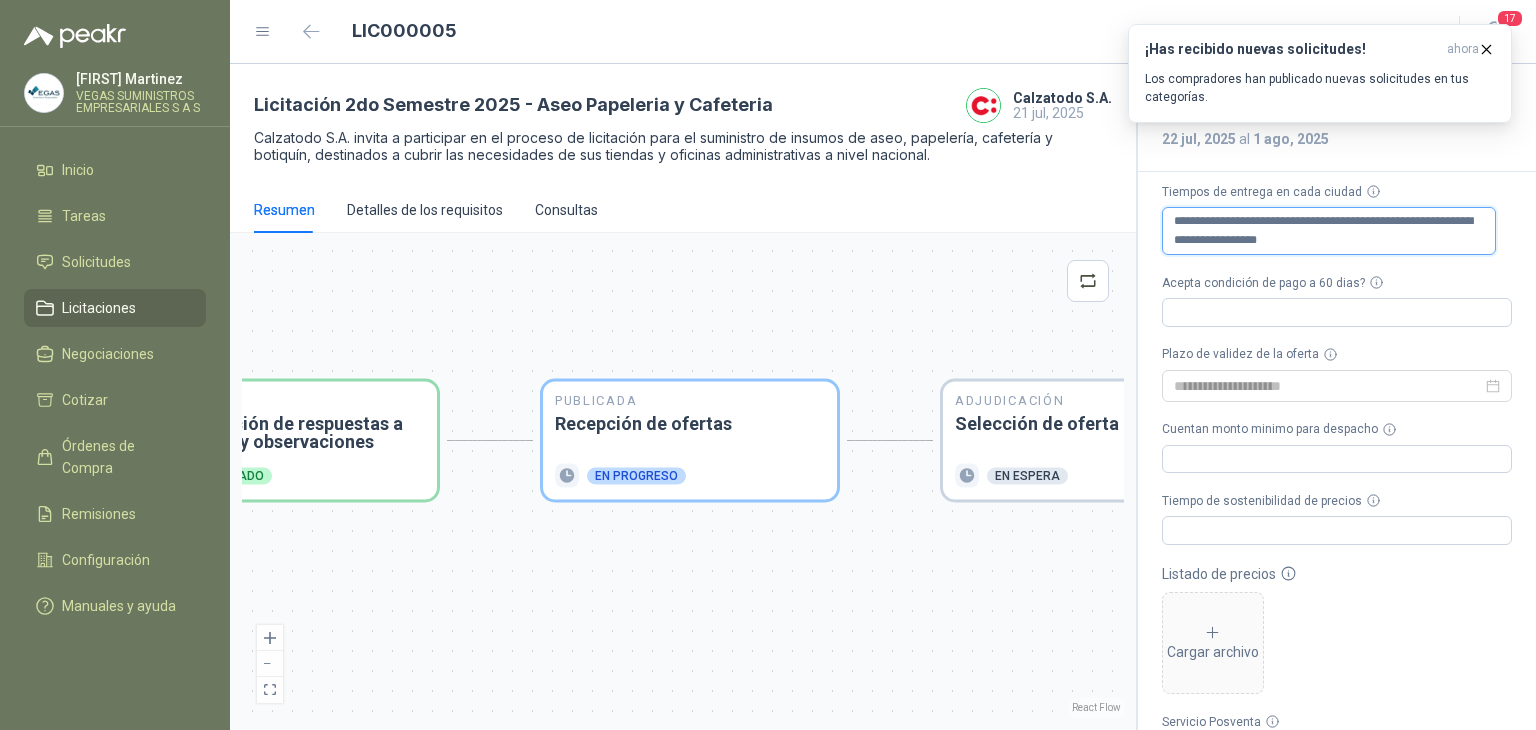 type 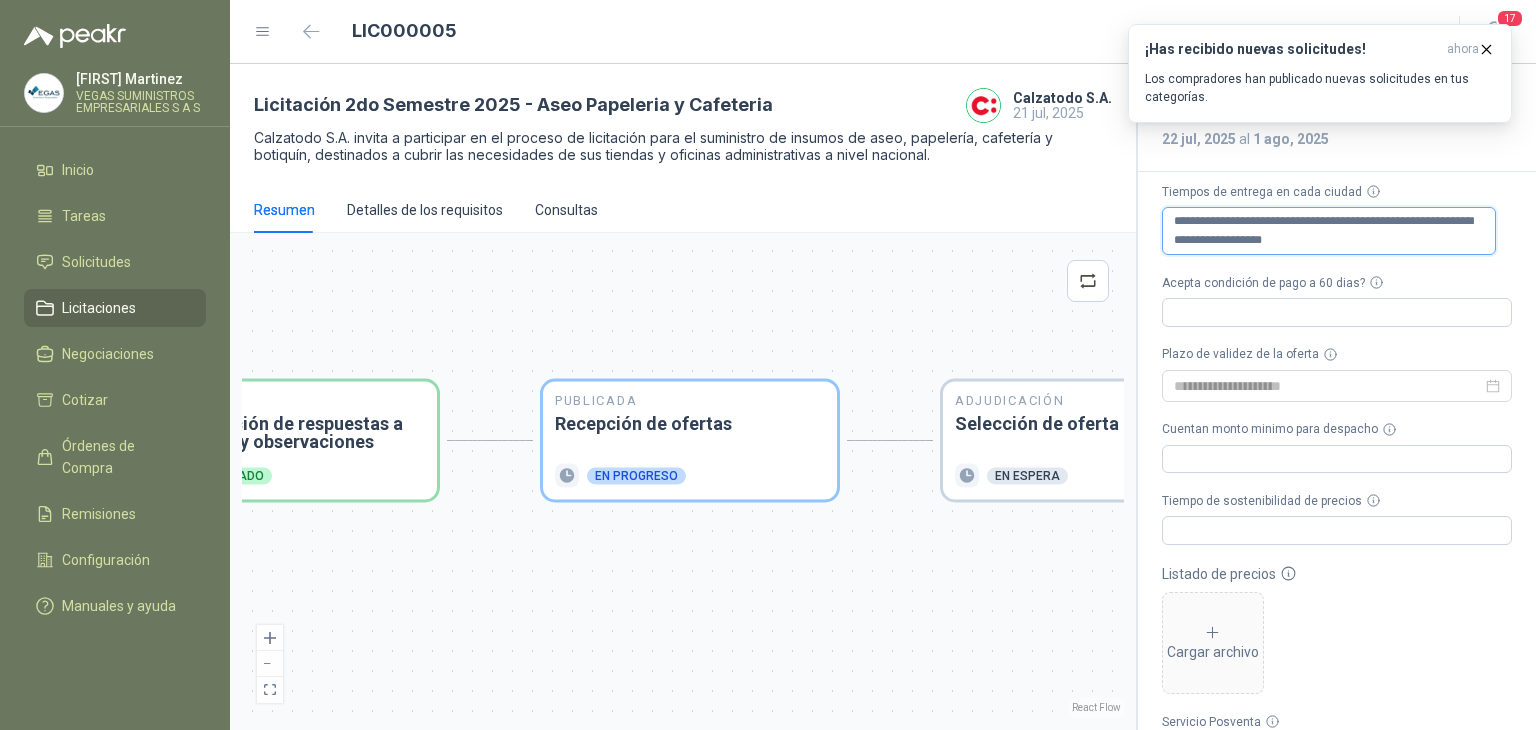 type 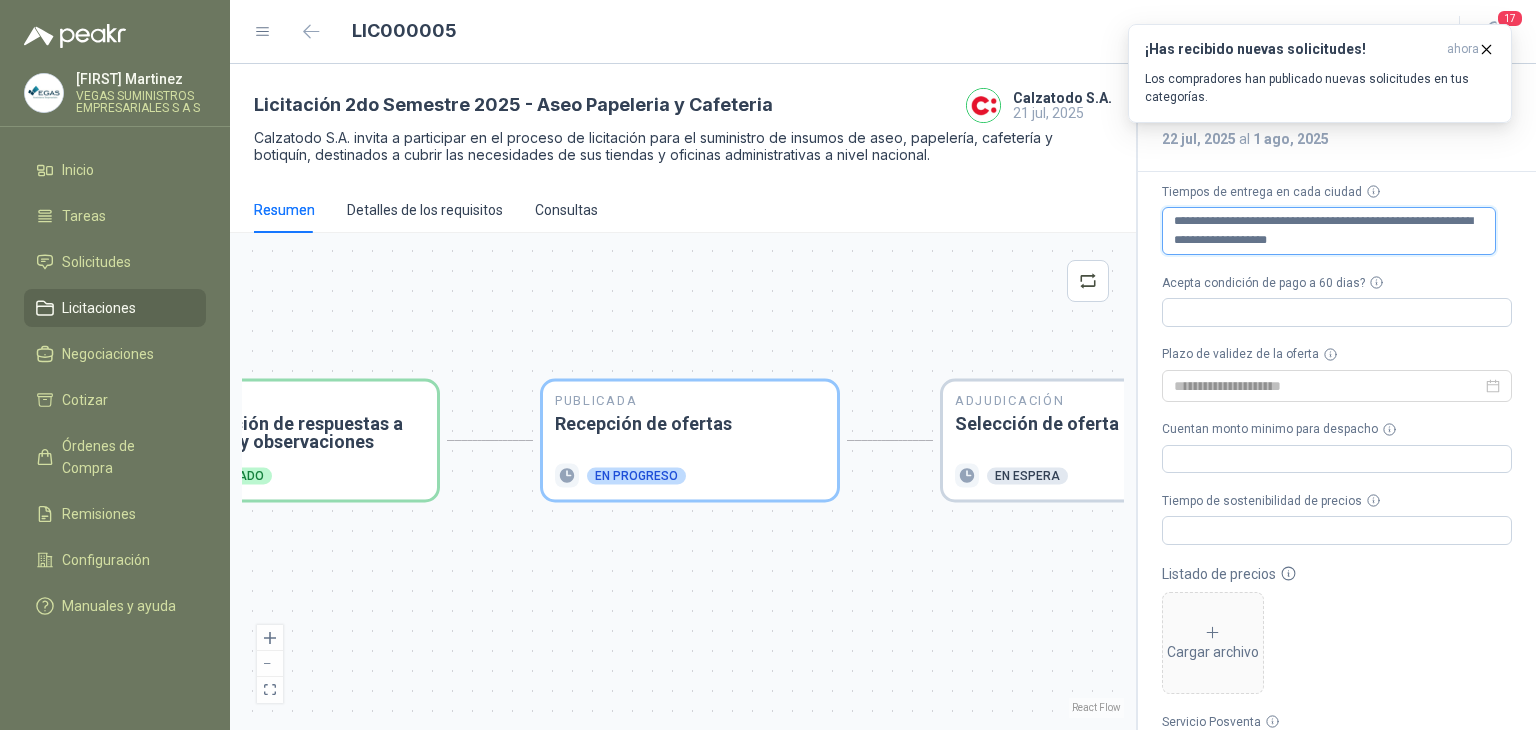 type 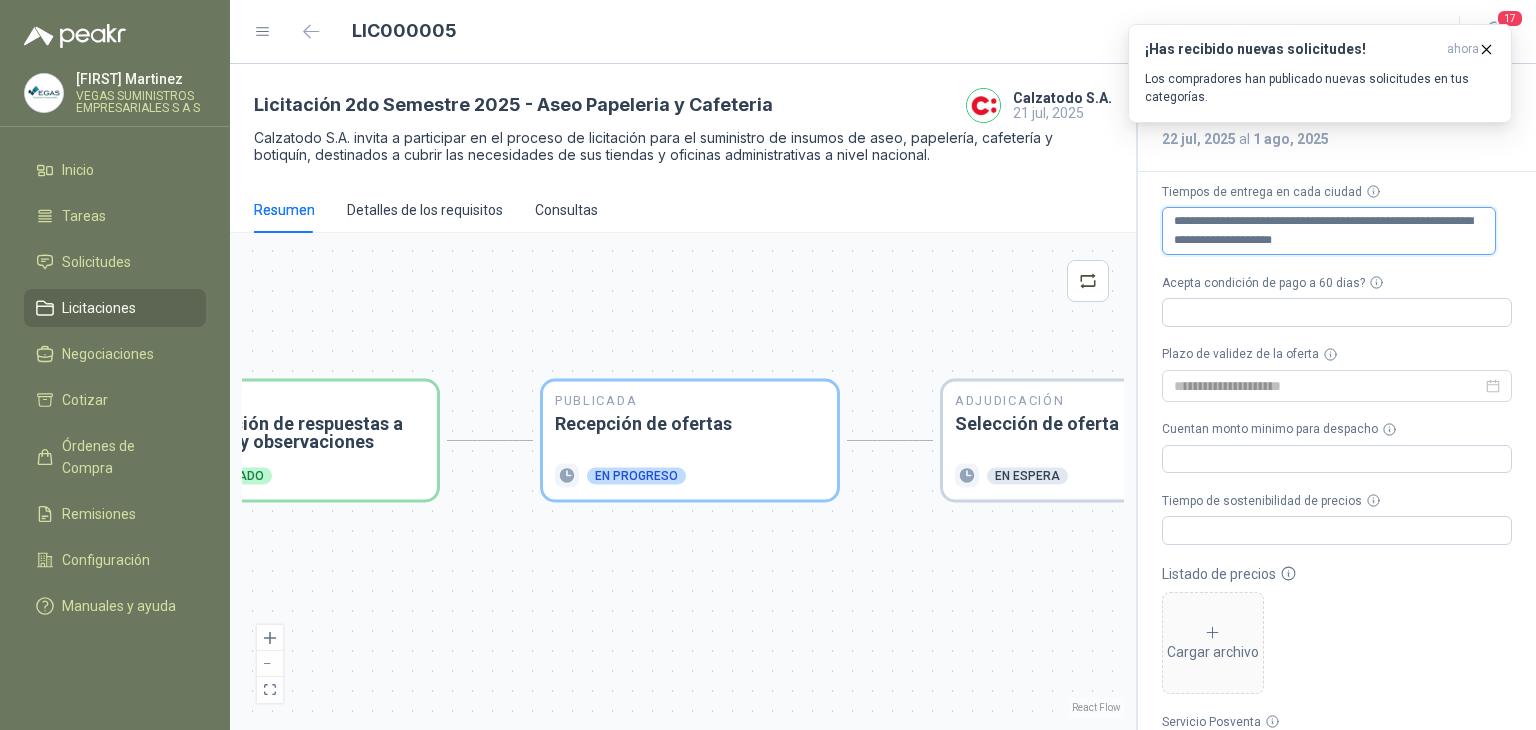 type 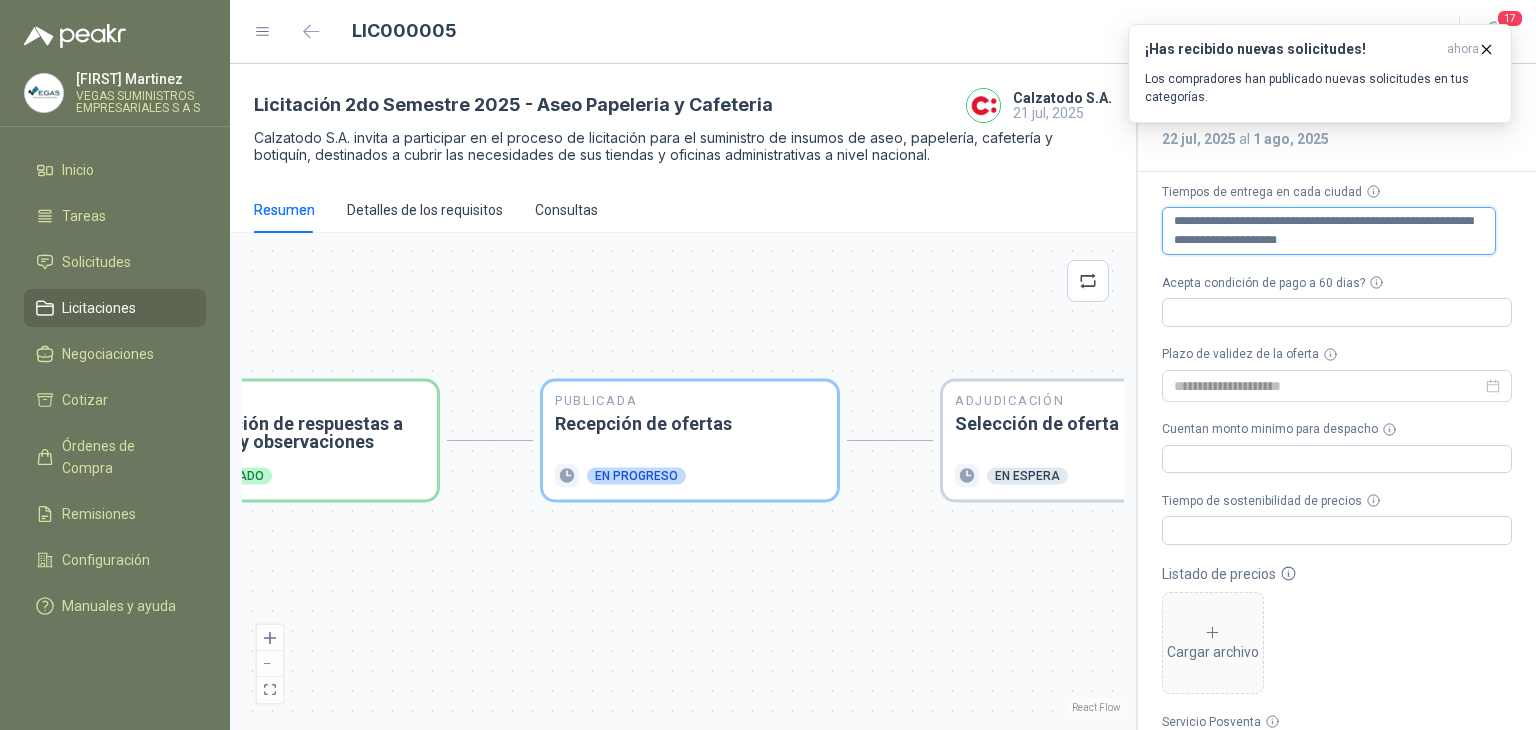 type on "**********" 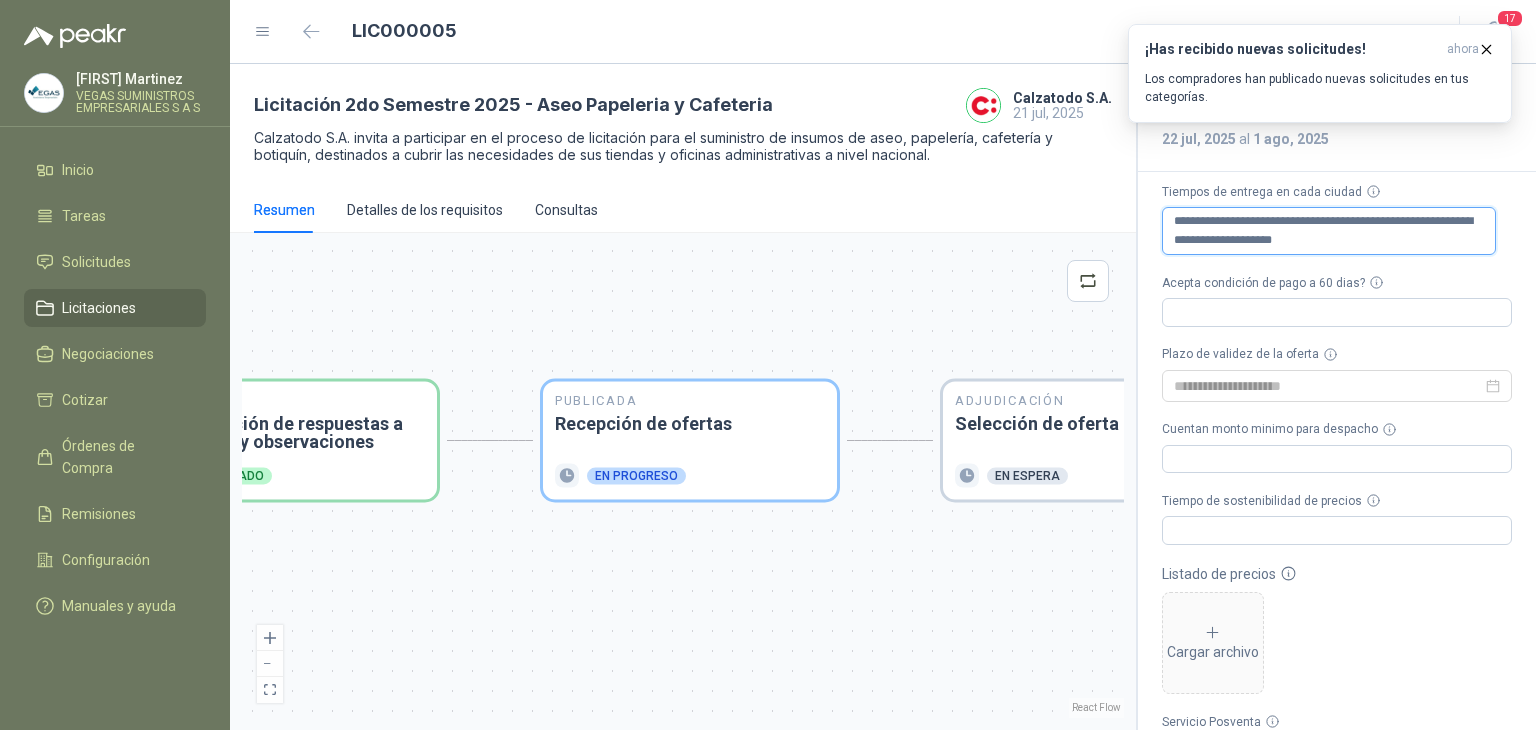 type 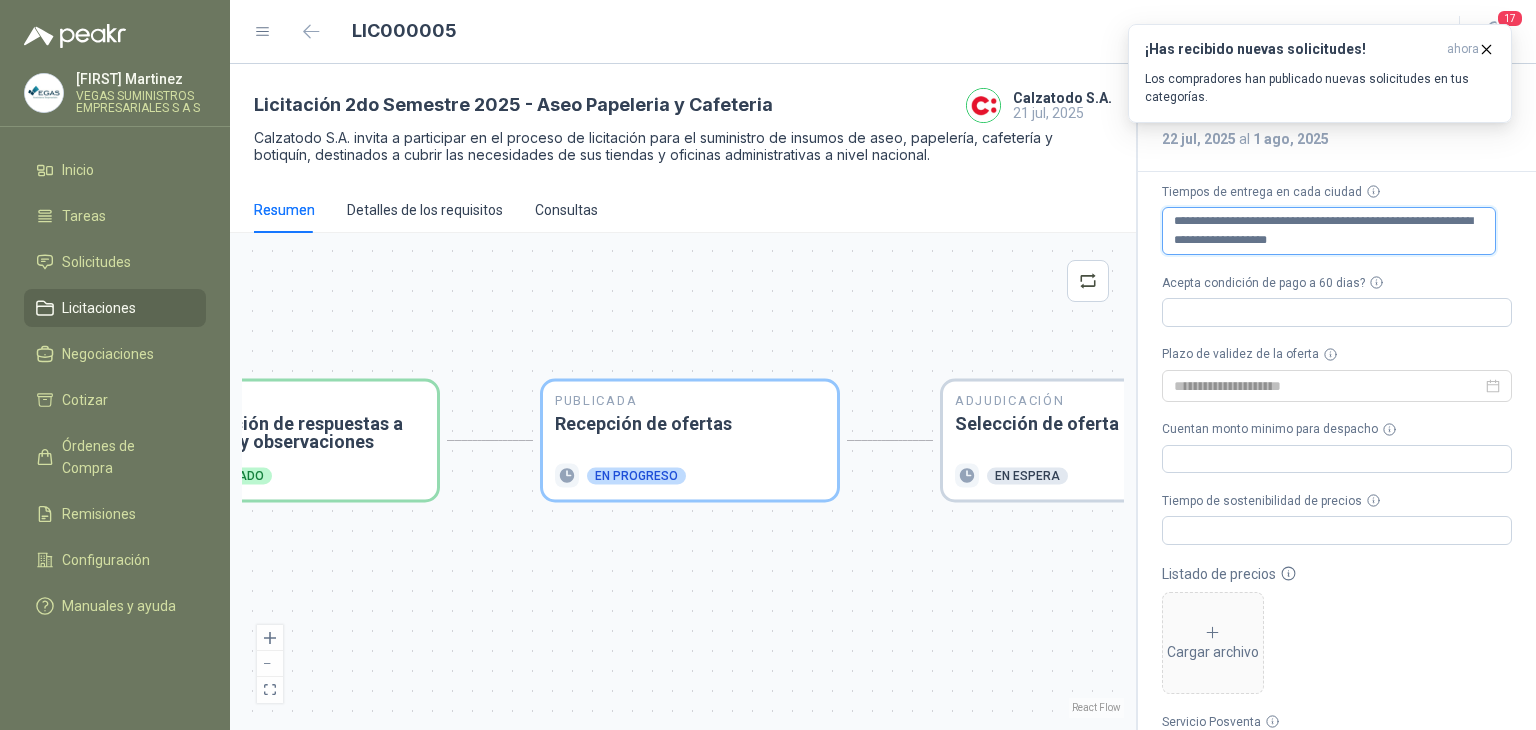 type 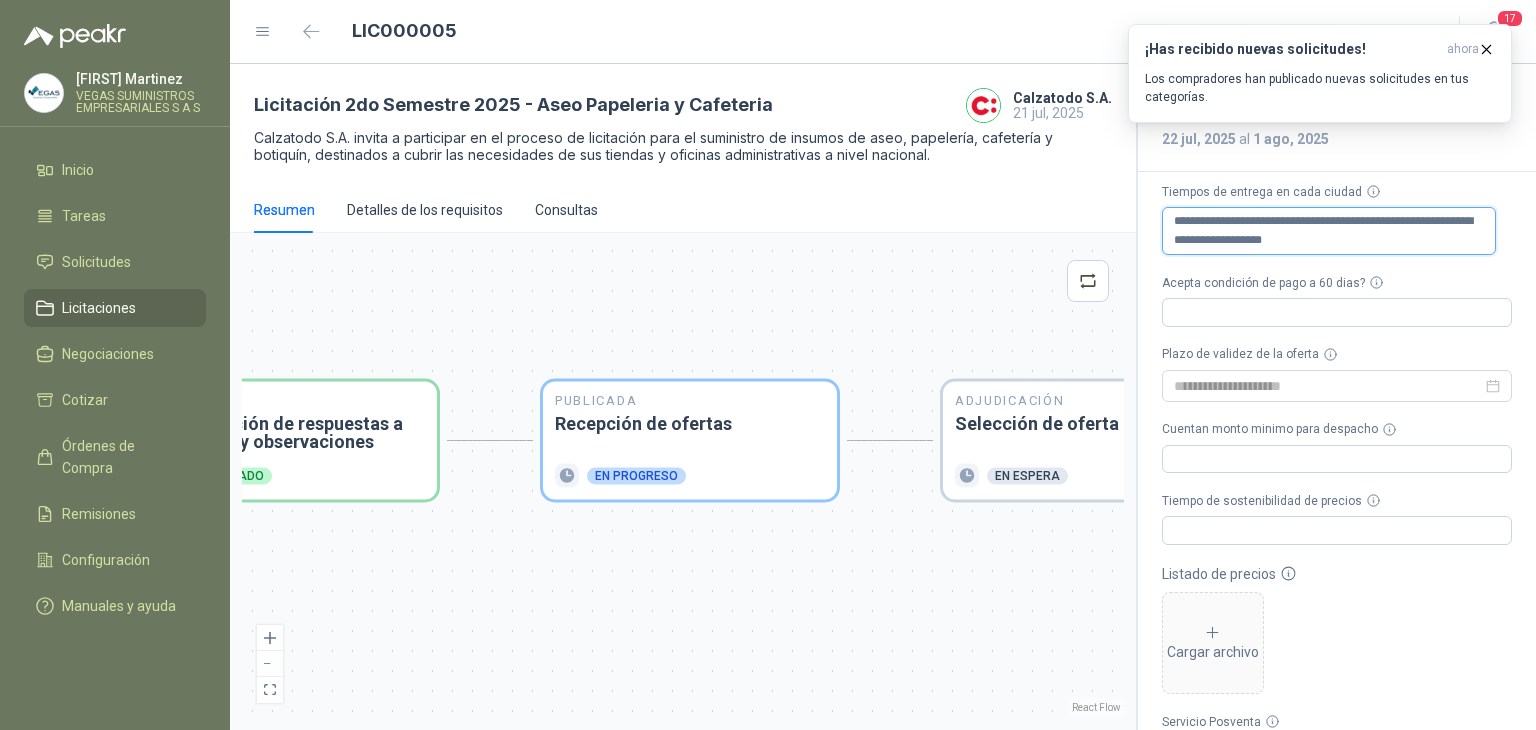 type 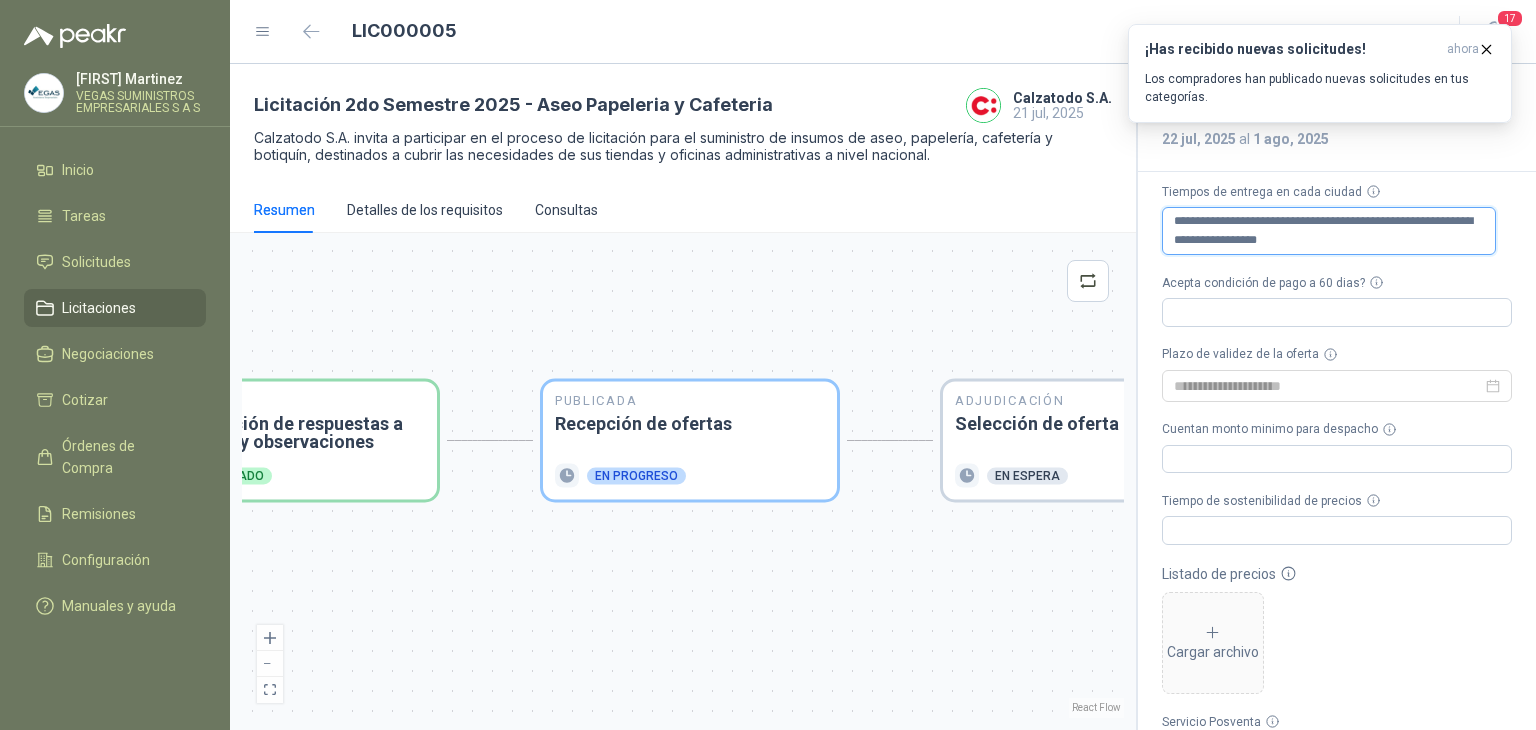 type 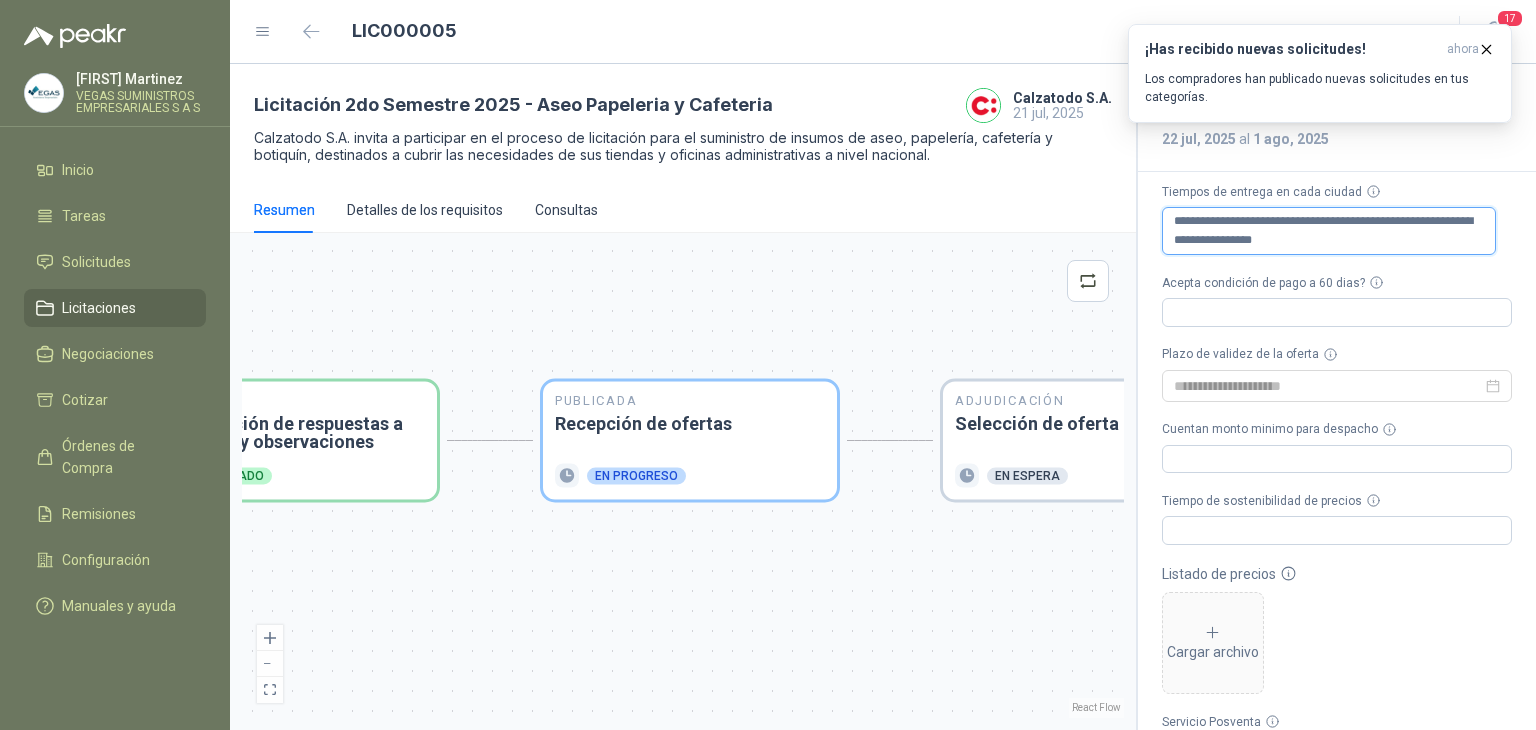 type 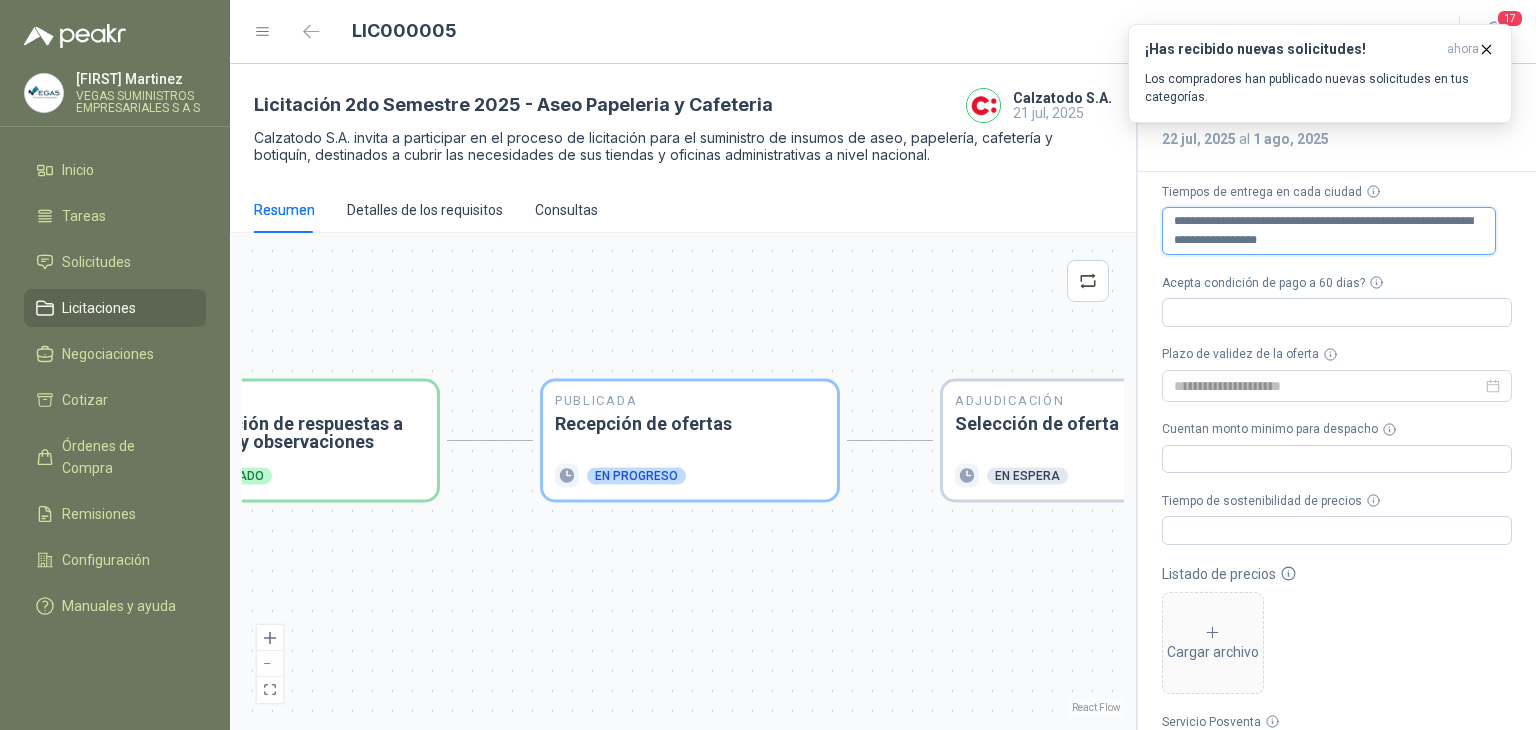 type 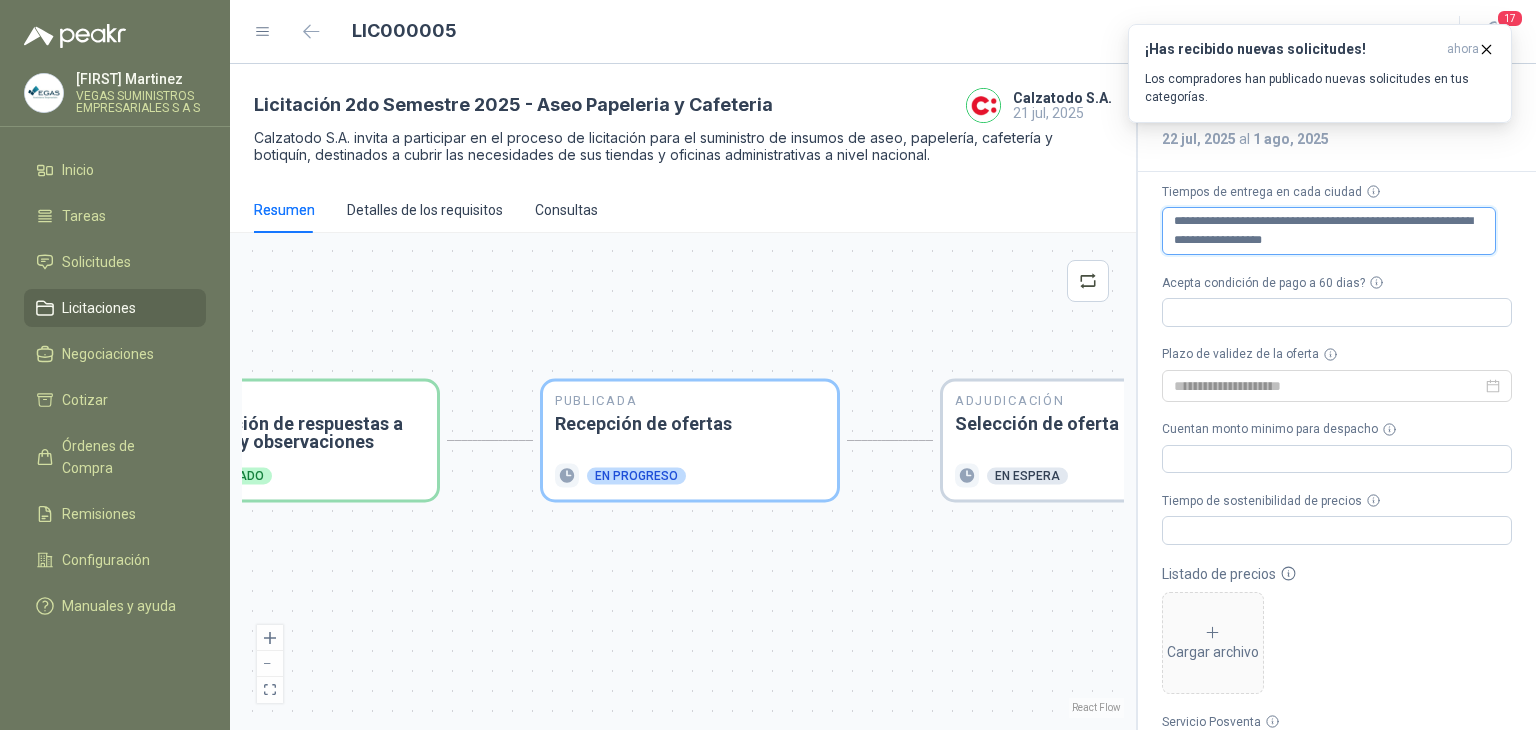 type 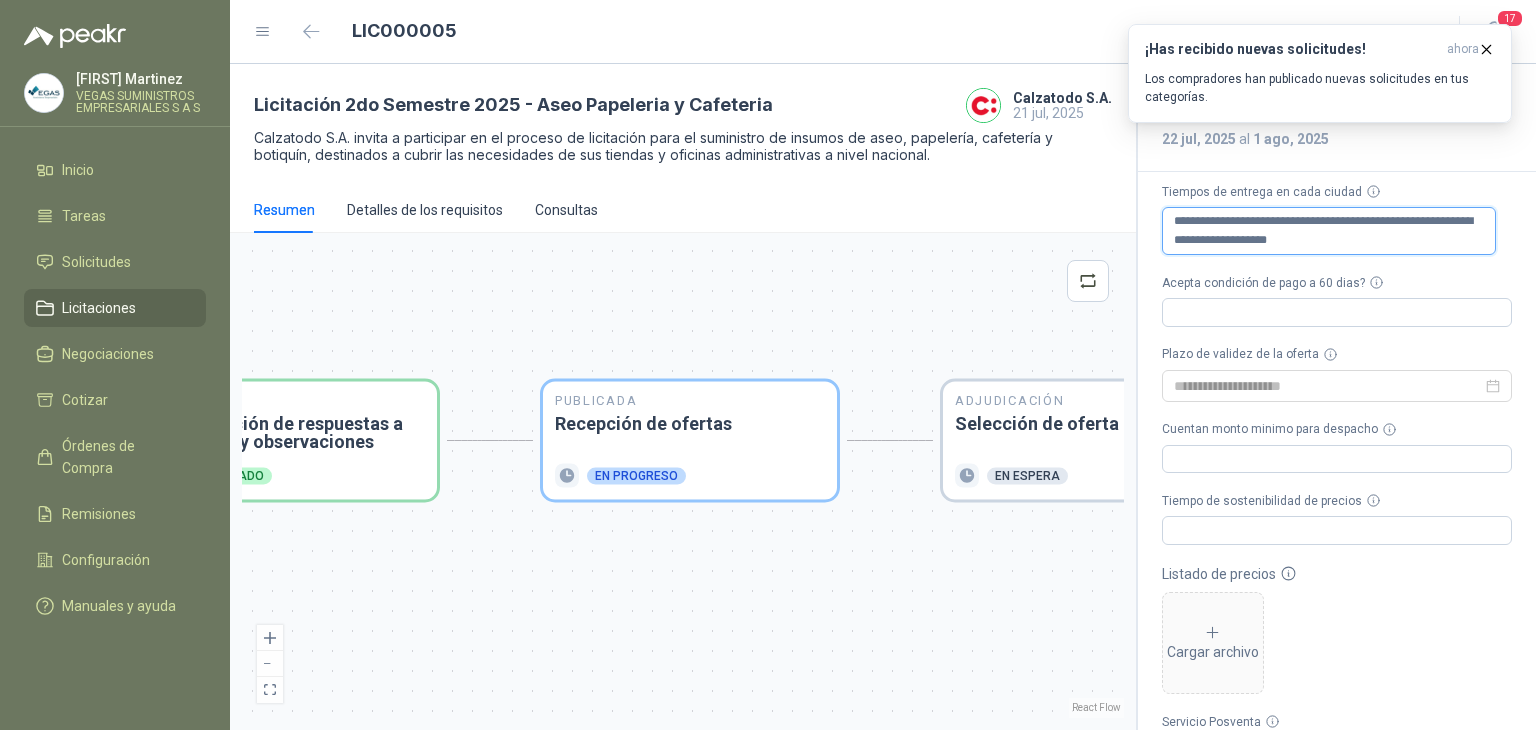 type 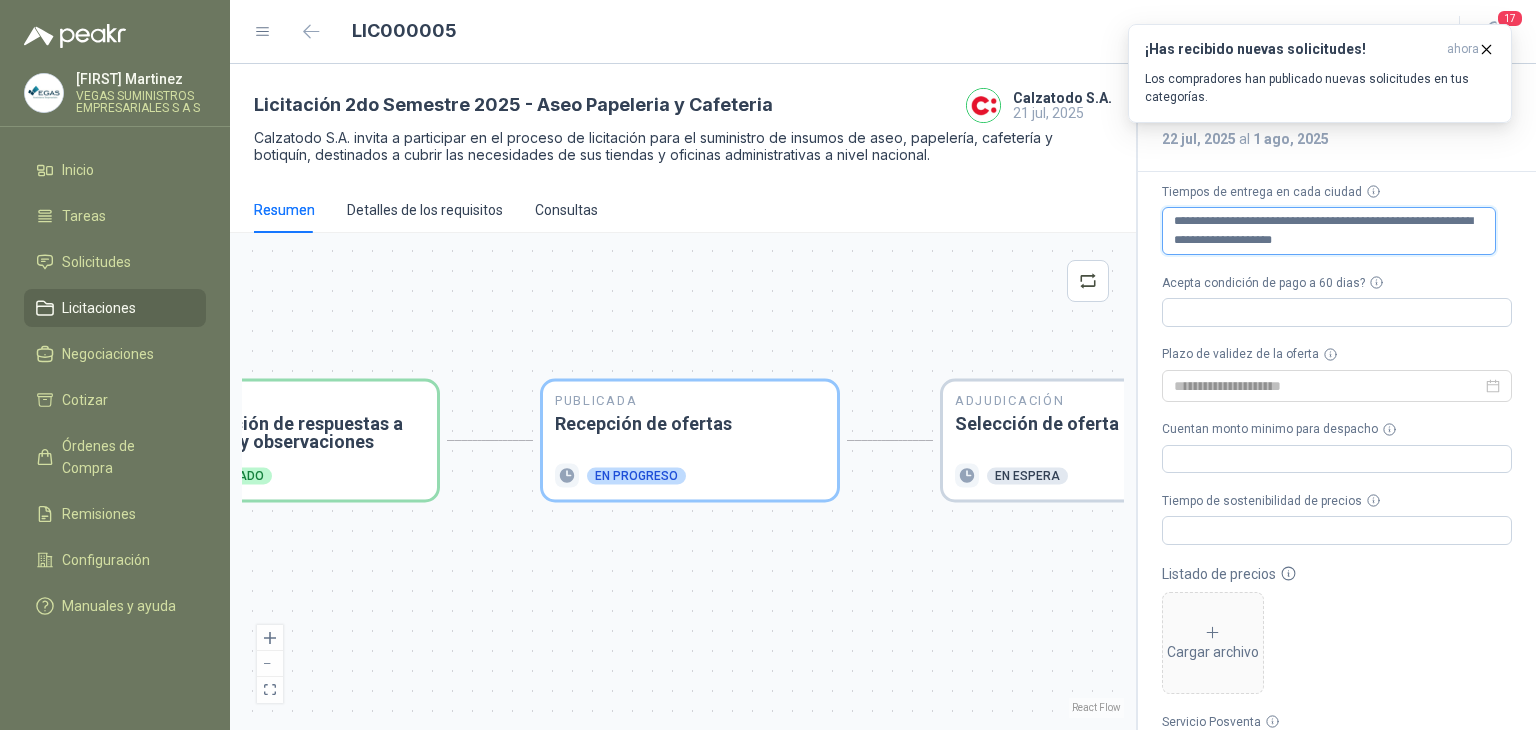 type 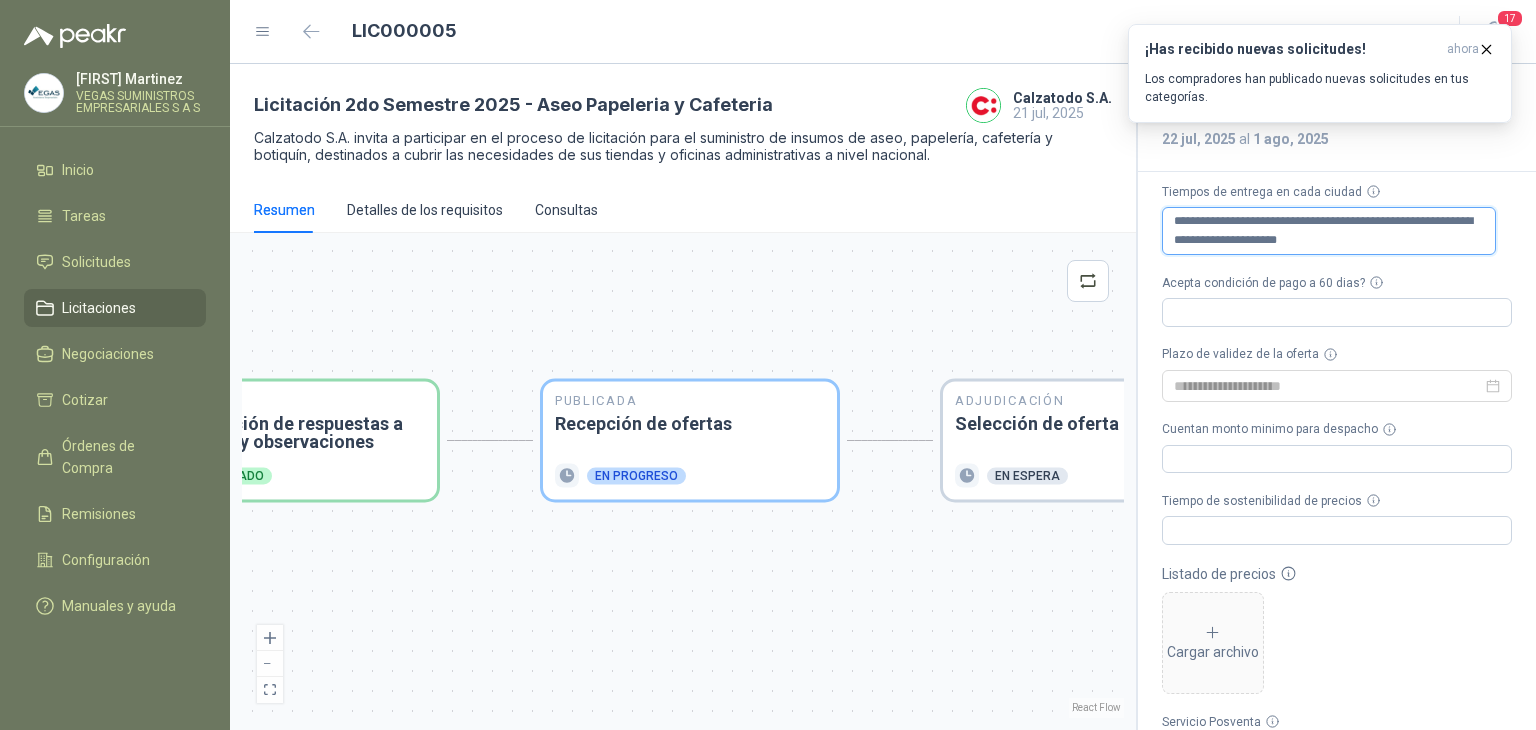 type 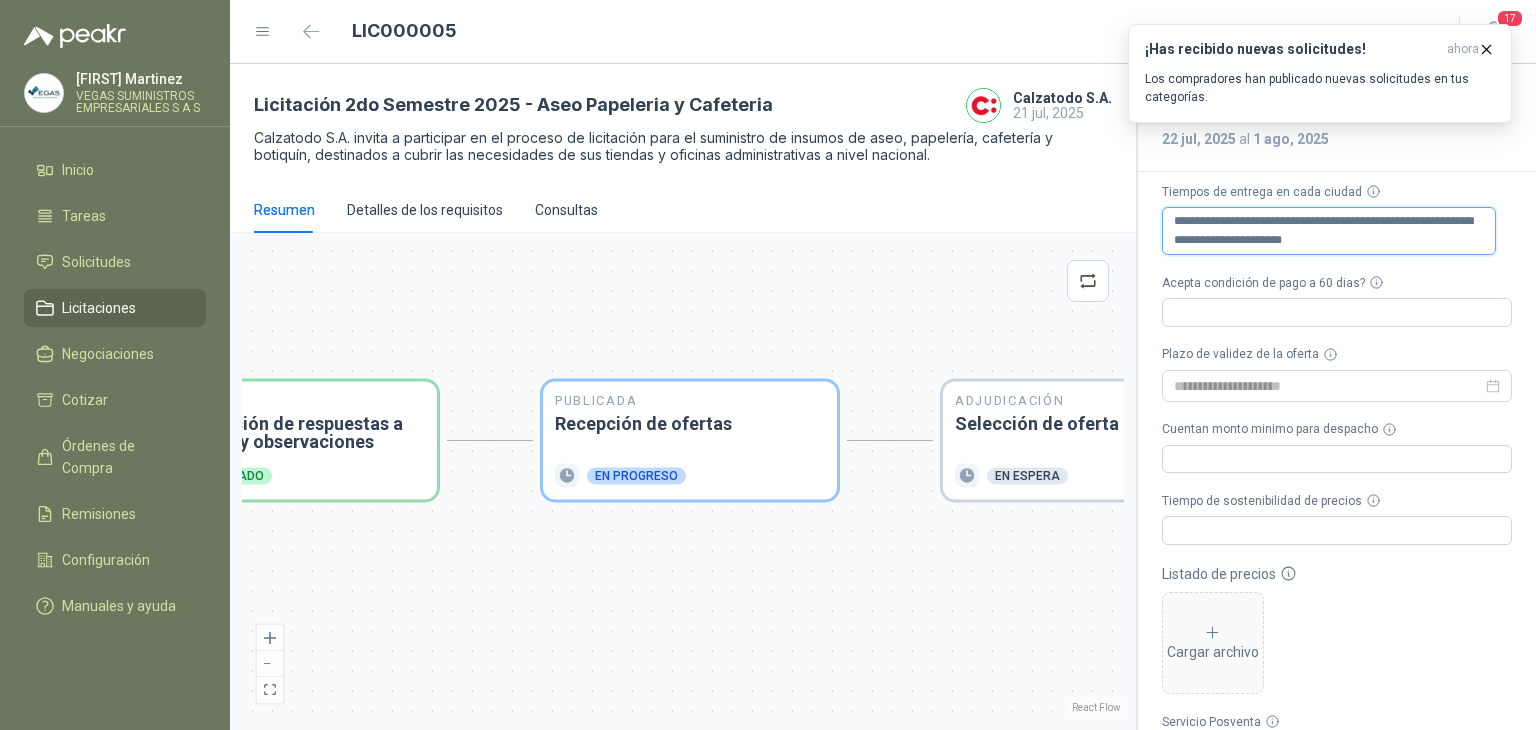 type 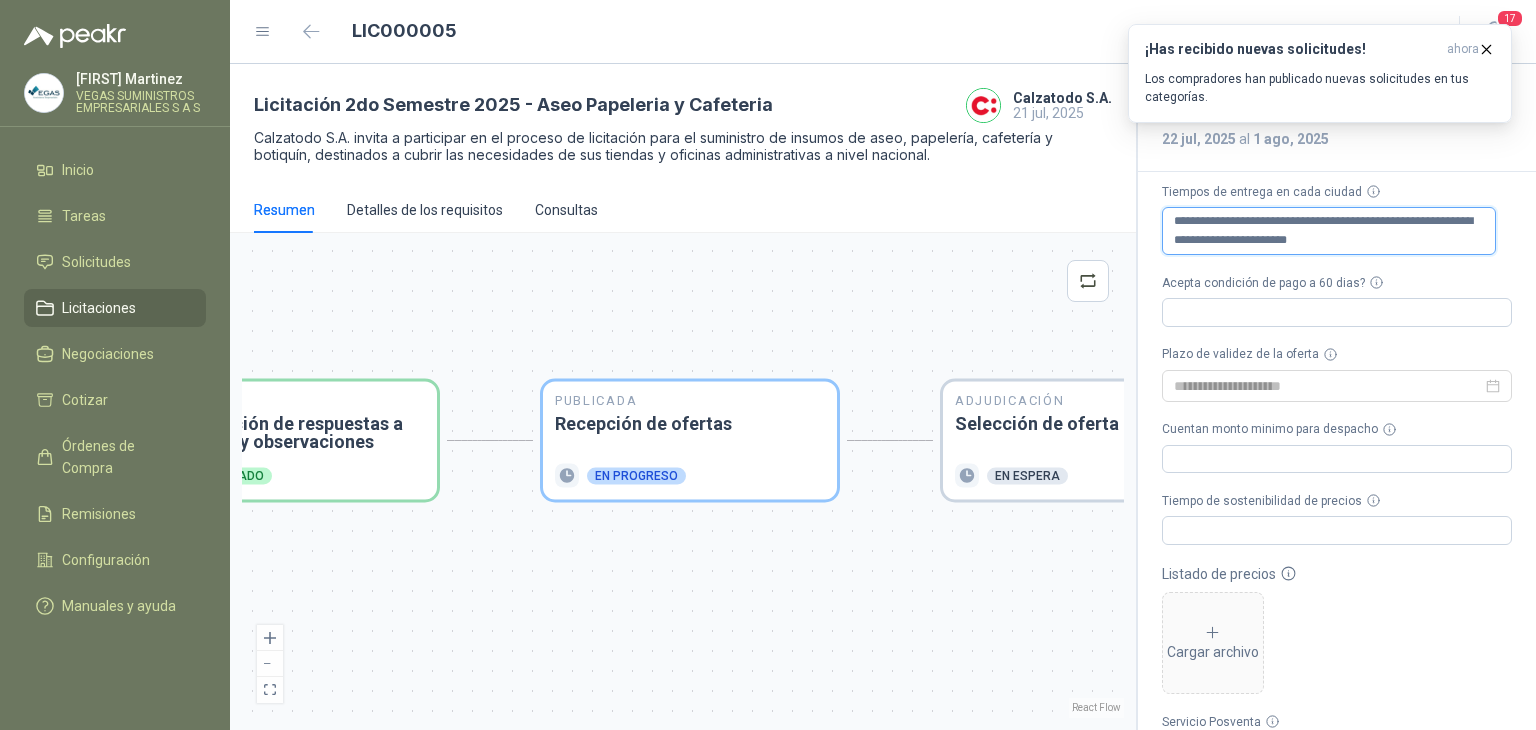 type 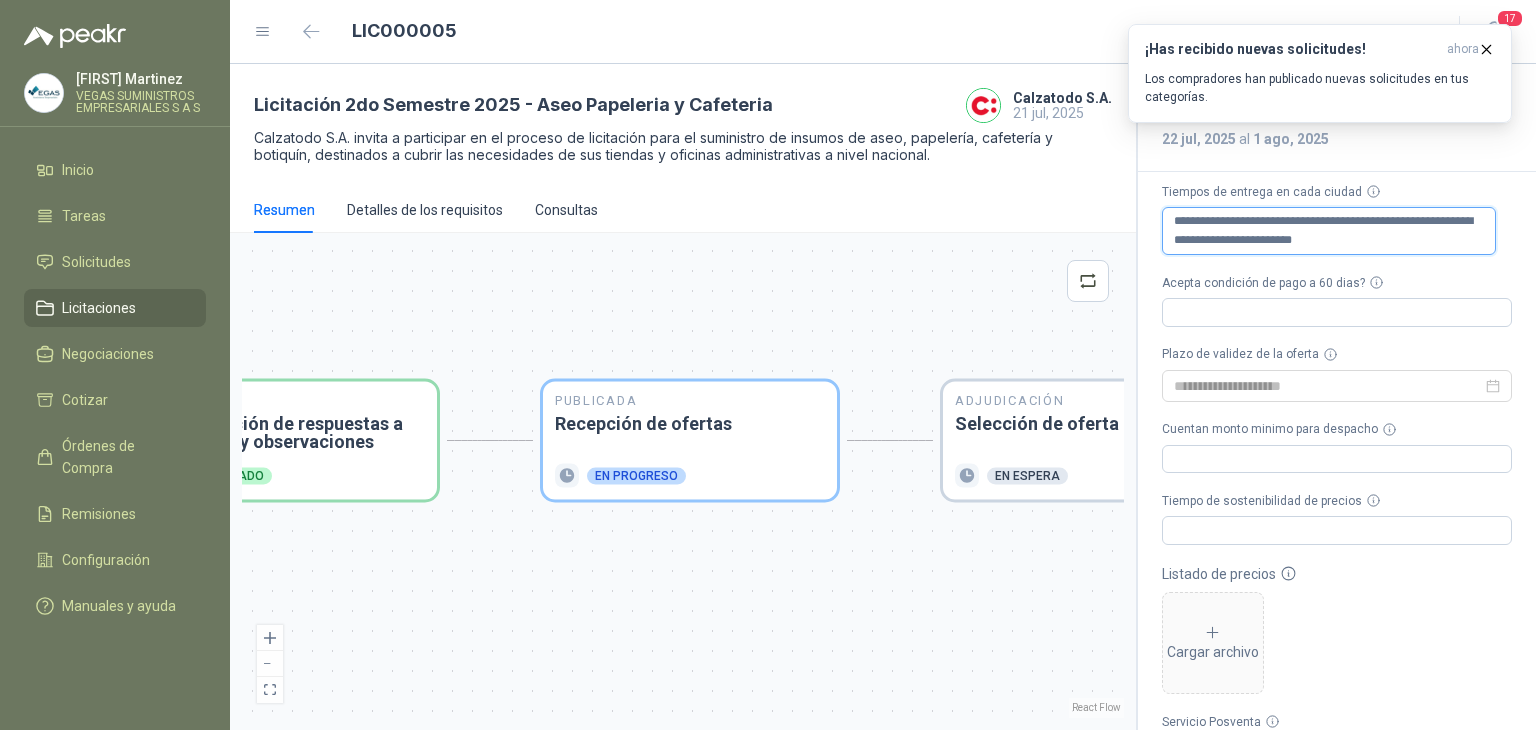 type 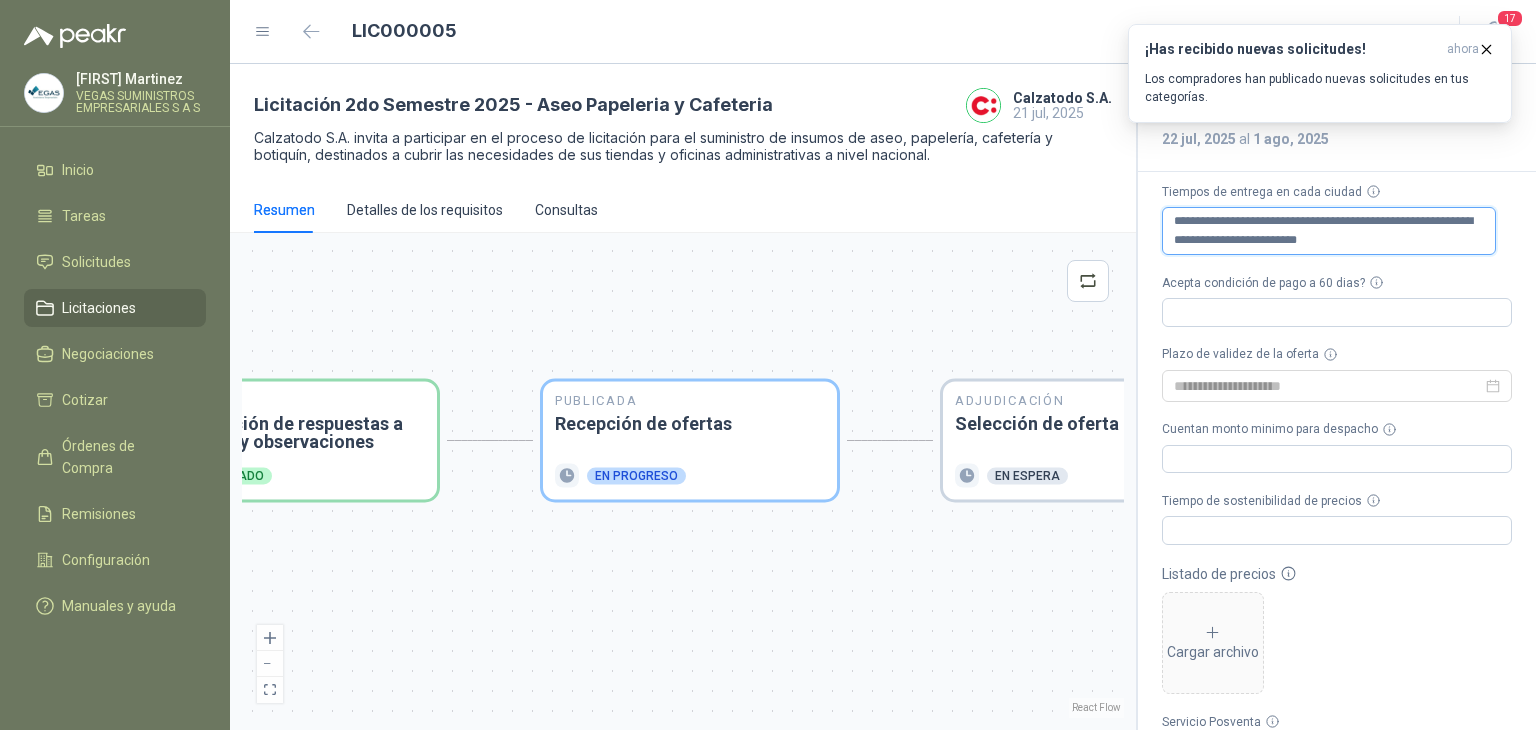type 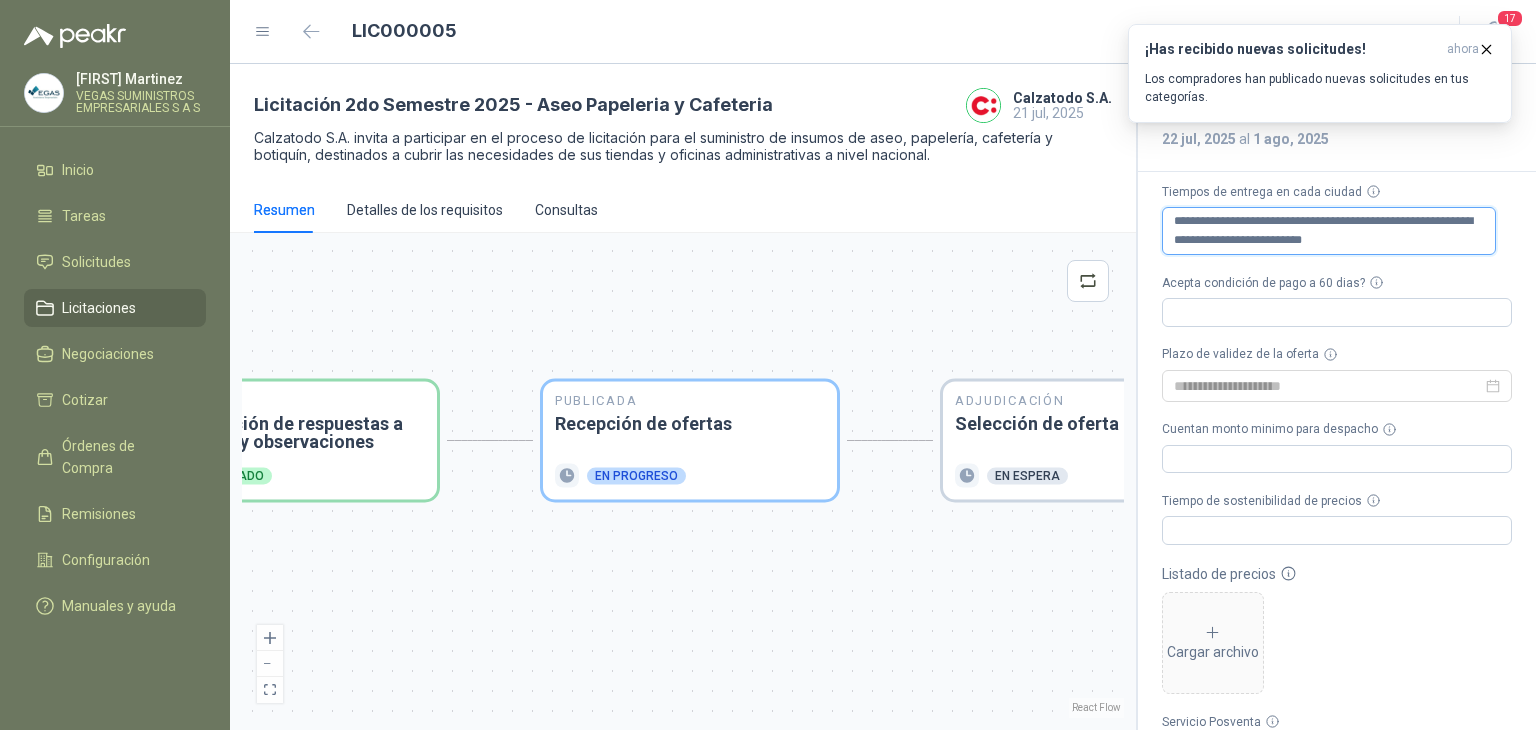 type 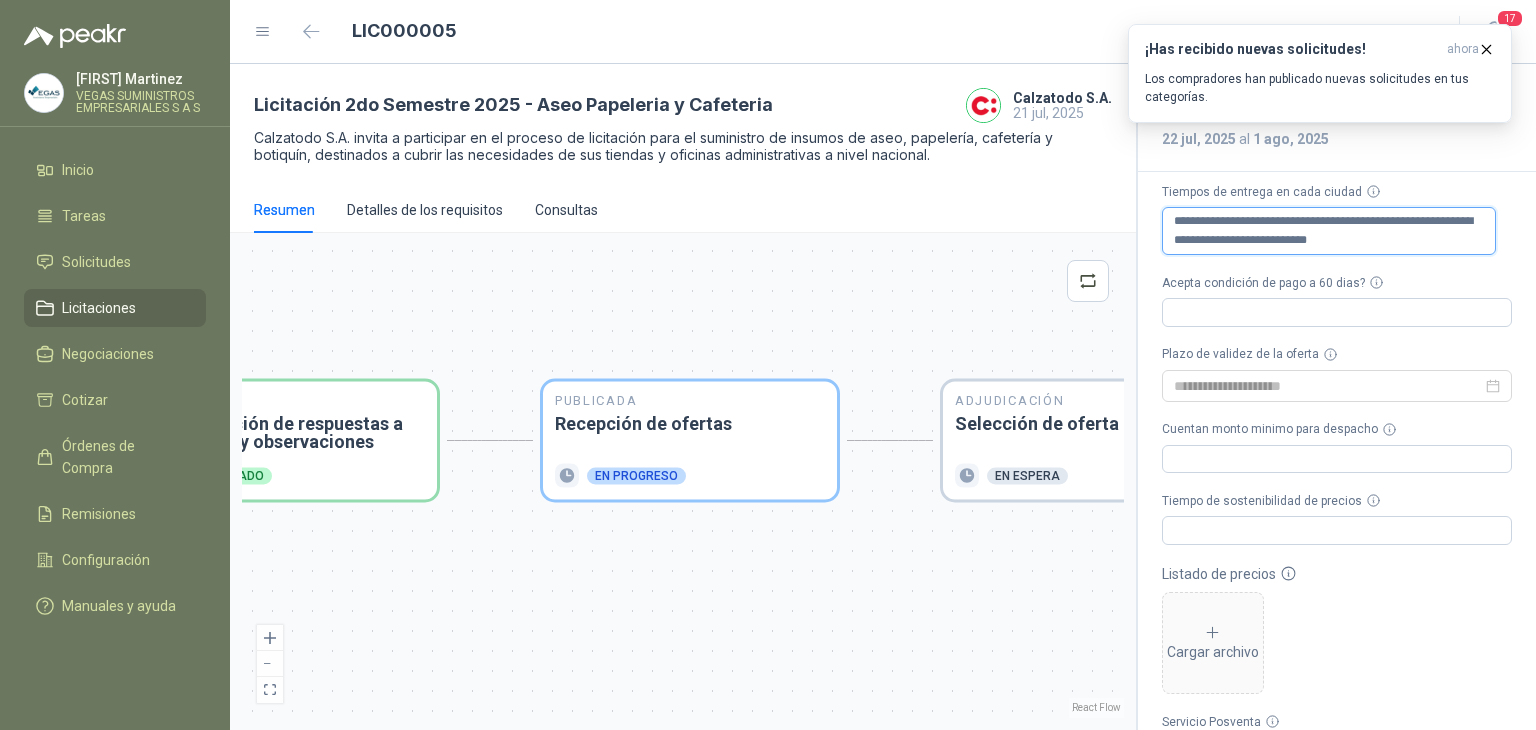 type 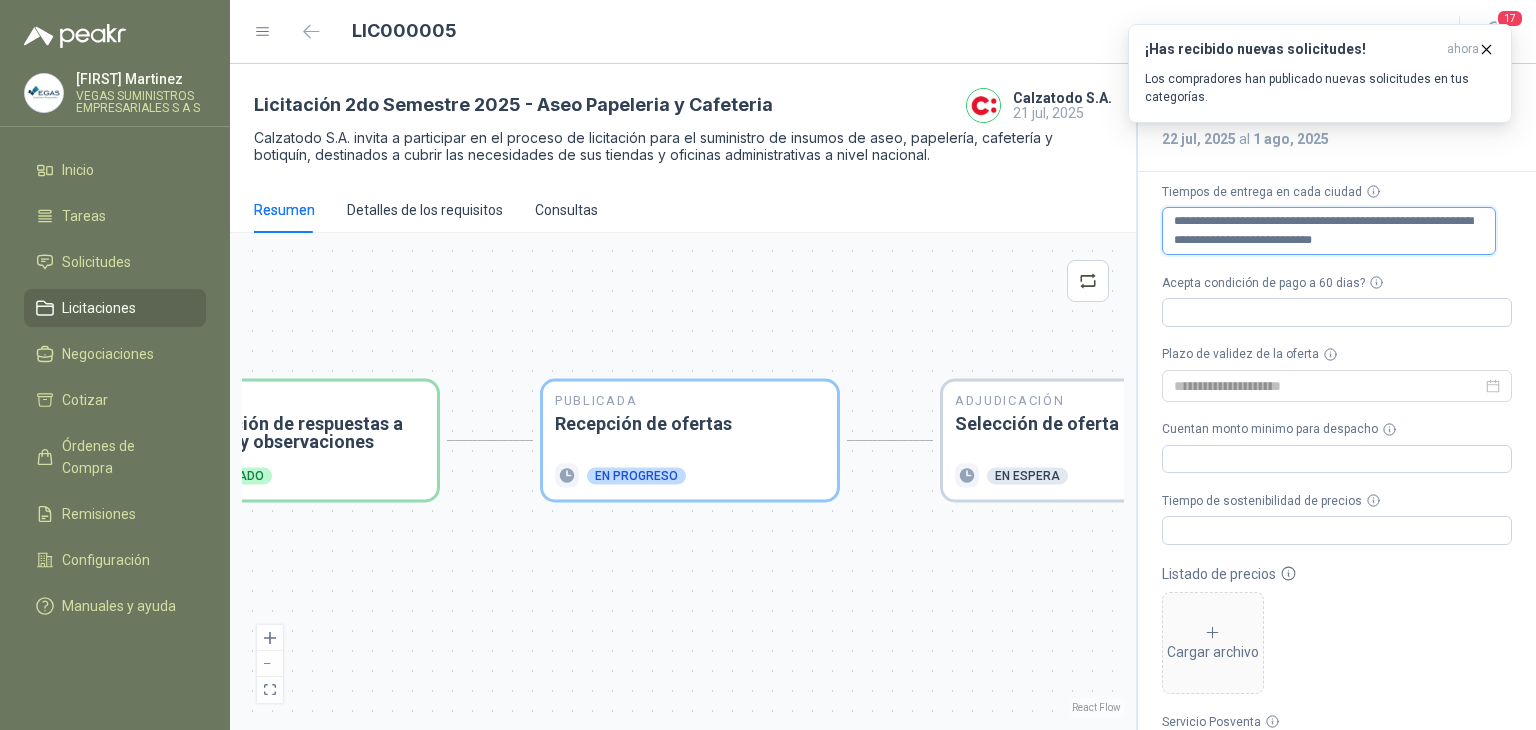 type 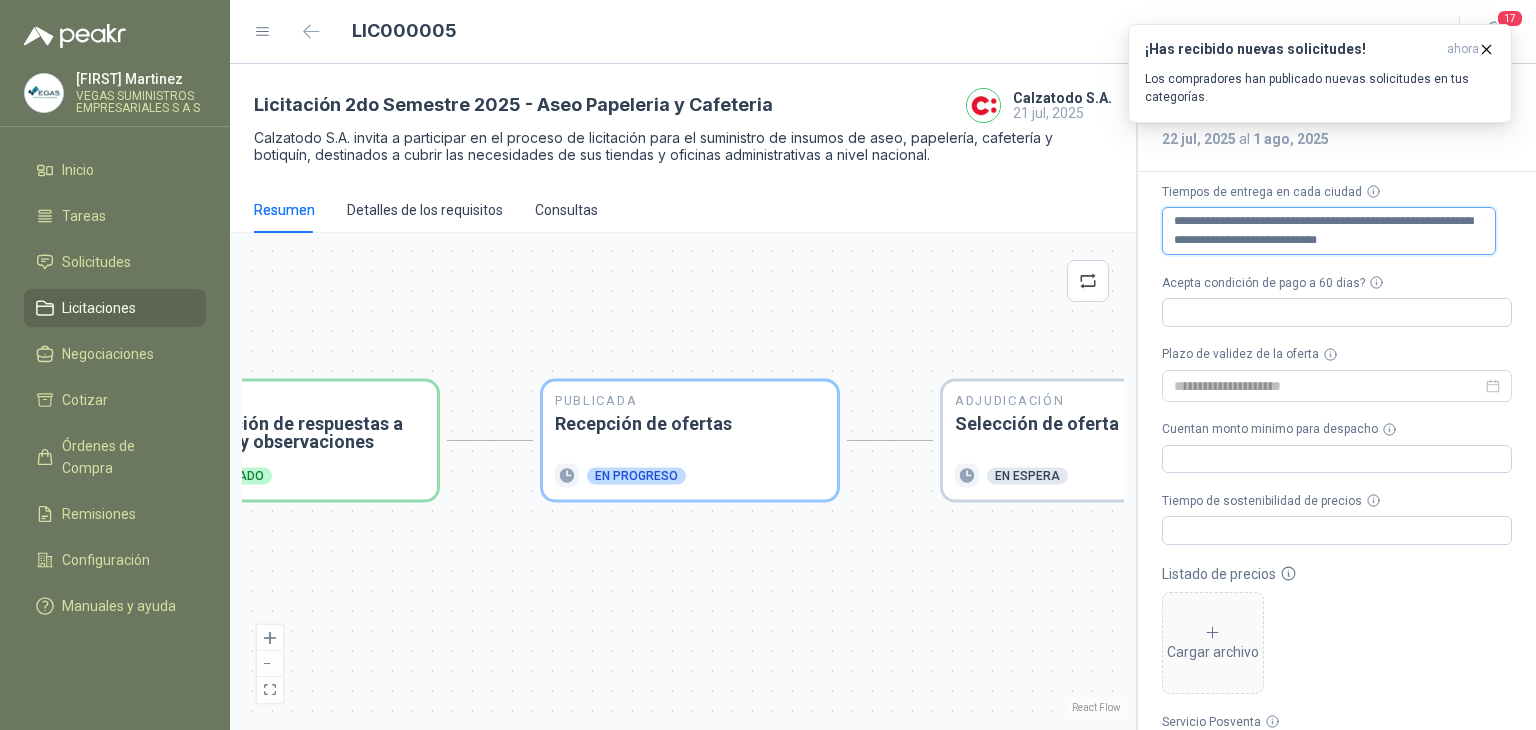 type 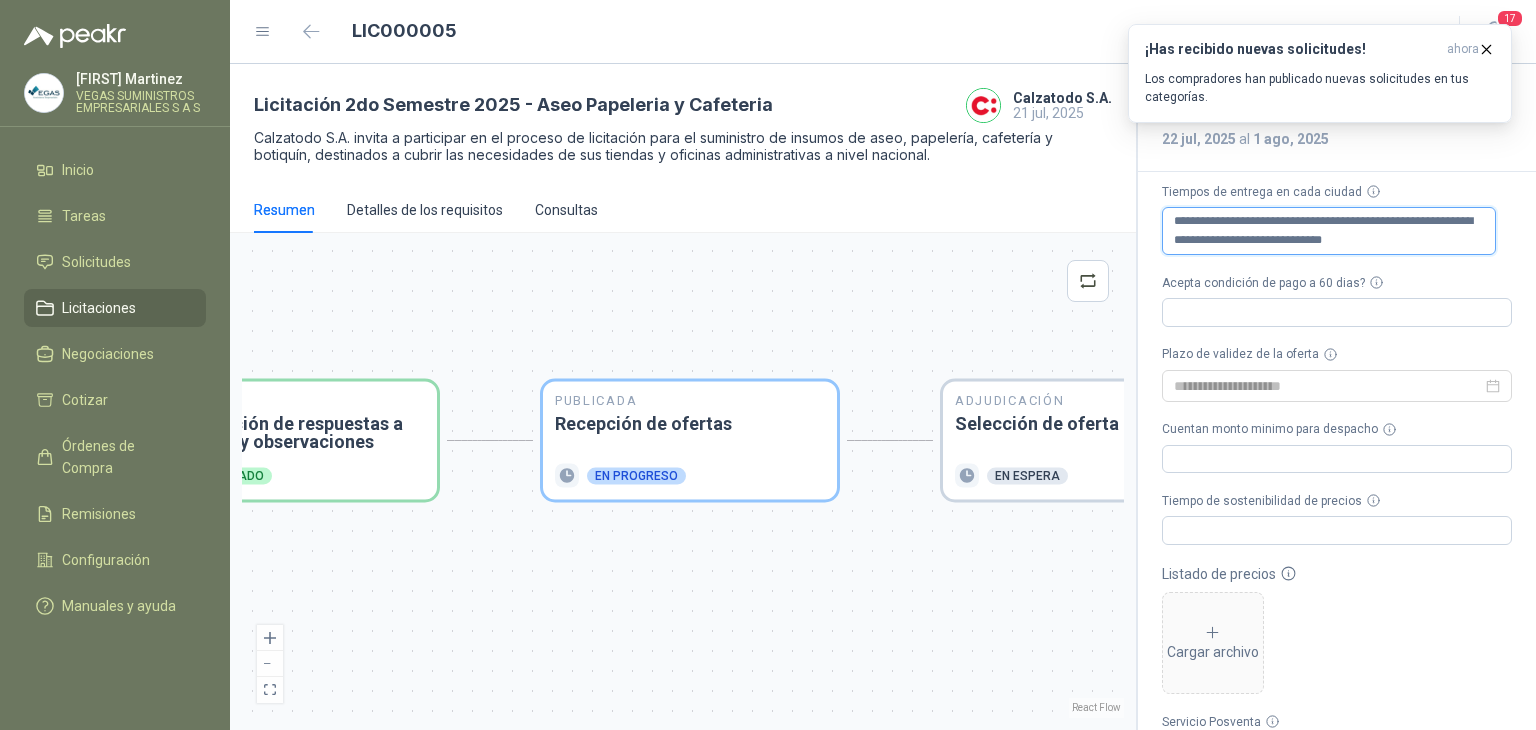 type 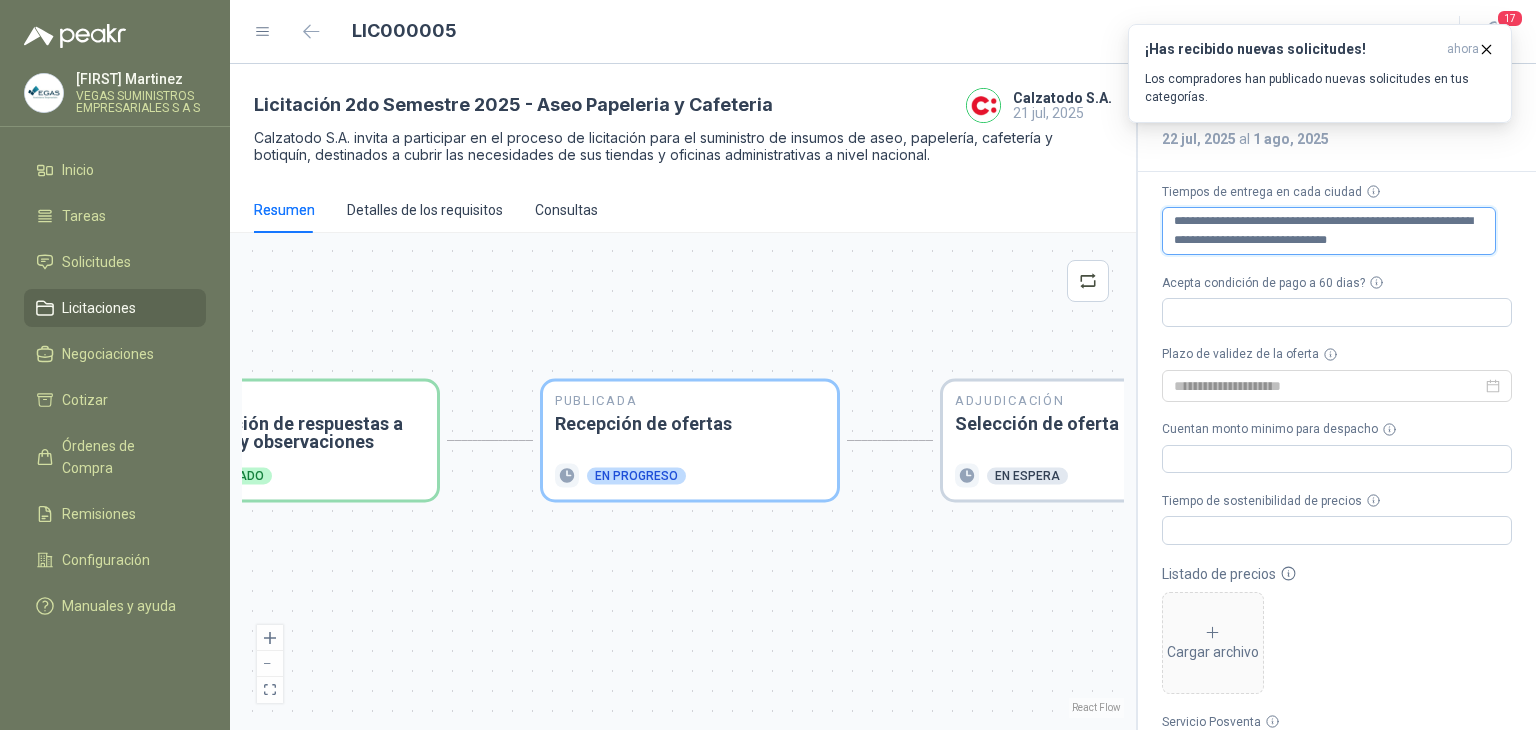 type 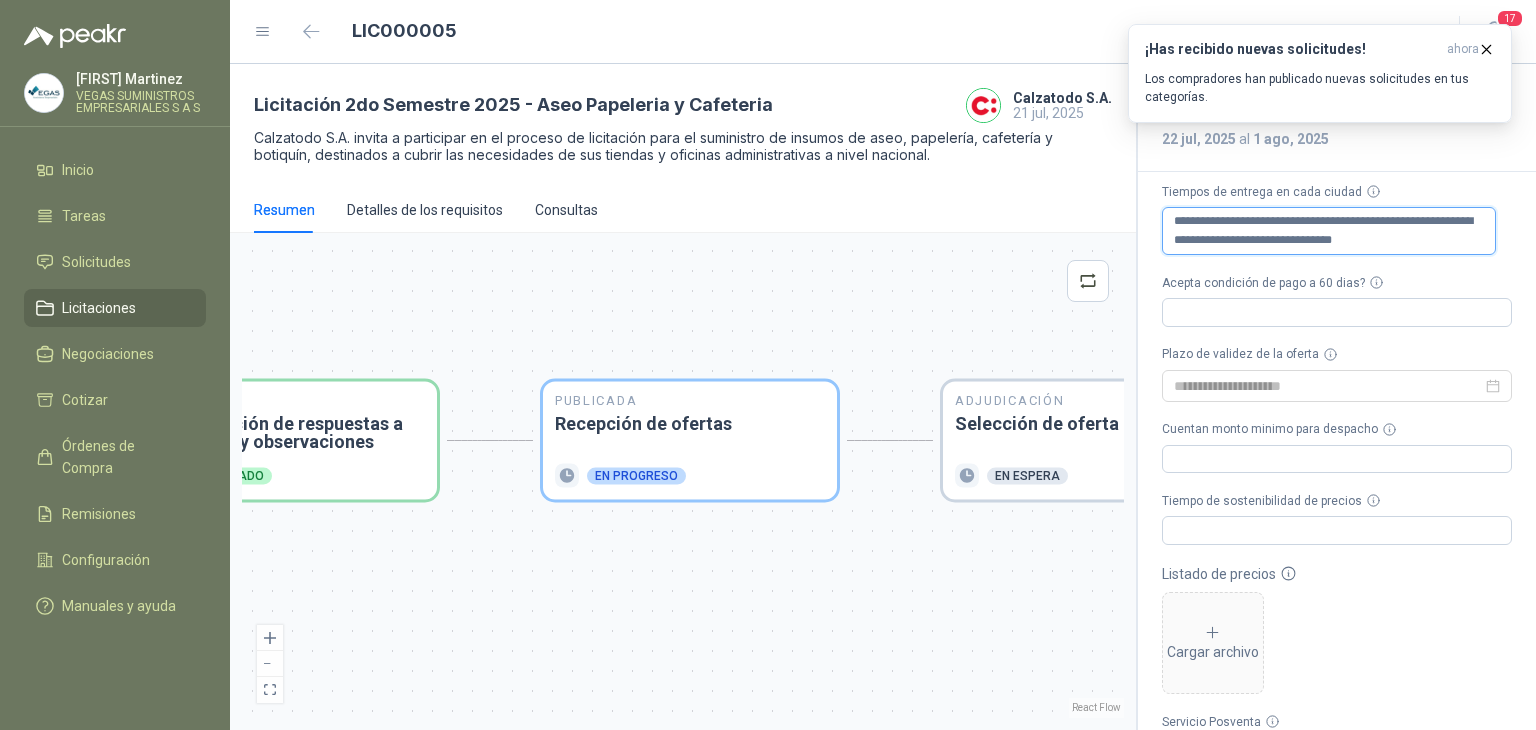 type 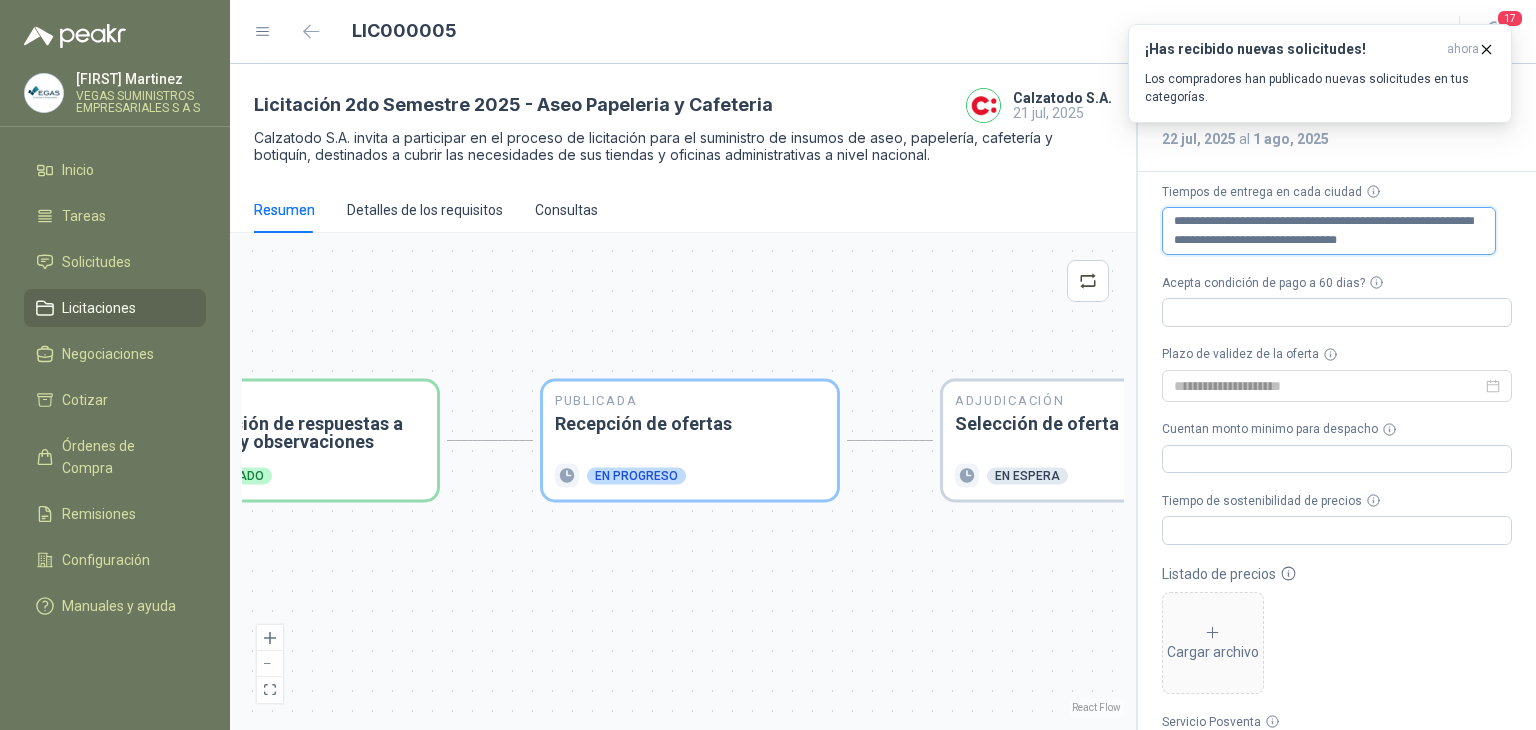 type 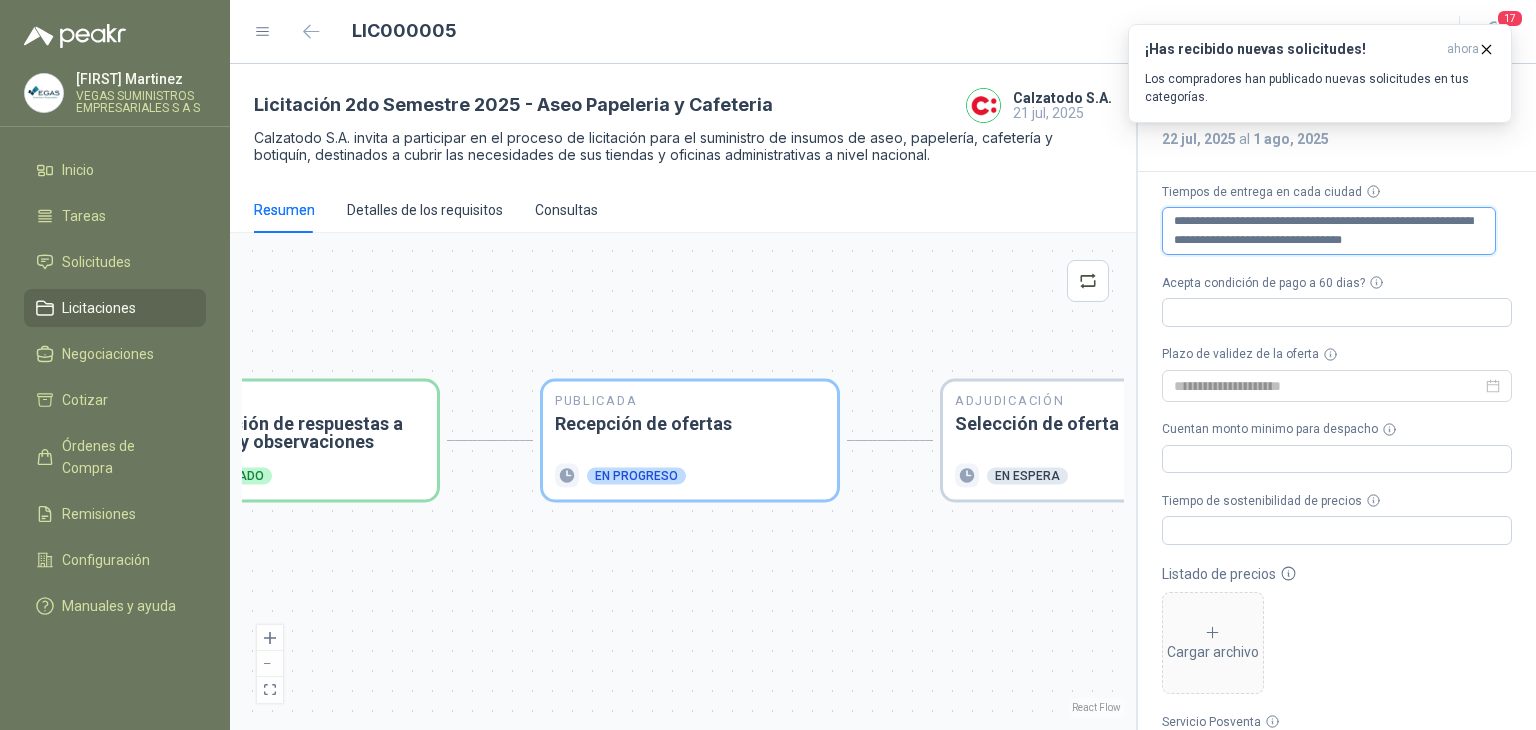 type 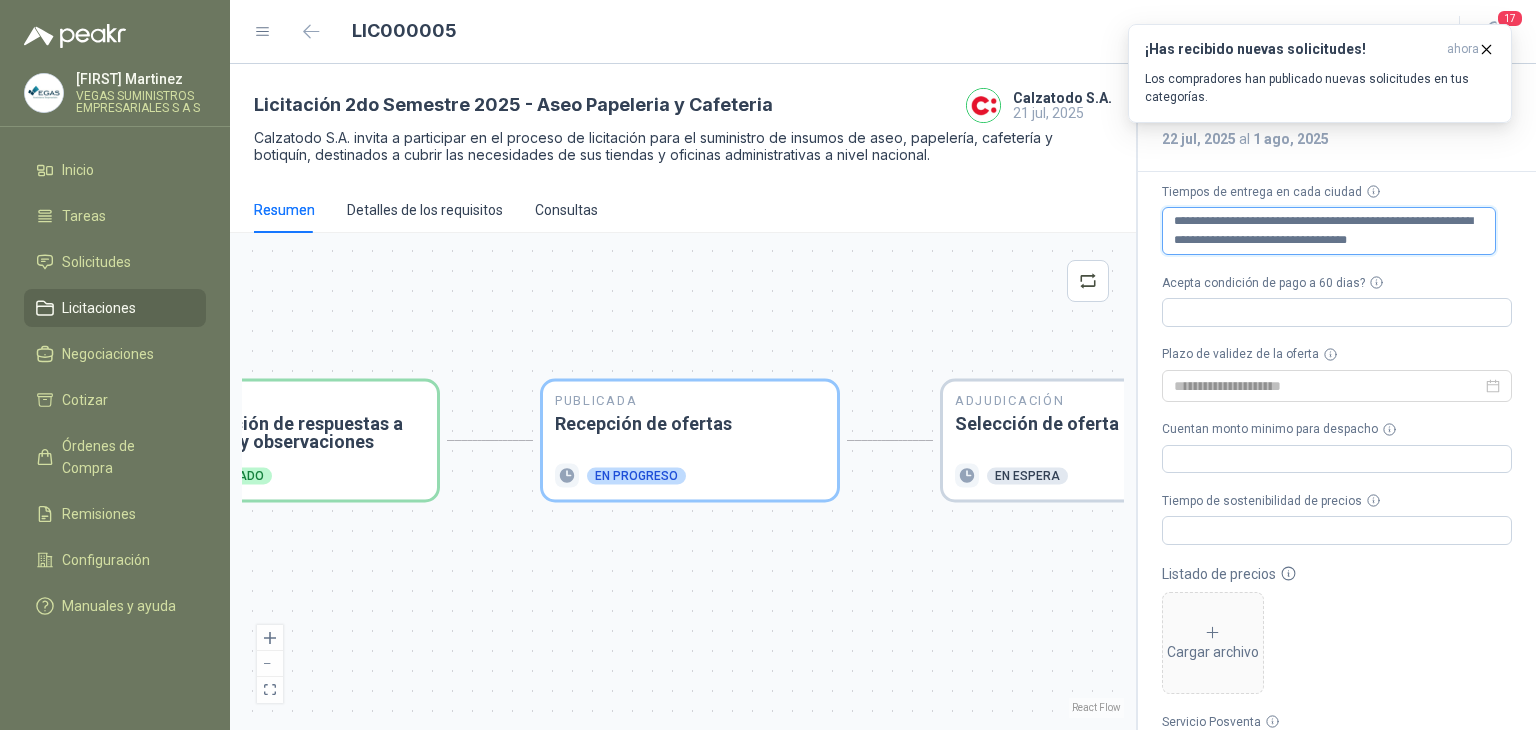 type 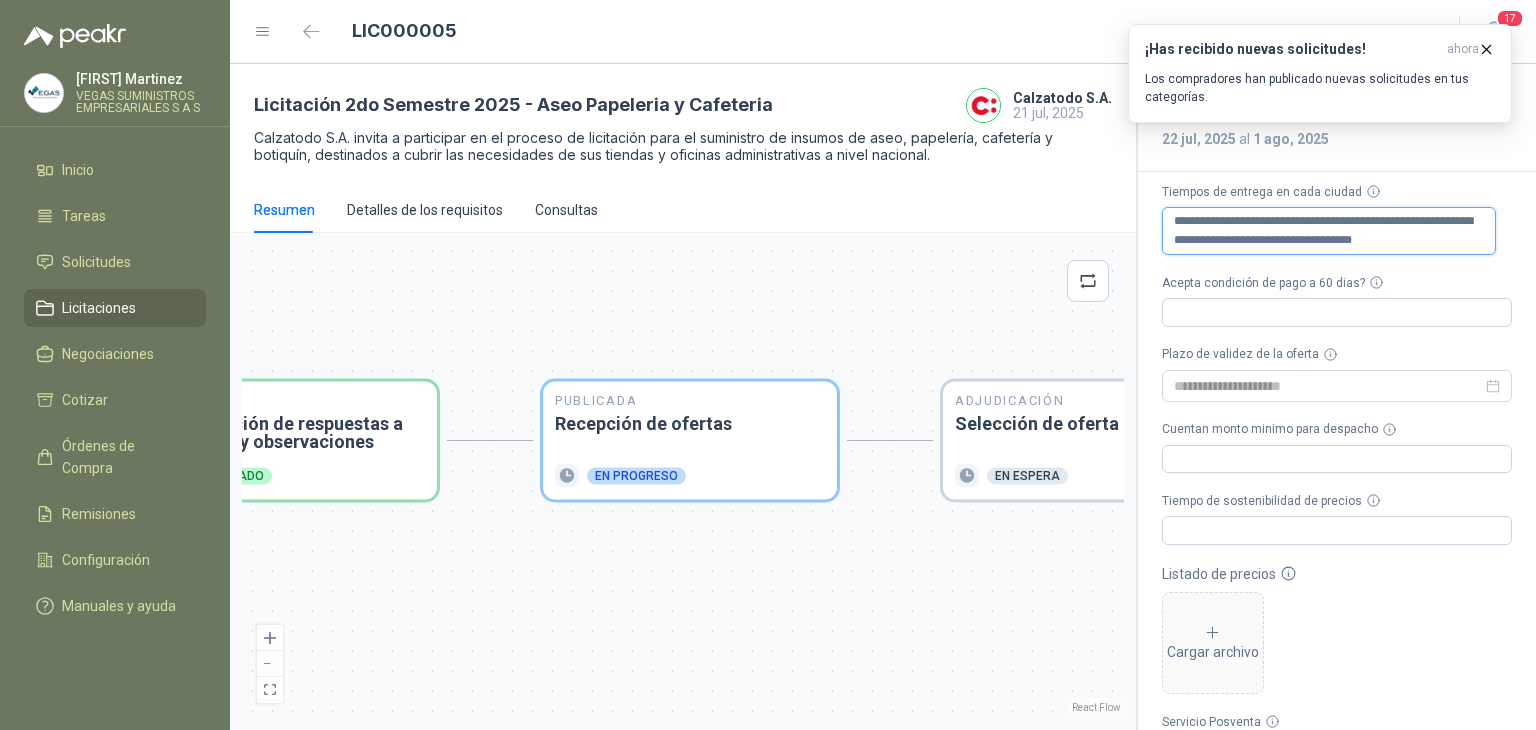 type on "**********" 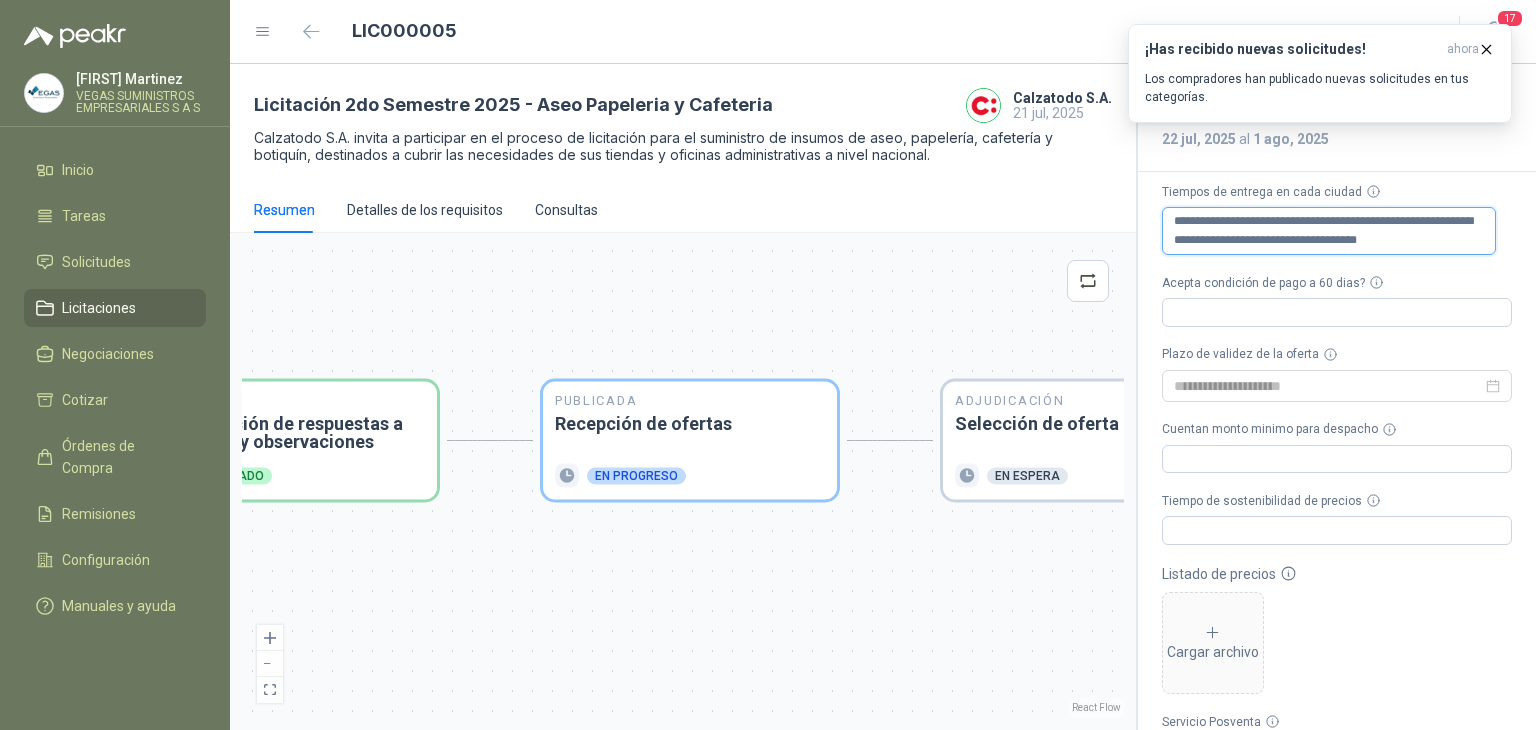 type 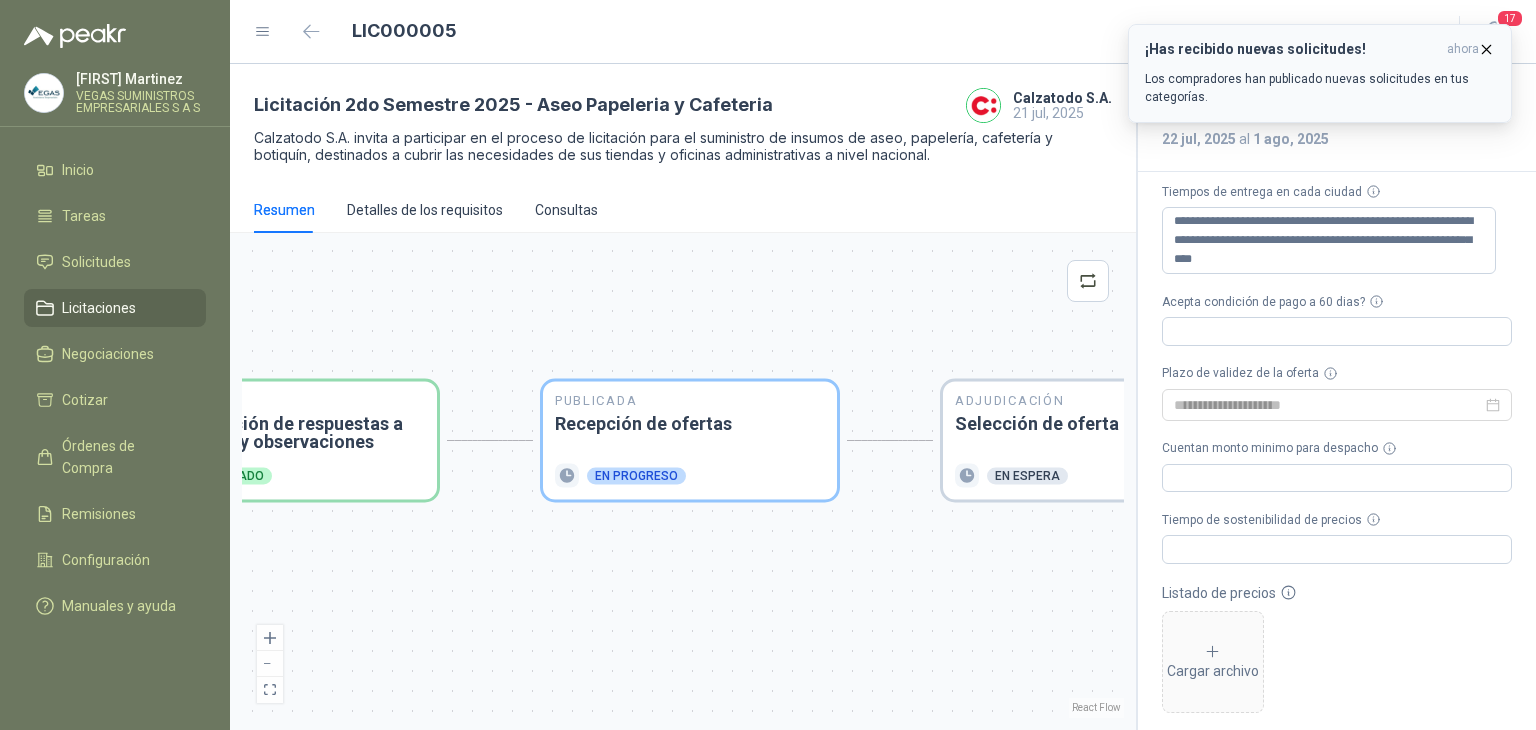 click 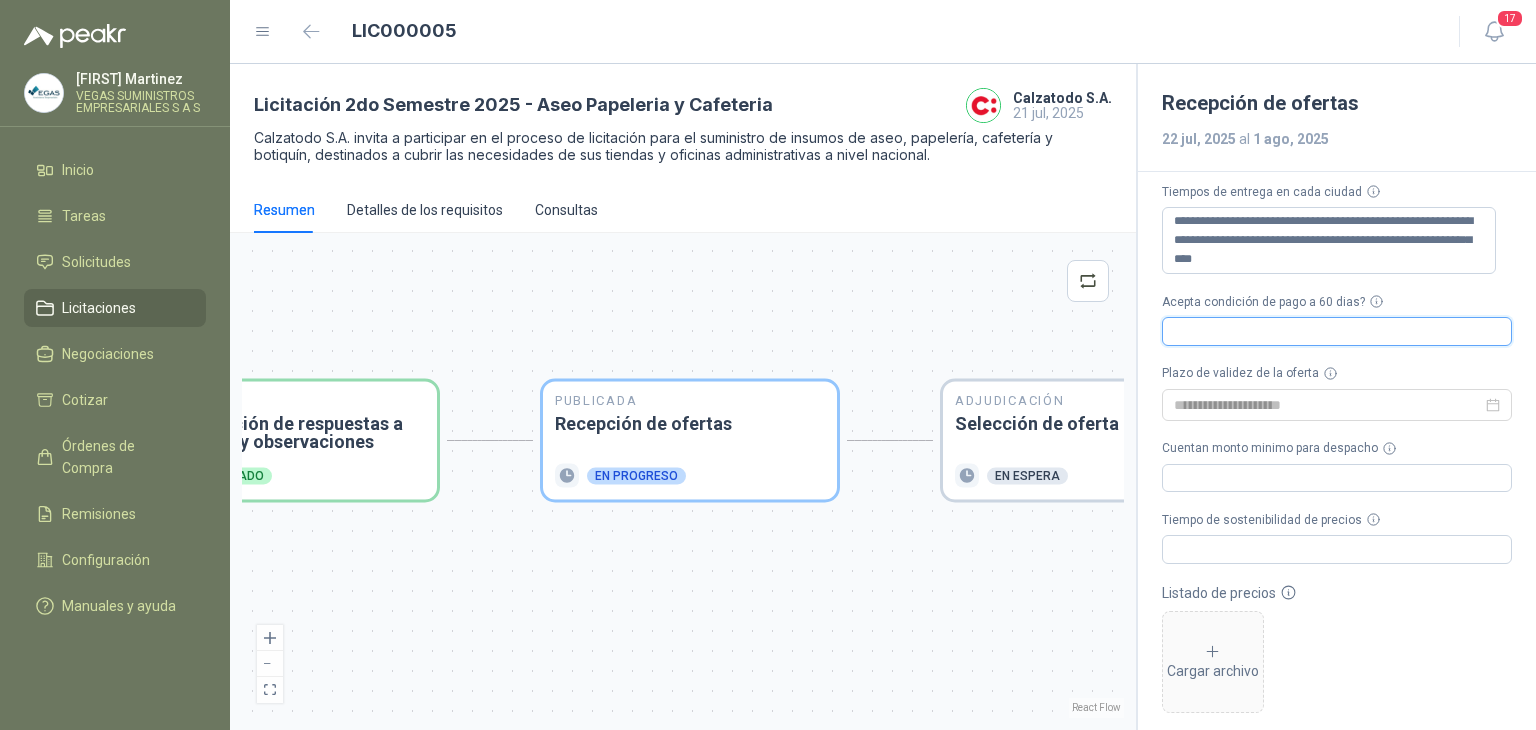 click on "Acepta condición de pago a 60 dias?" at bounding box center [1337, 331] 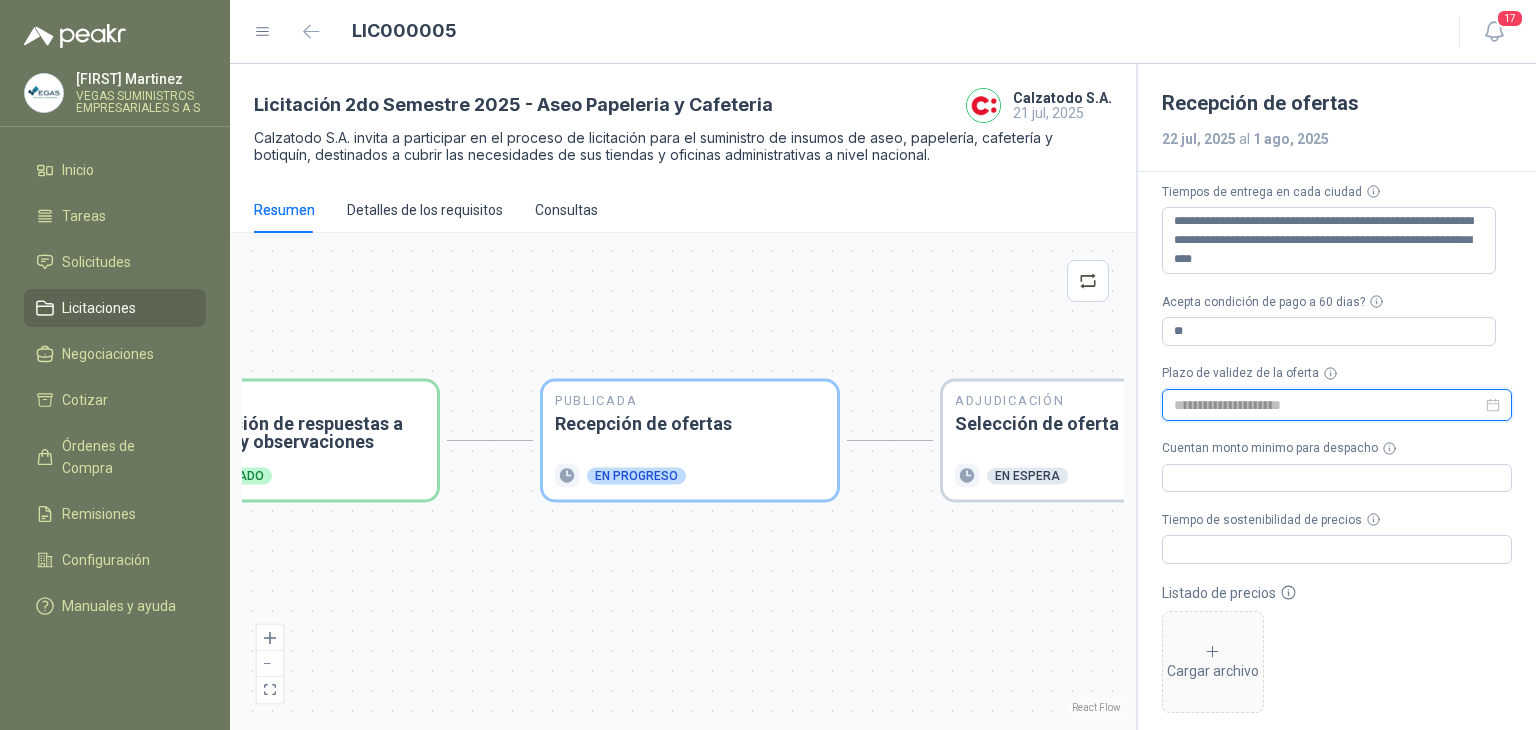 click at bounding box center [1328, 405] 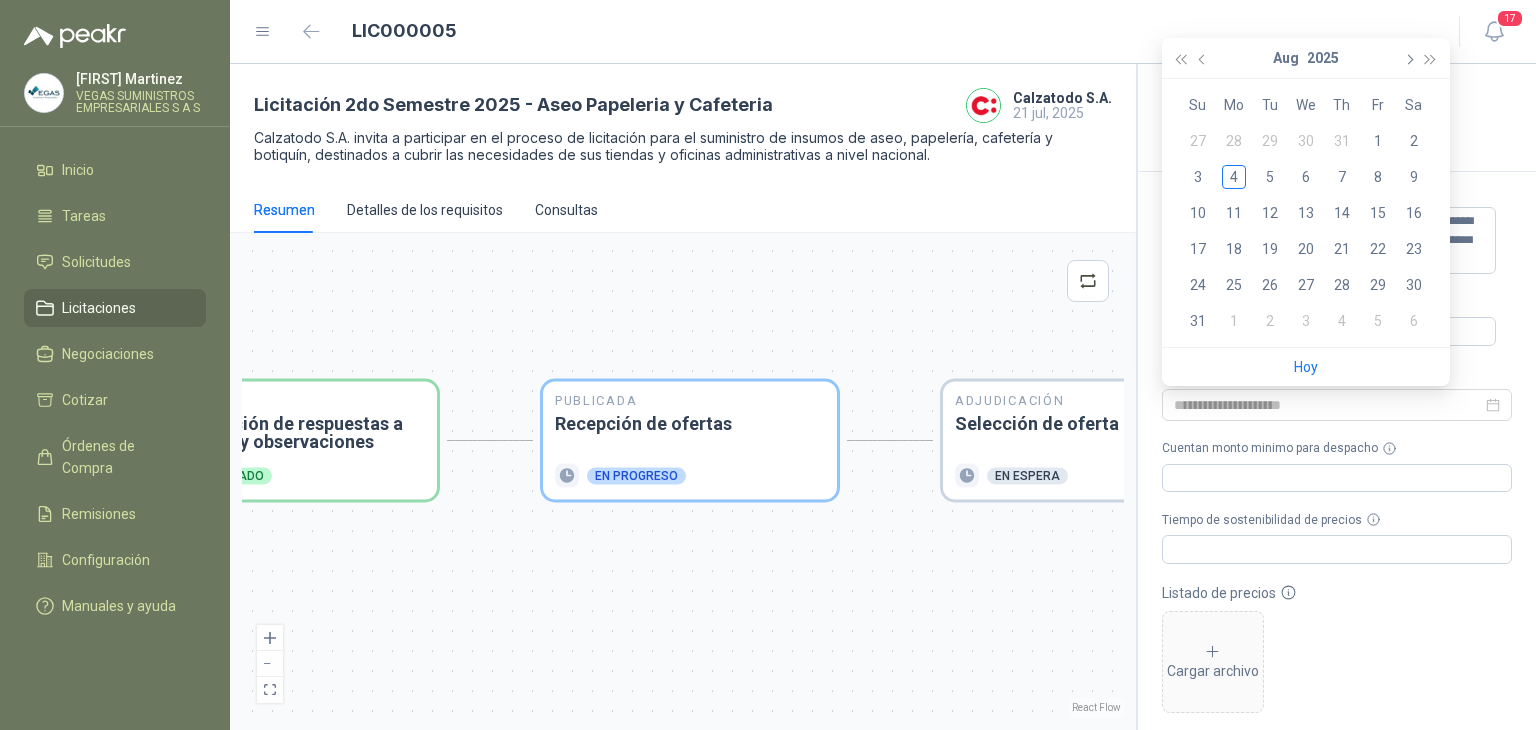 click at bounding box center [1408, 58] 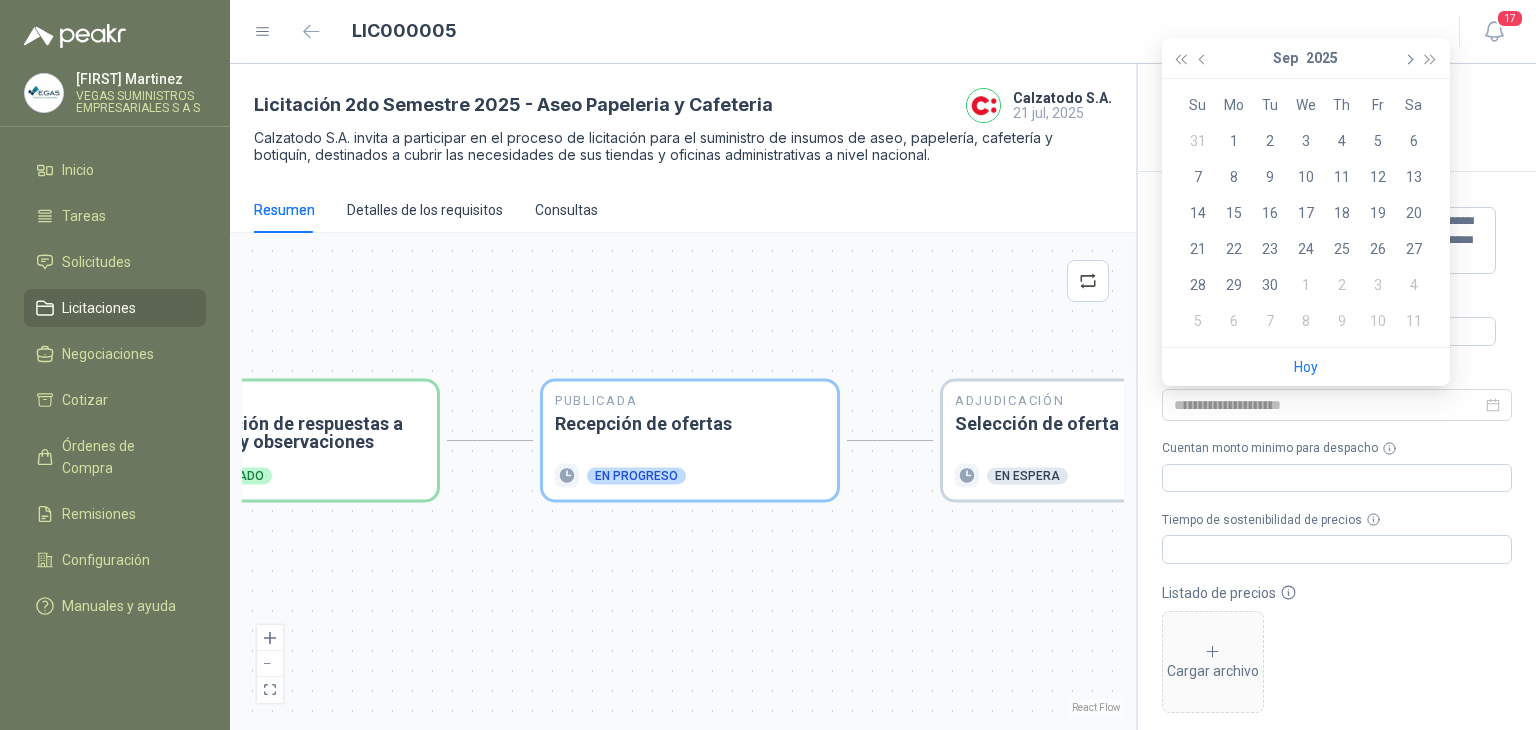 click at bounding box center (1408, 58) 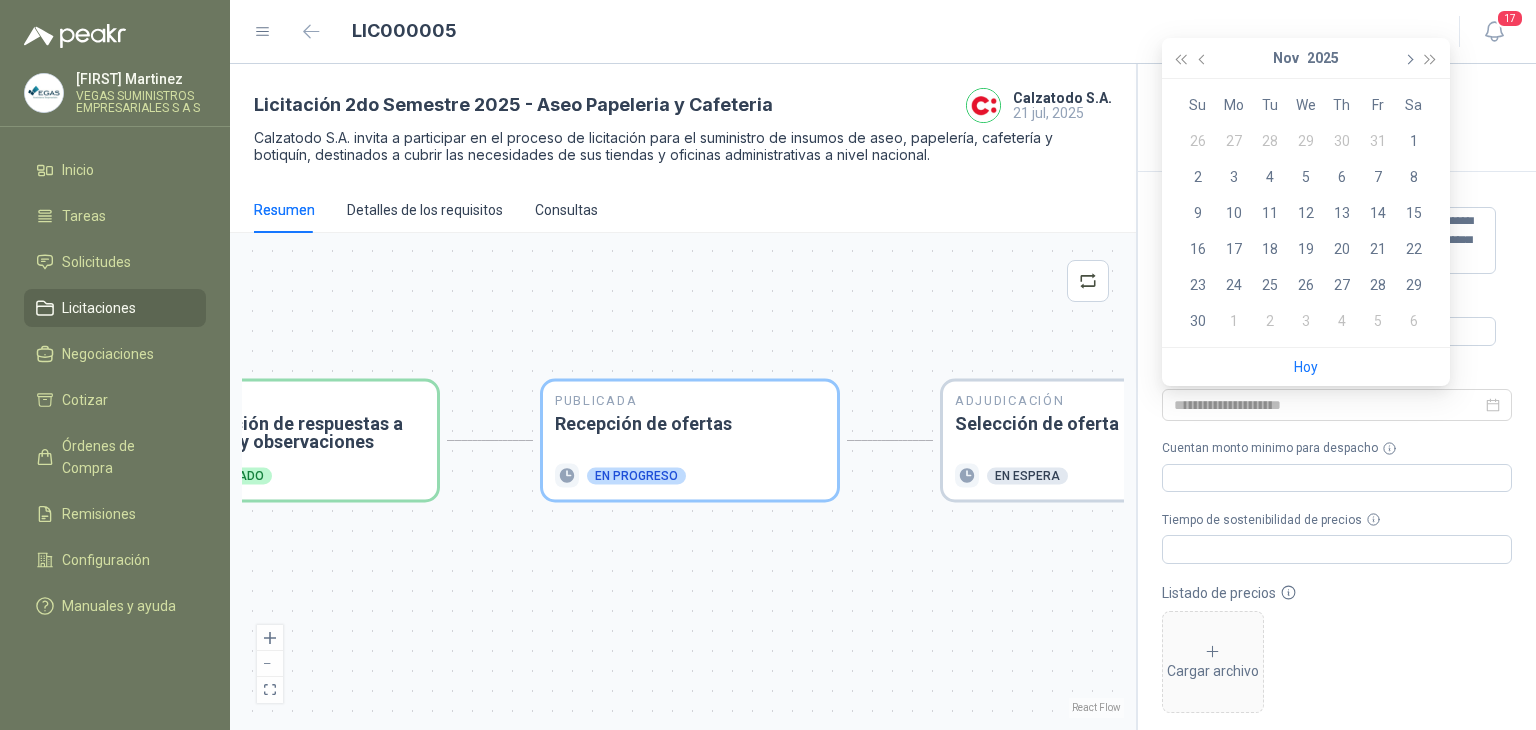click at bounding box center [1408, 58] 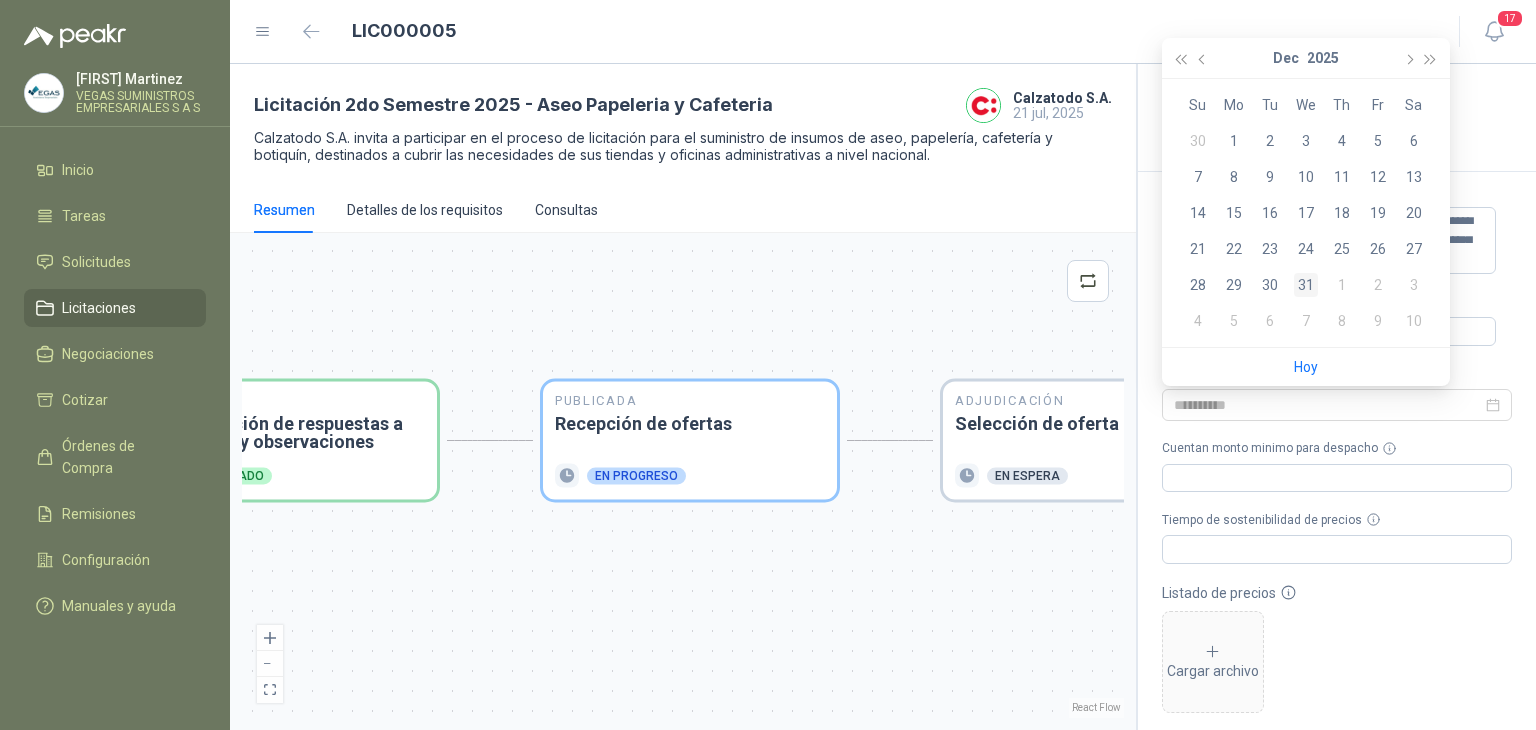 click on "31" at bounding box center (1306, 285) 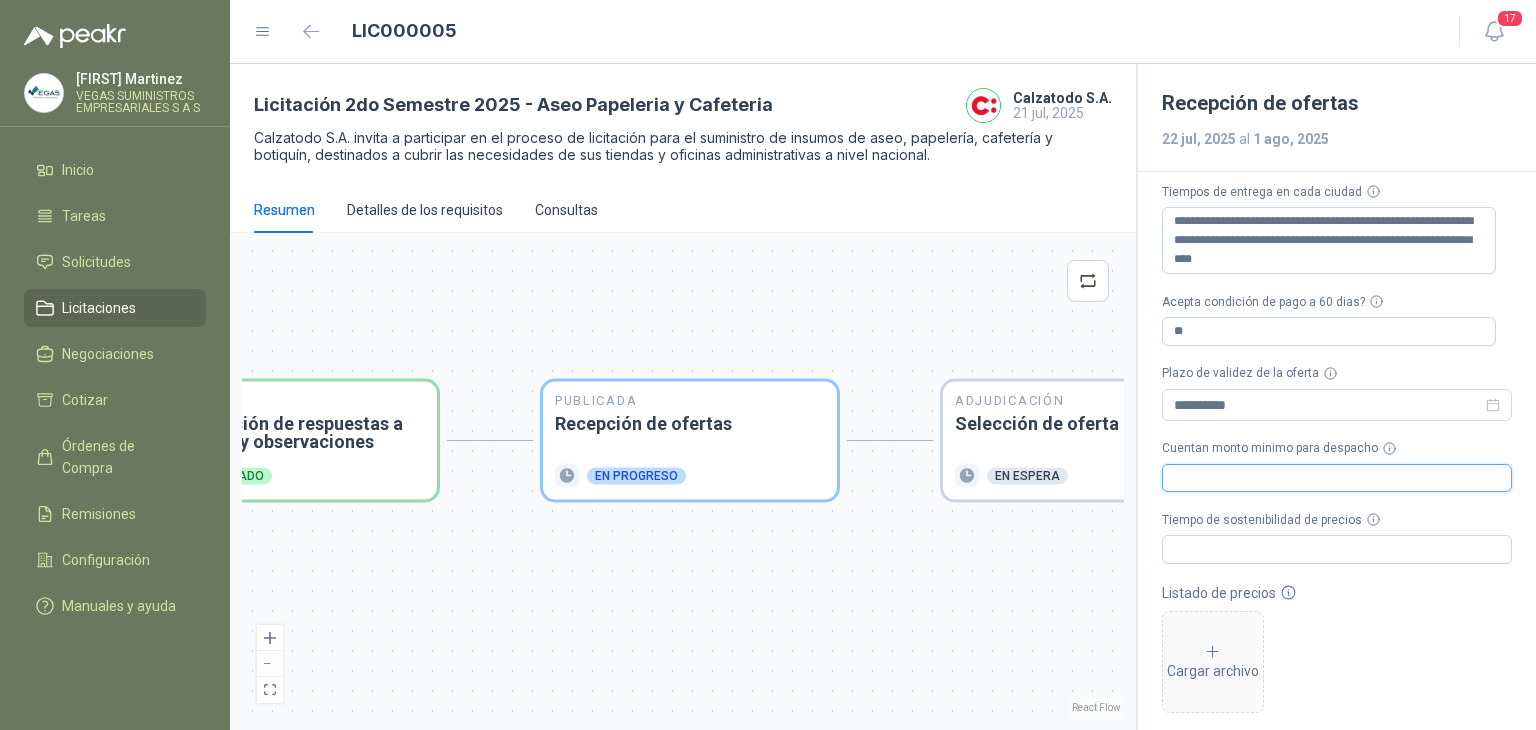 click on "Cuentan monto minimo para despacho" at bounding box center [1337, 478] 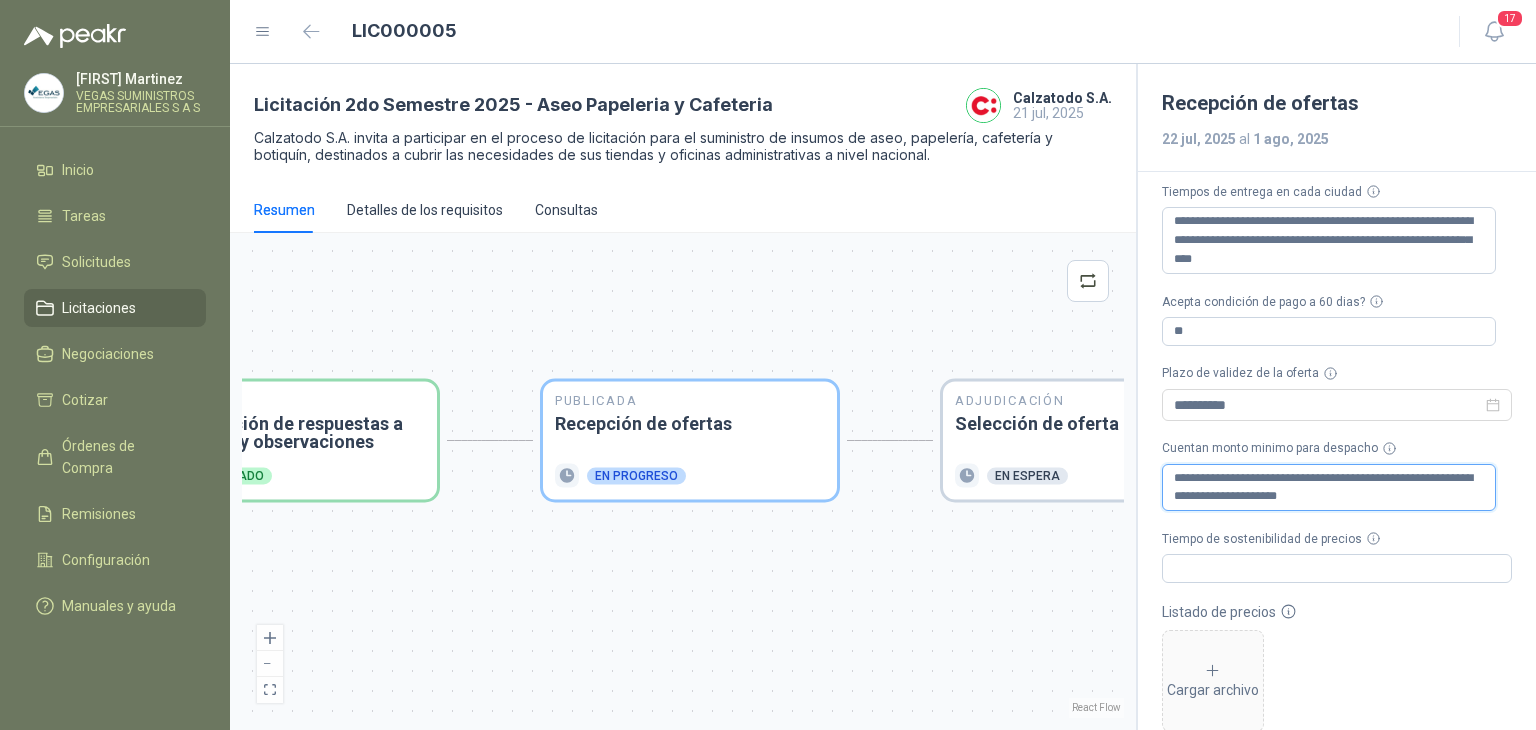 click on "**********" at bounding box center [1329, 488] 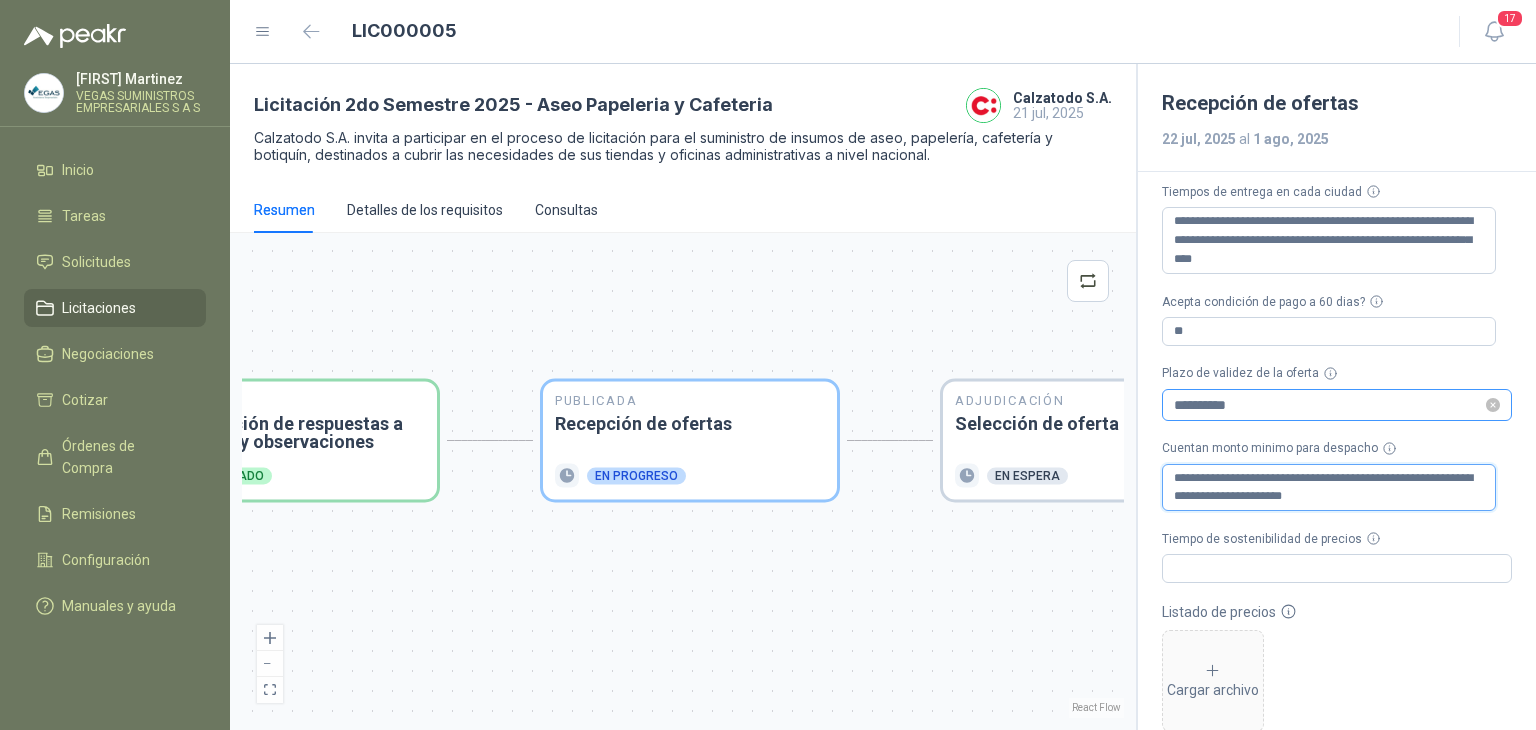 click on "**********" at bounding box center [1337, 405] 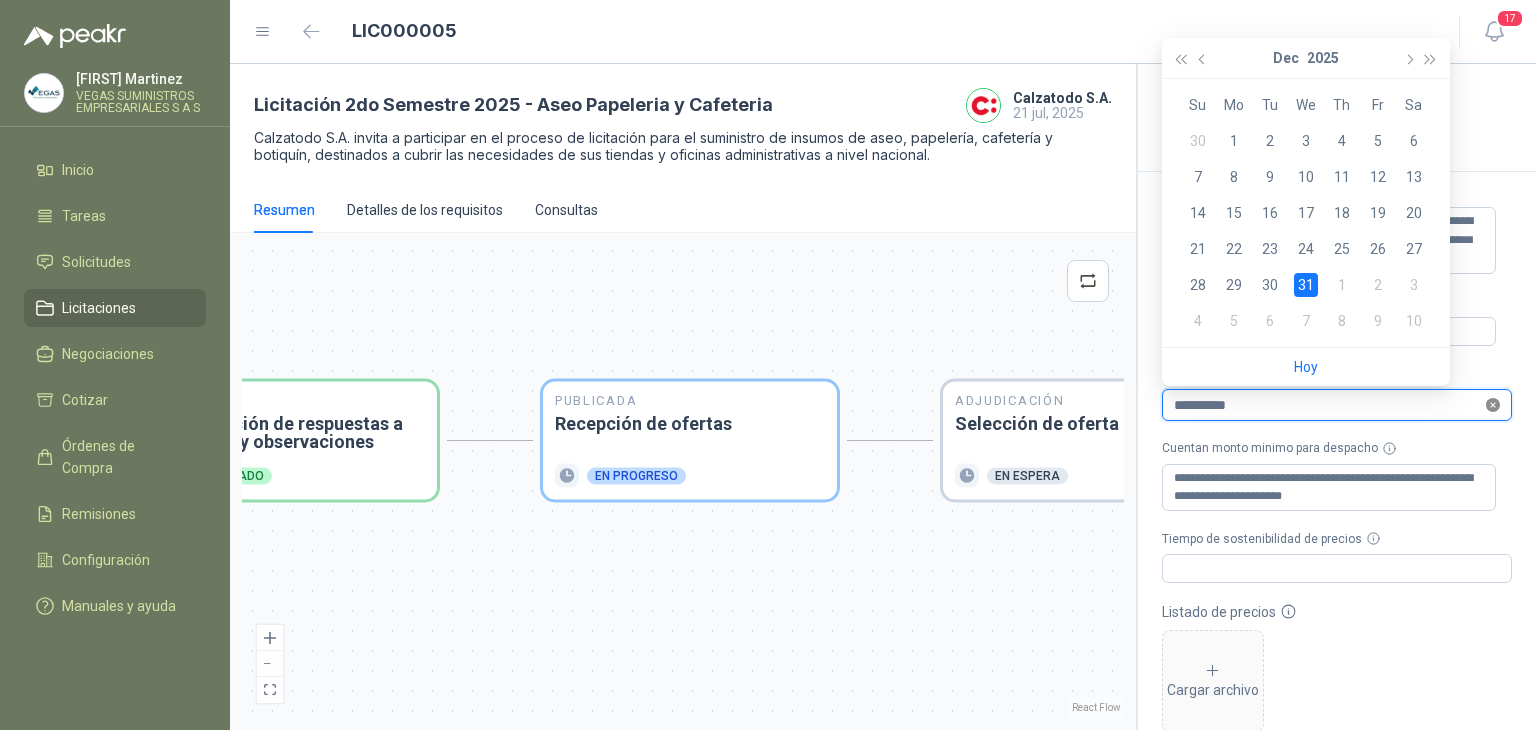 click 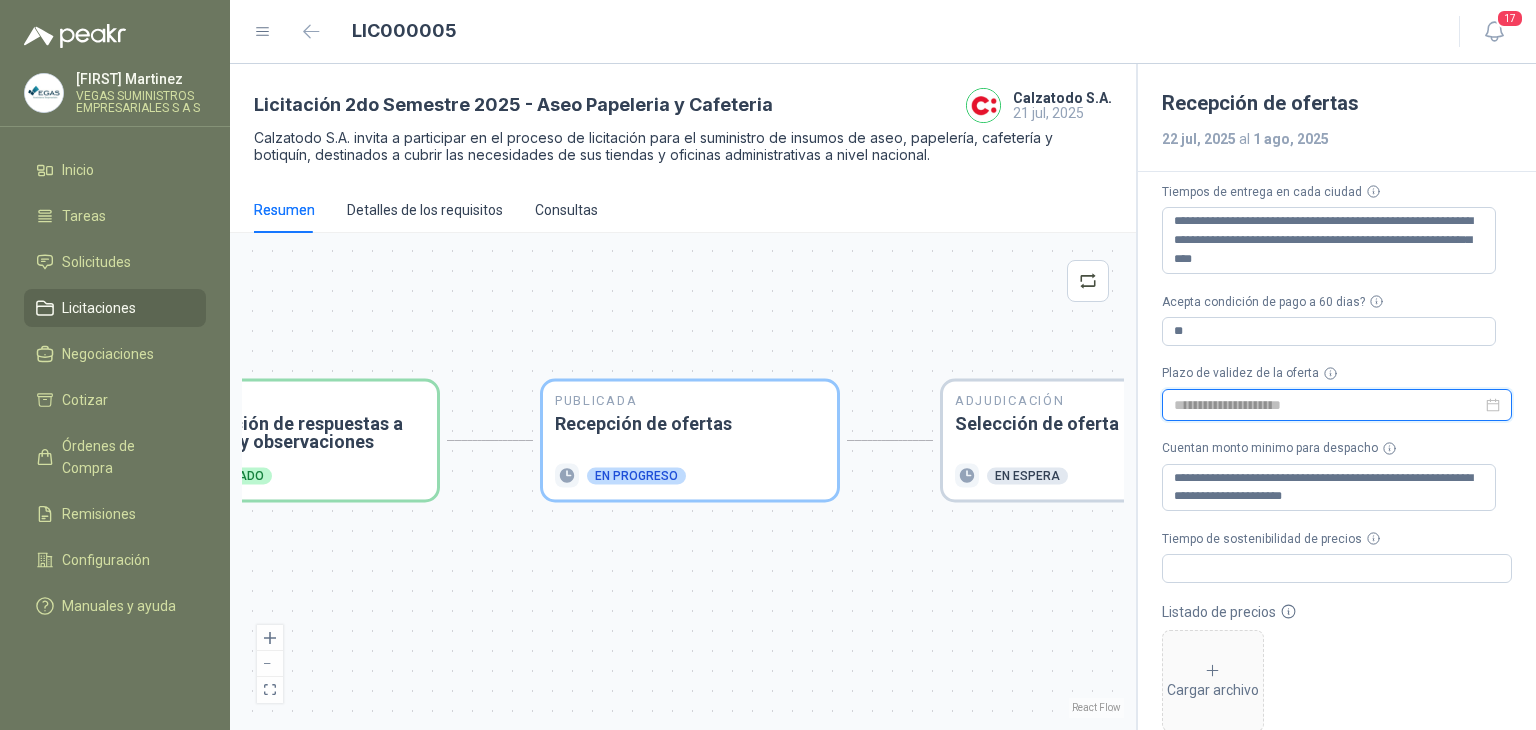 click at bounding box center (1328, 405) 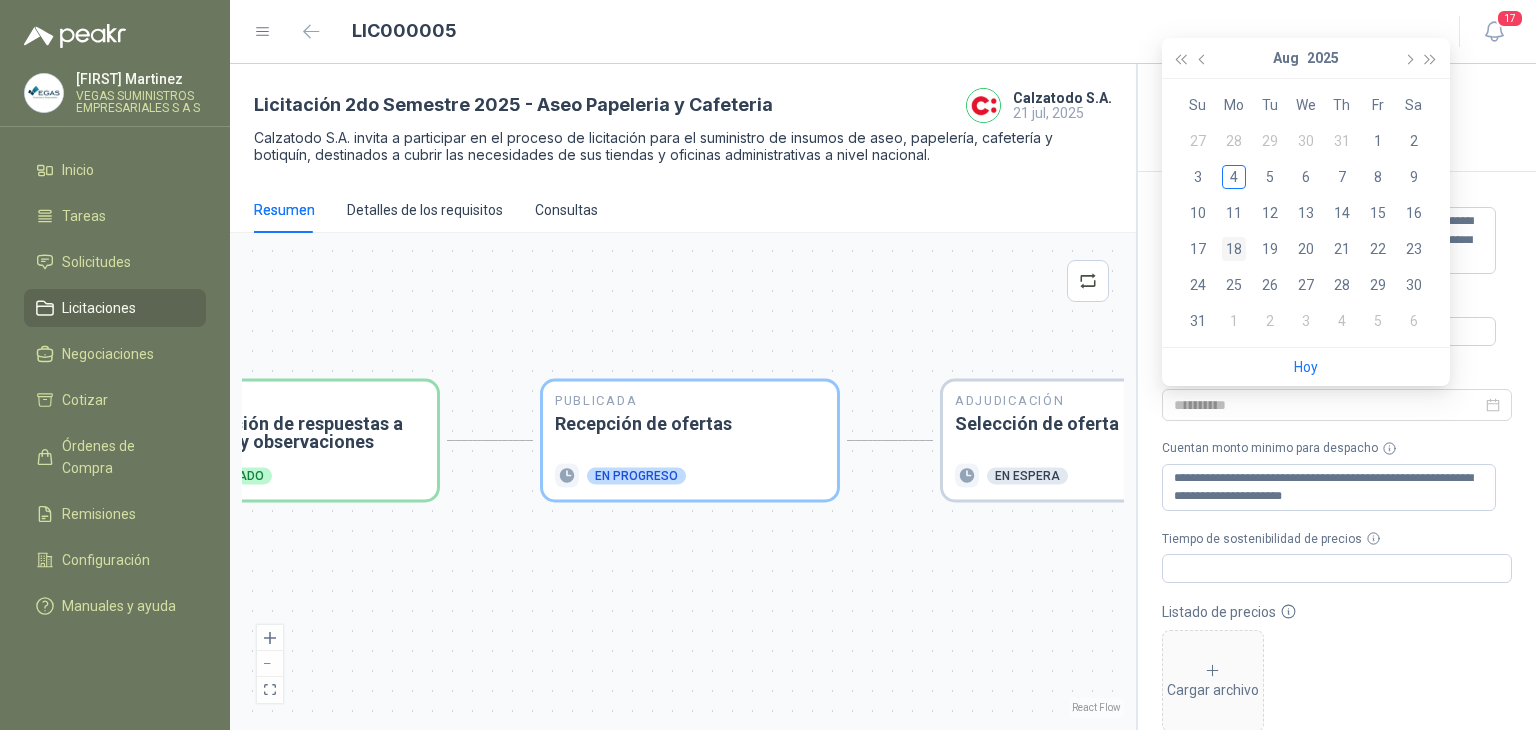 click on "18" at bounding box center [1234, 249] 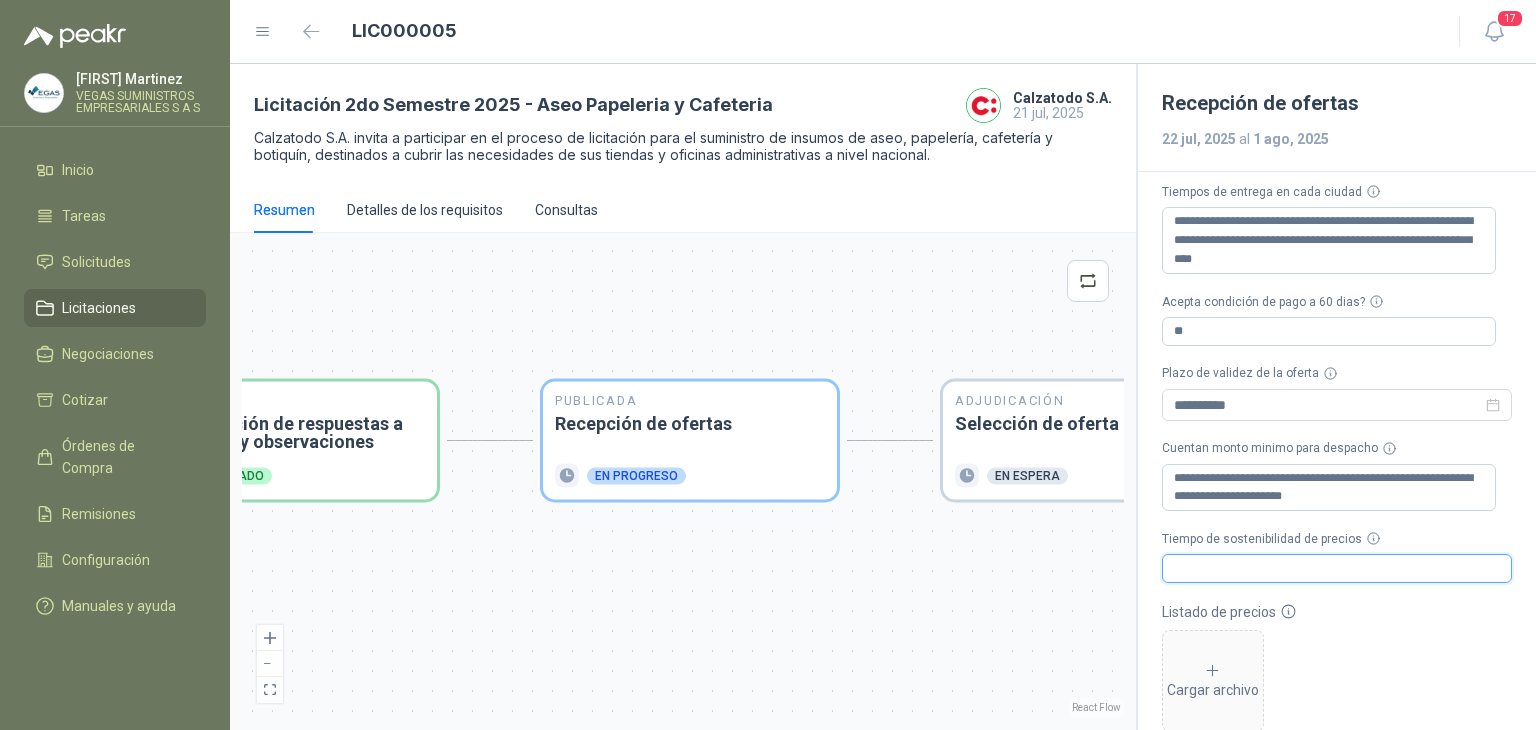 click on "Tiempo de sostenibilidad de precios" at bounding box center [1337, 568] 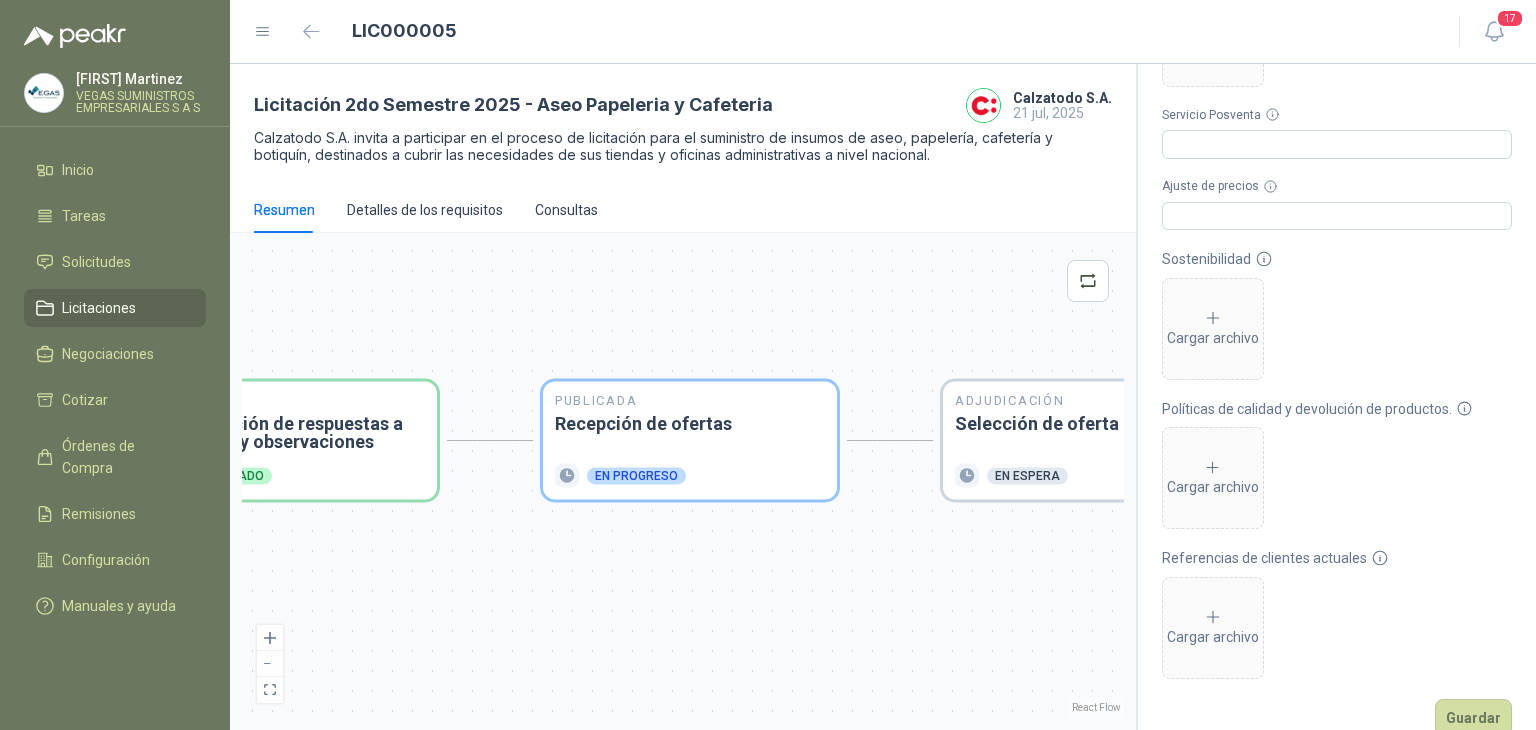scroll, scrollTop: 696, scrollLeft: 0, axis: vertical 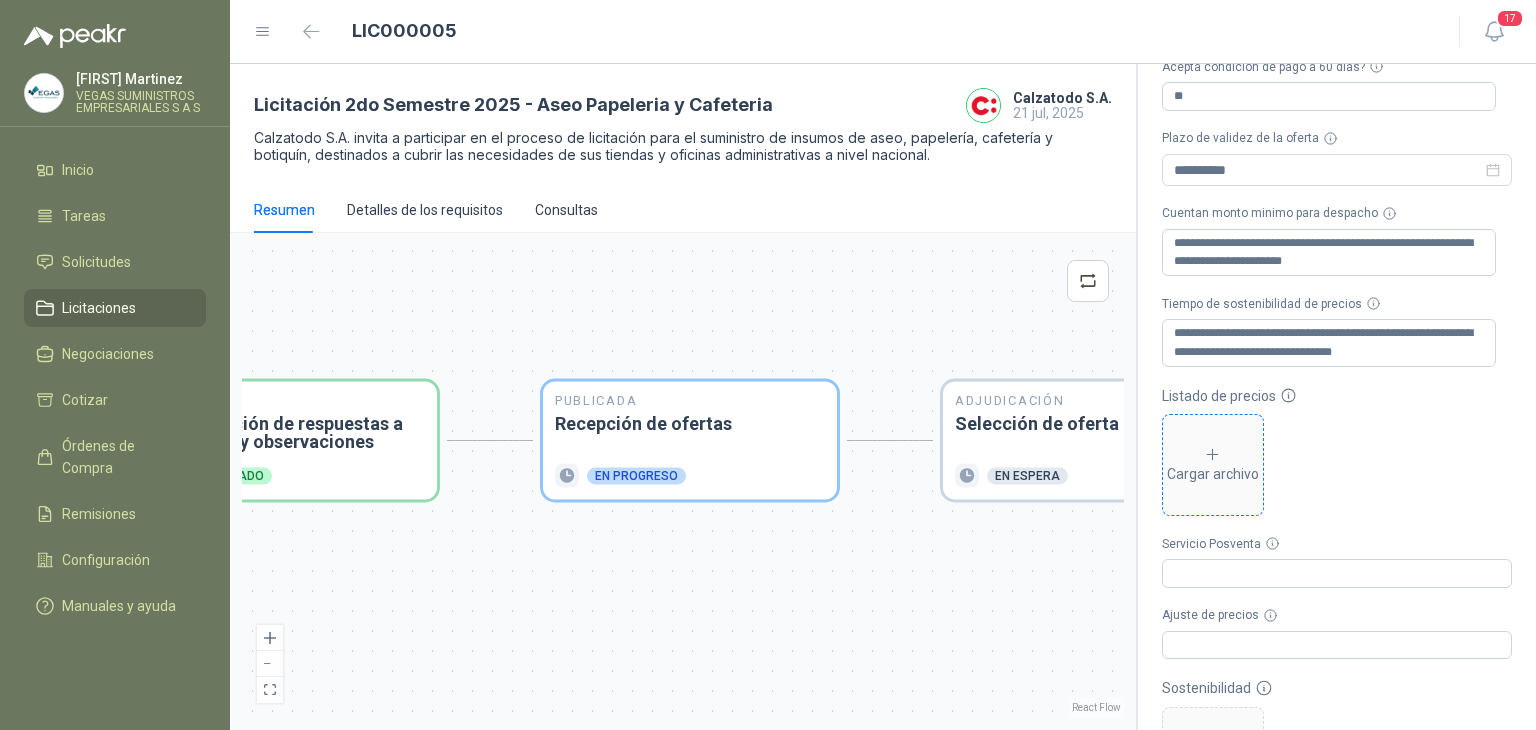 click on "Cargar archivo" at bounding box center (1213, 466) 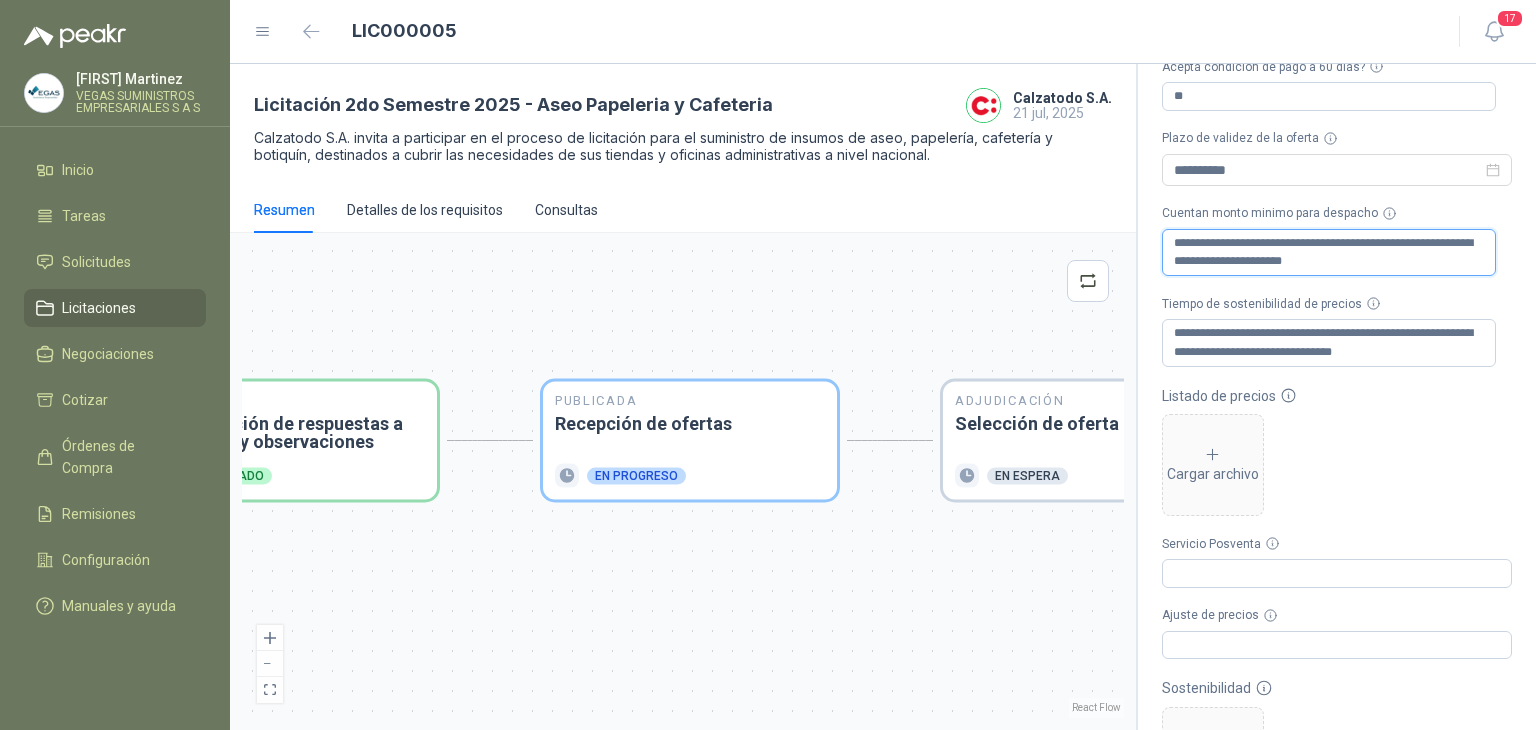 click on "**********" at bounding box center (1329, 253) 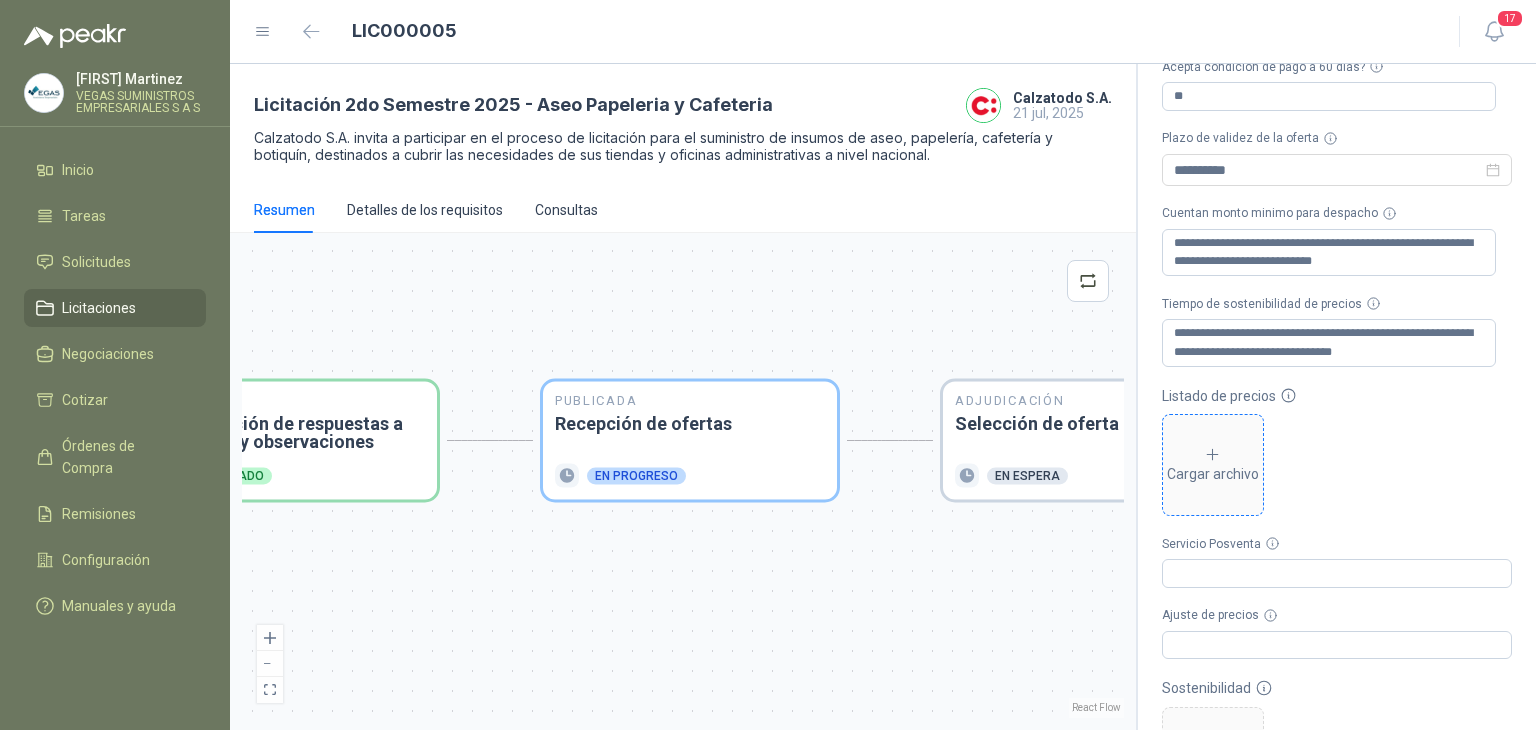 click on "Cargar archivo" at bounding box center [1213, 466] 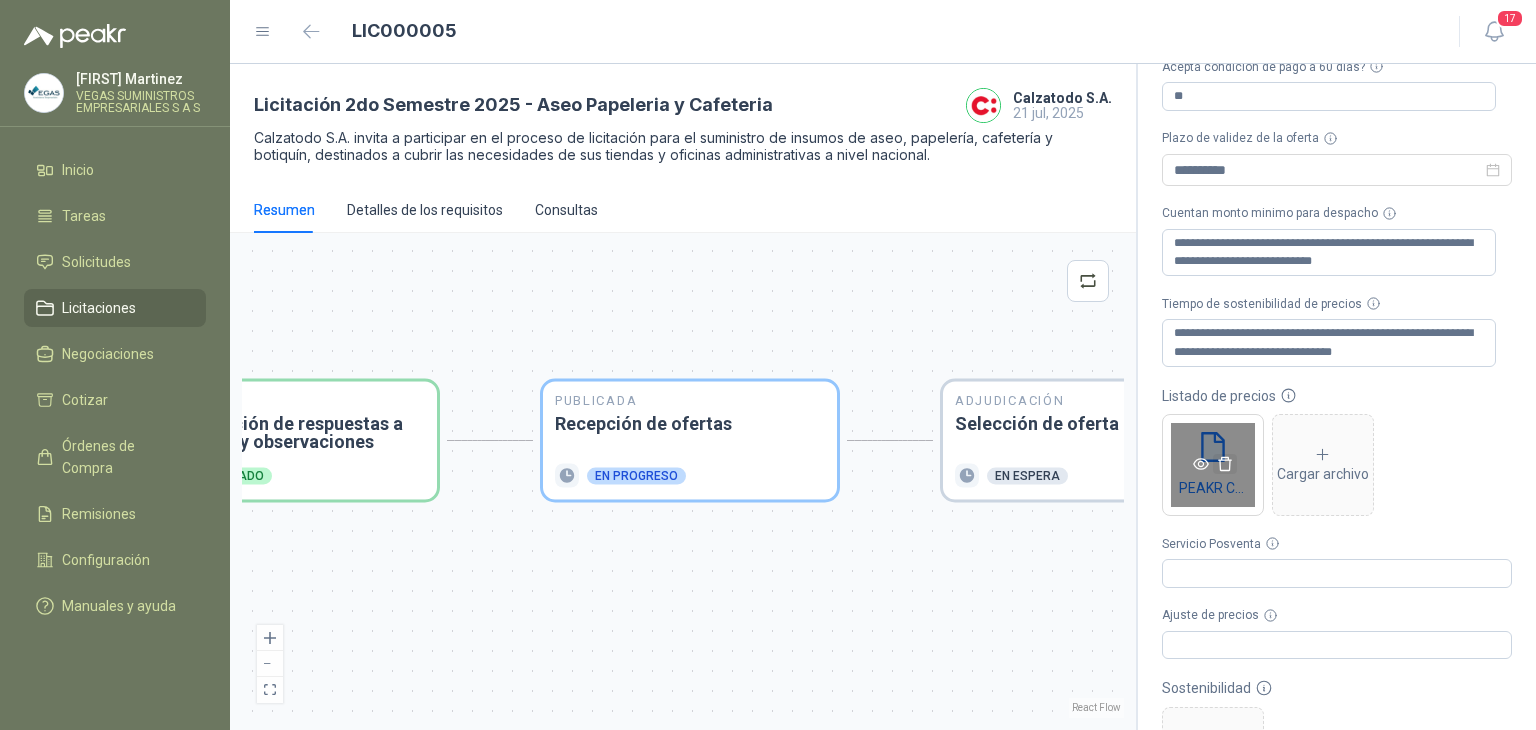 click 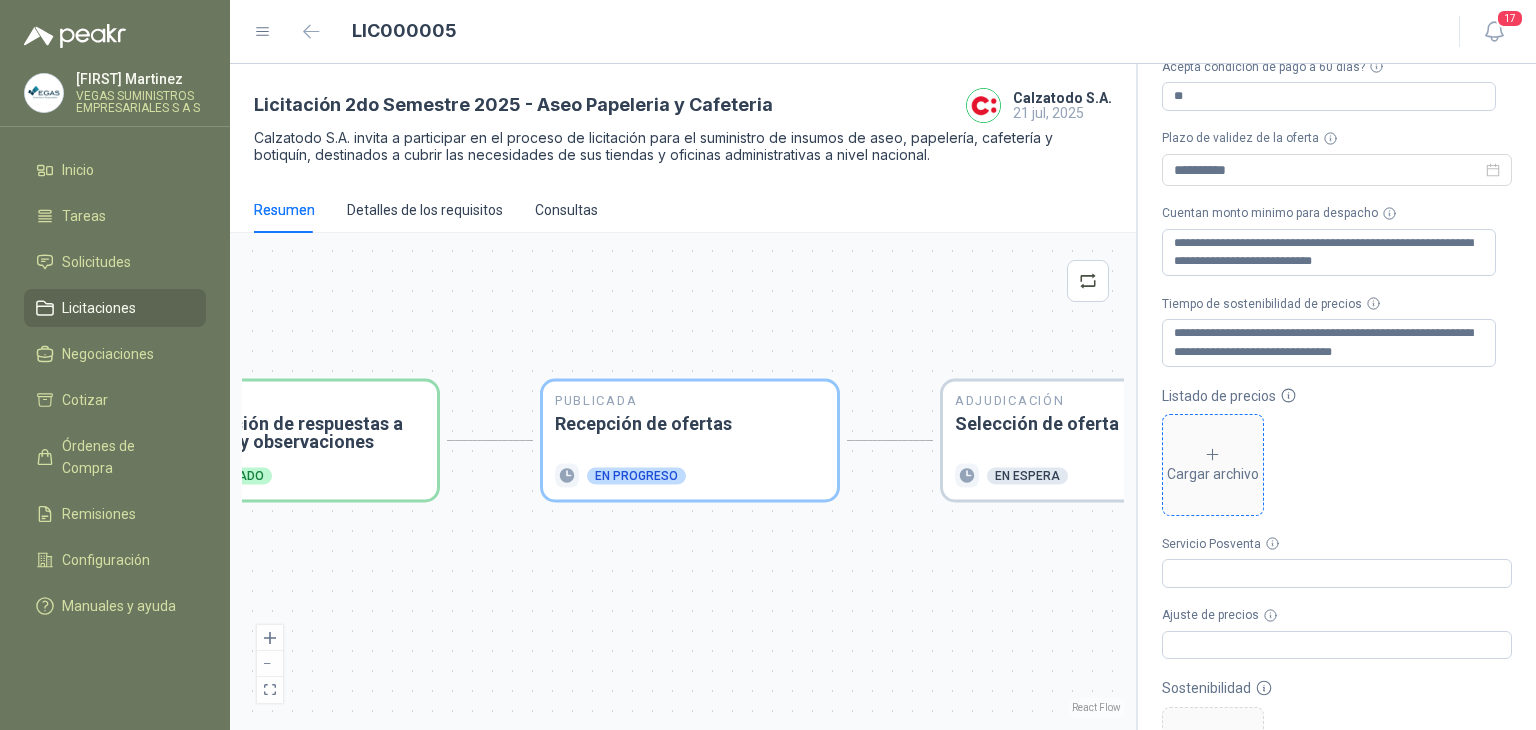 click on "Cargar archivo" at bounding box center [1213, 465] 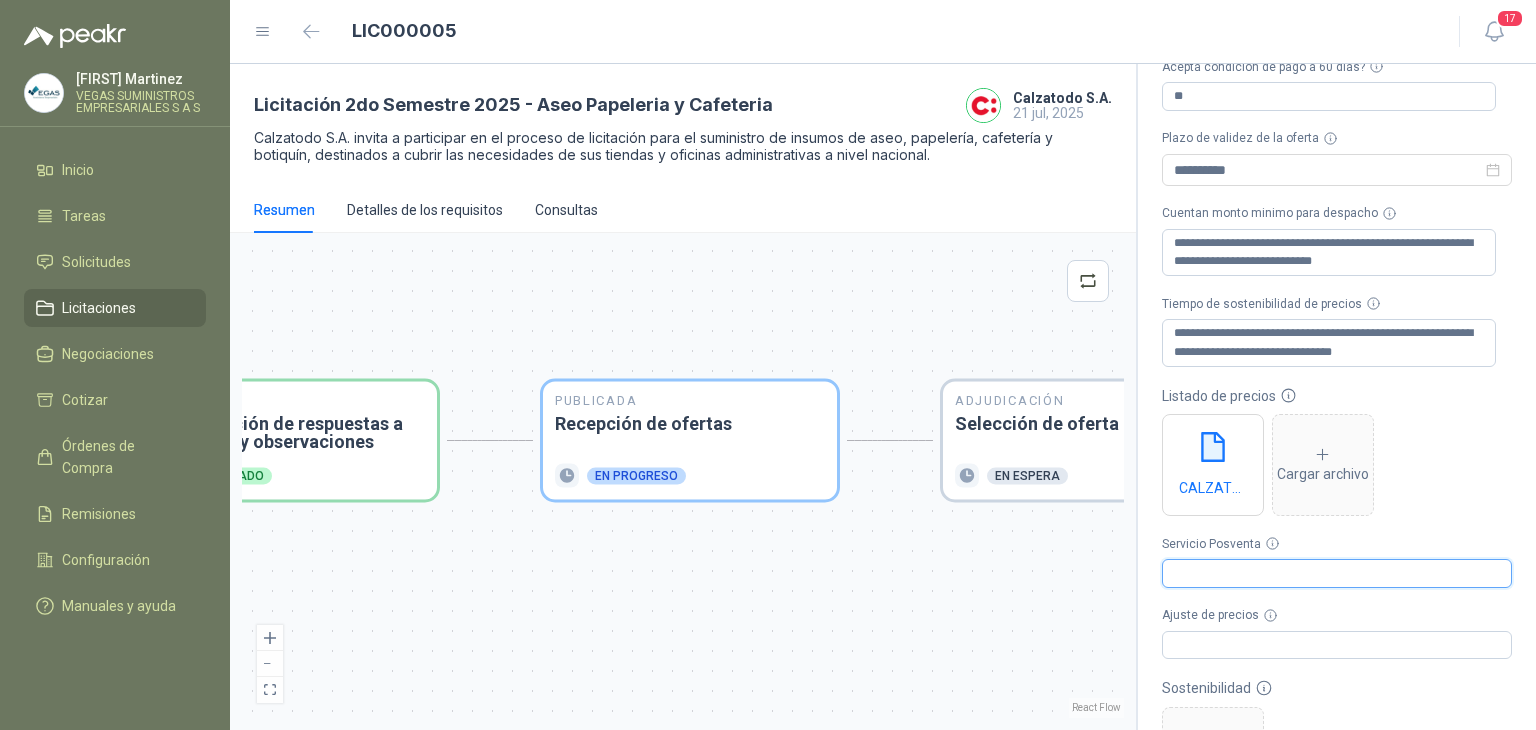 click on "Servicio Posventa" at bounding box center [1337, 573] 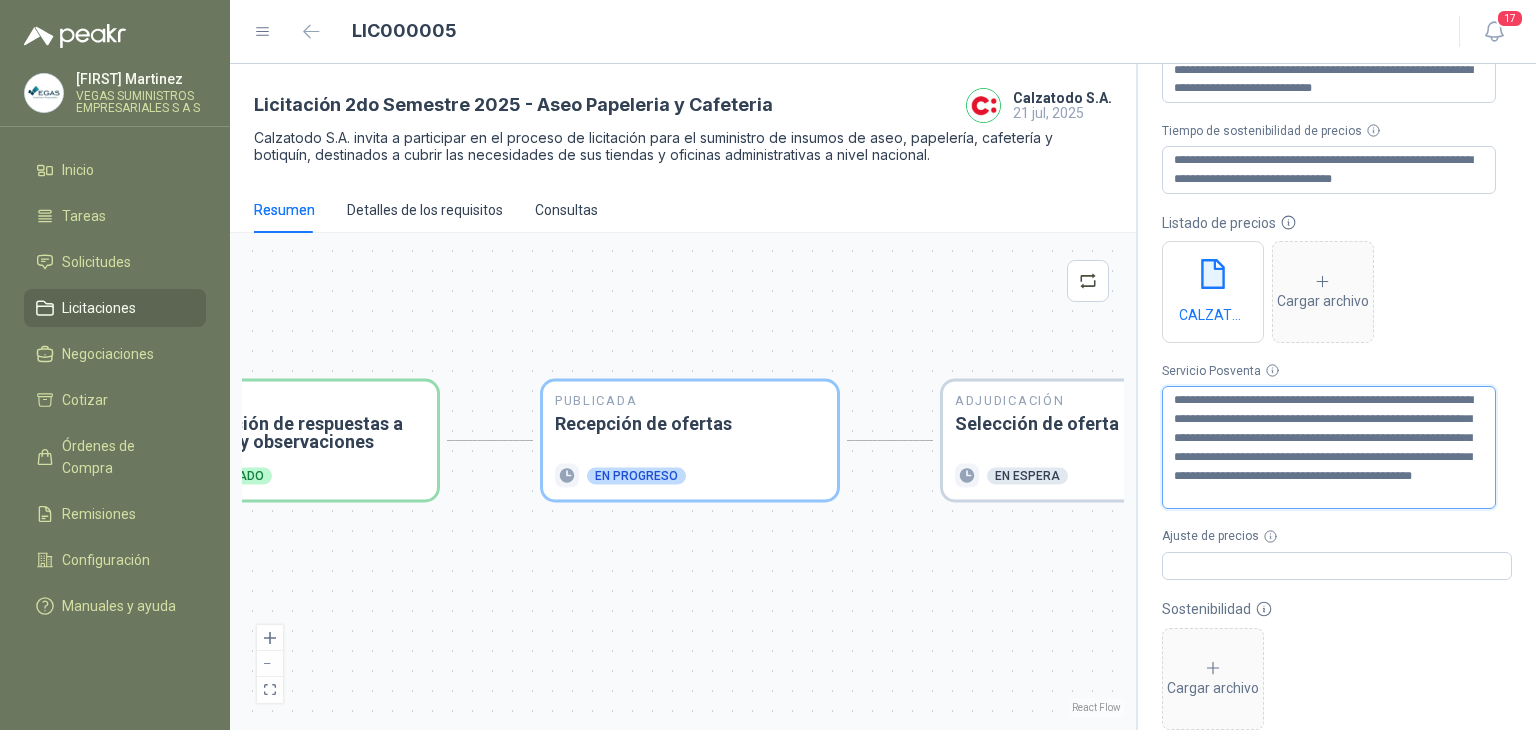 scroll, scrollTop: 410, scrollLeft: 0, axis: vertical 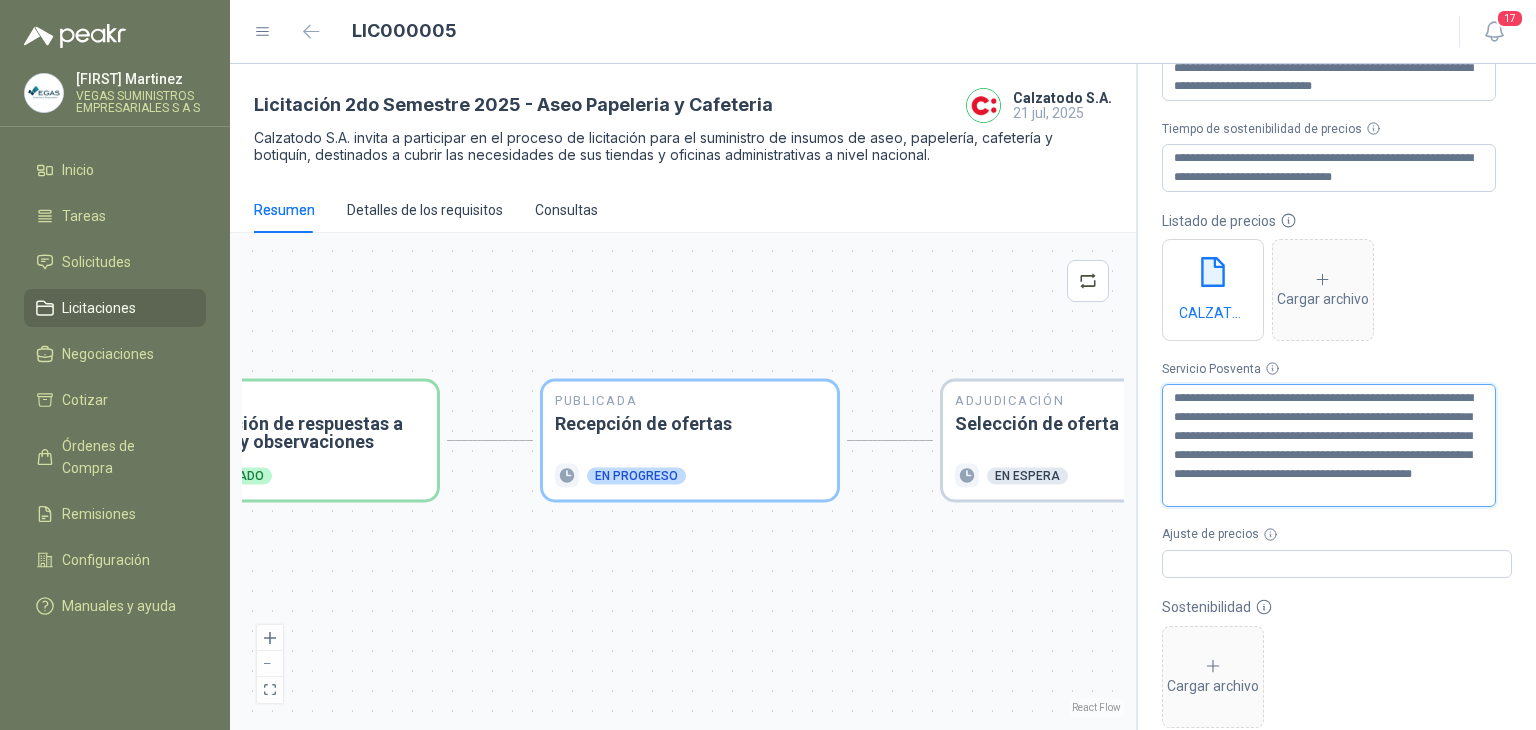 click on "**********" at bounding box center [1329, 445] 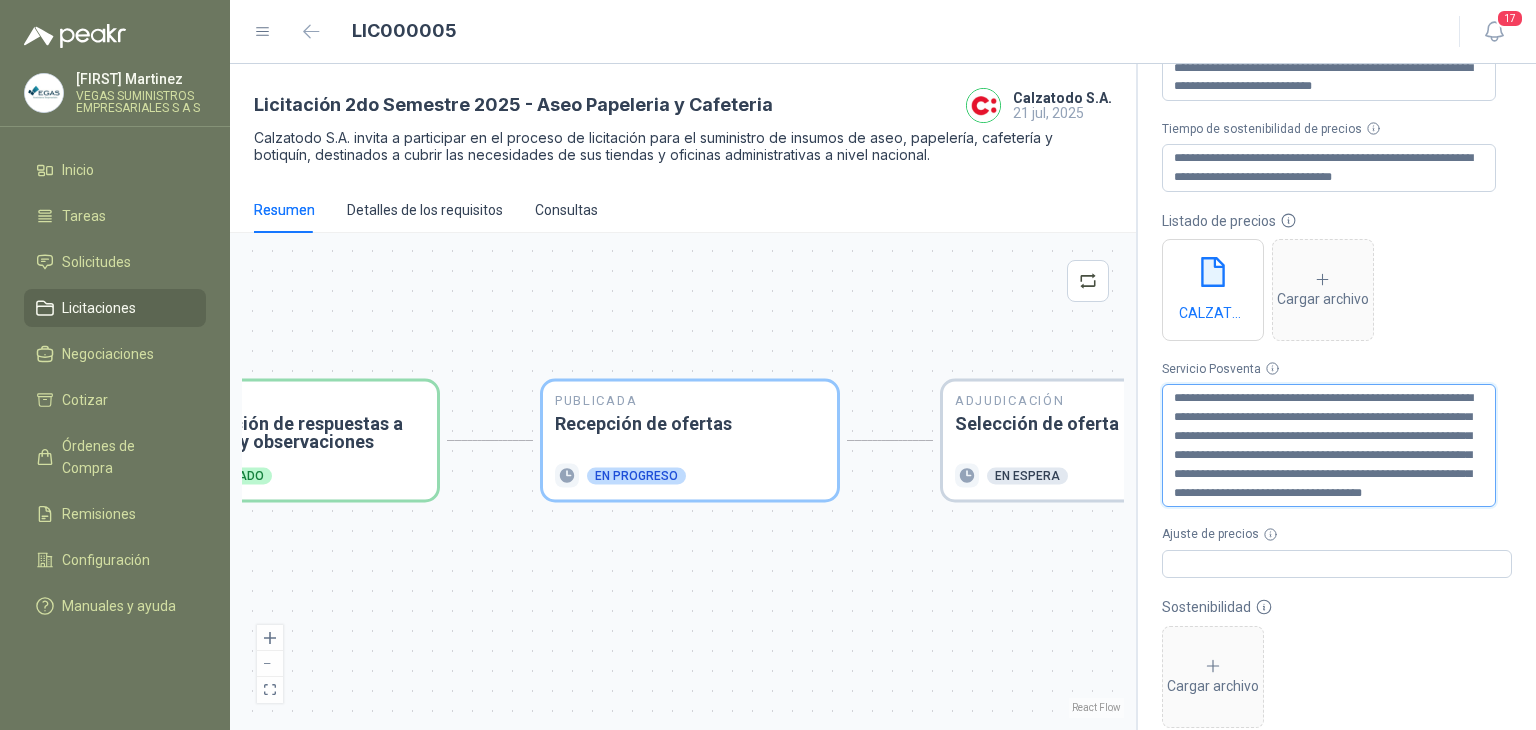 drag, startPoint x: 1269, startPoint y: 435, endPoint x: 1224, endPoint y: 430, distance: 45.276924 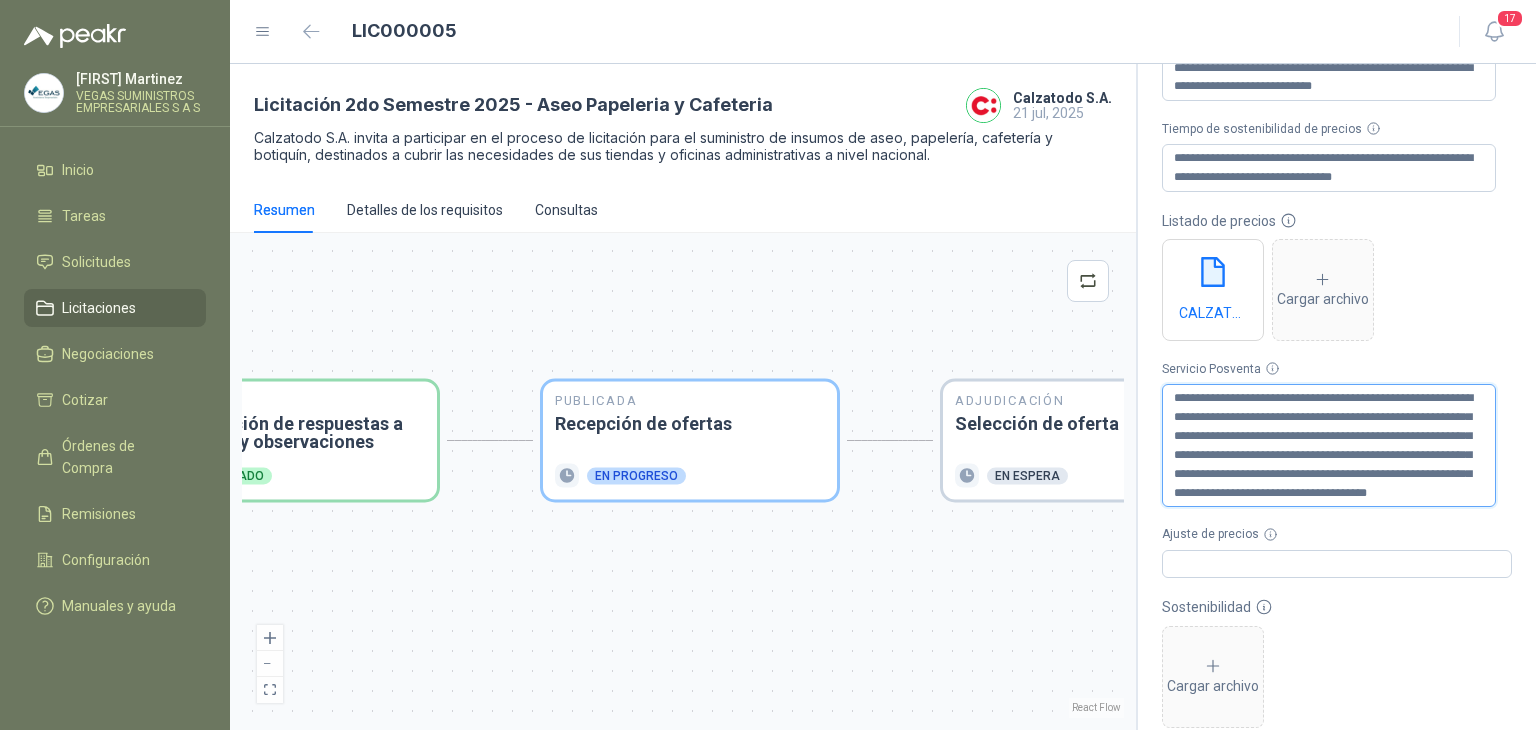 click on "**********" at bounding box center [1329, 445] 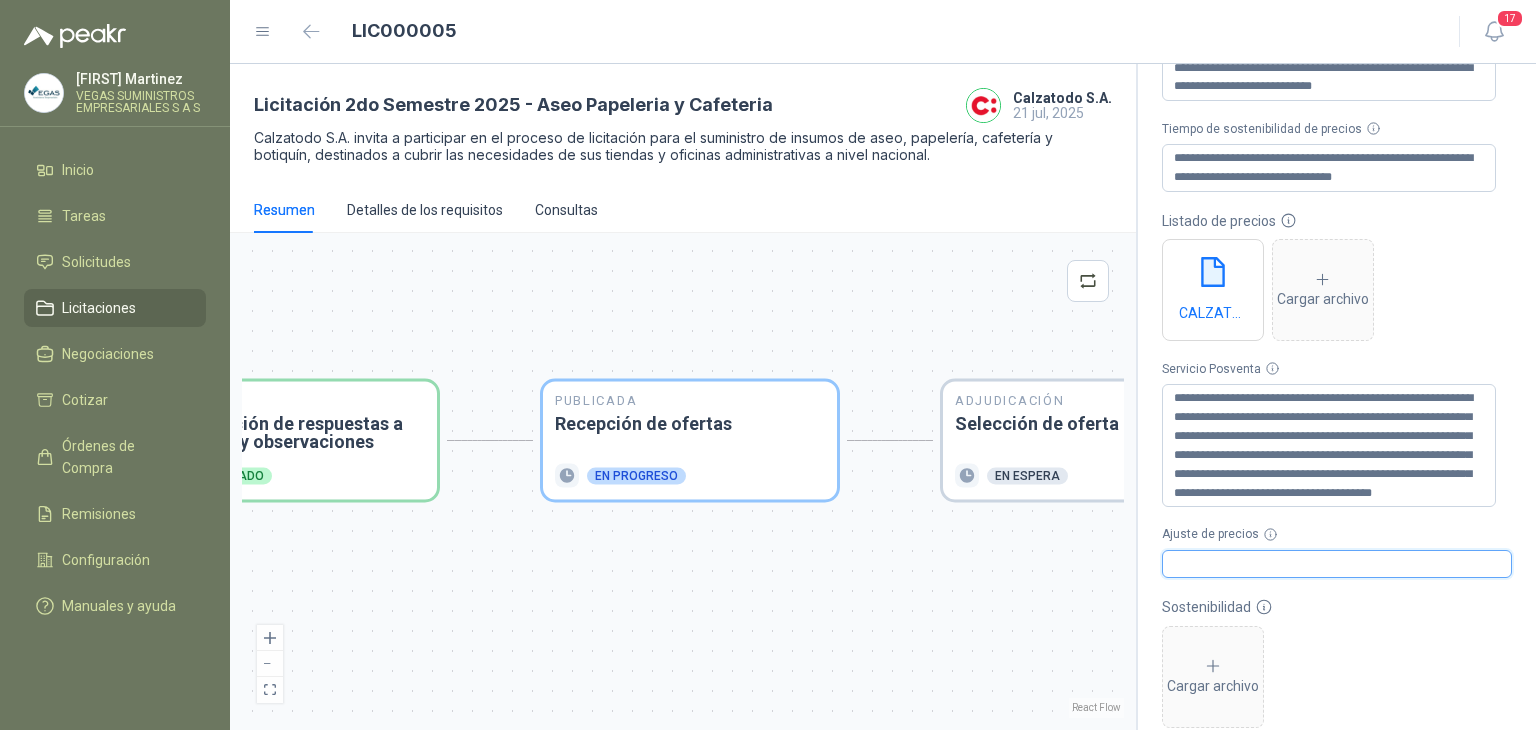 click on "Ajuste de precios" at bounding box center [1337, 564] 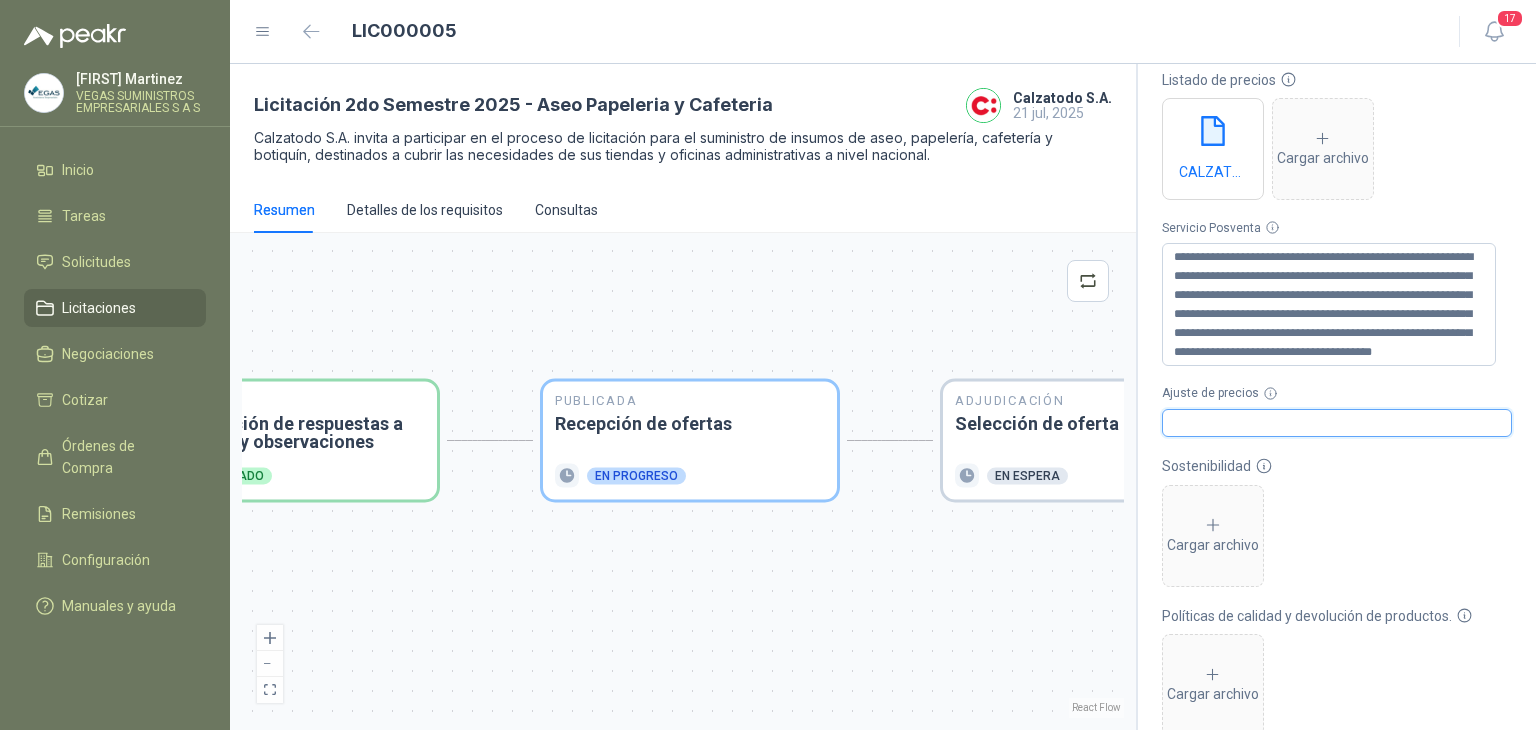scroll, scrollTop: 550, scrollLeft: 0, axis: vertical 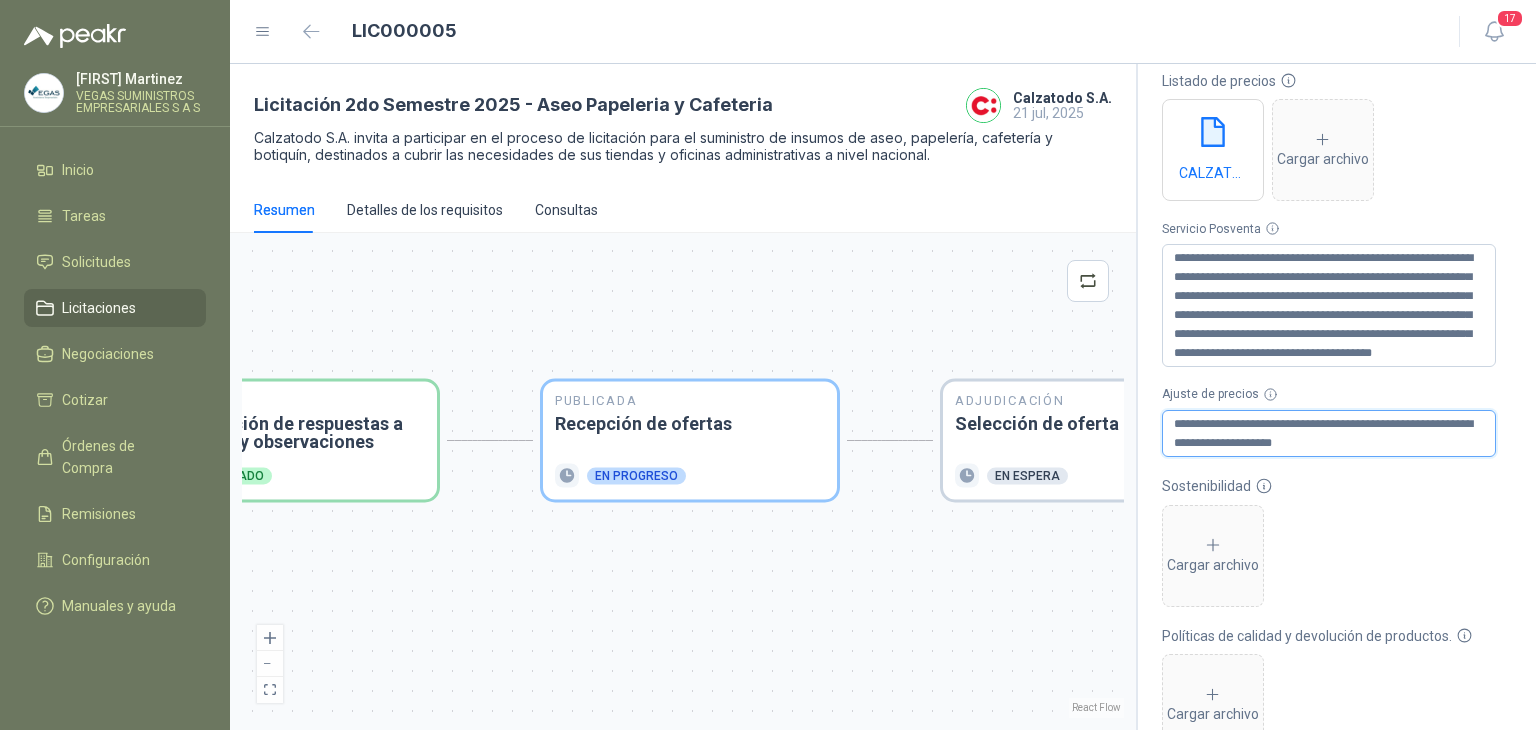 click on "**********" at bounding box center (1329, 434) 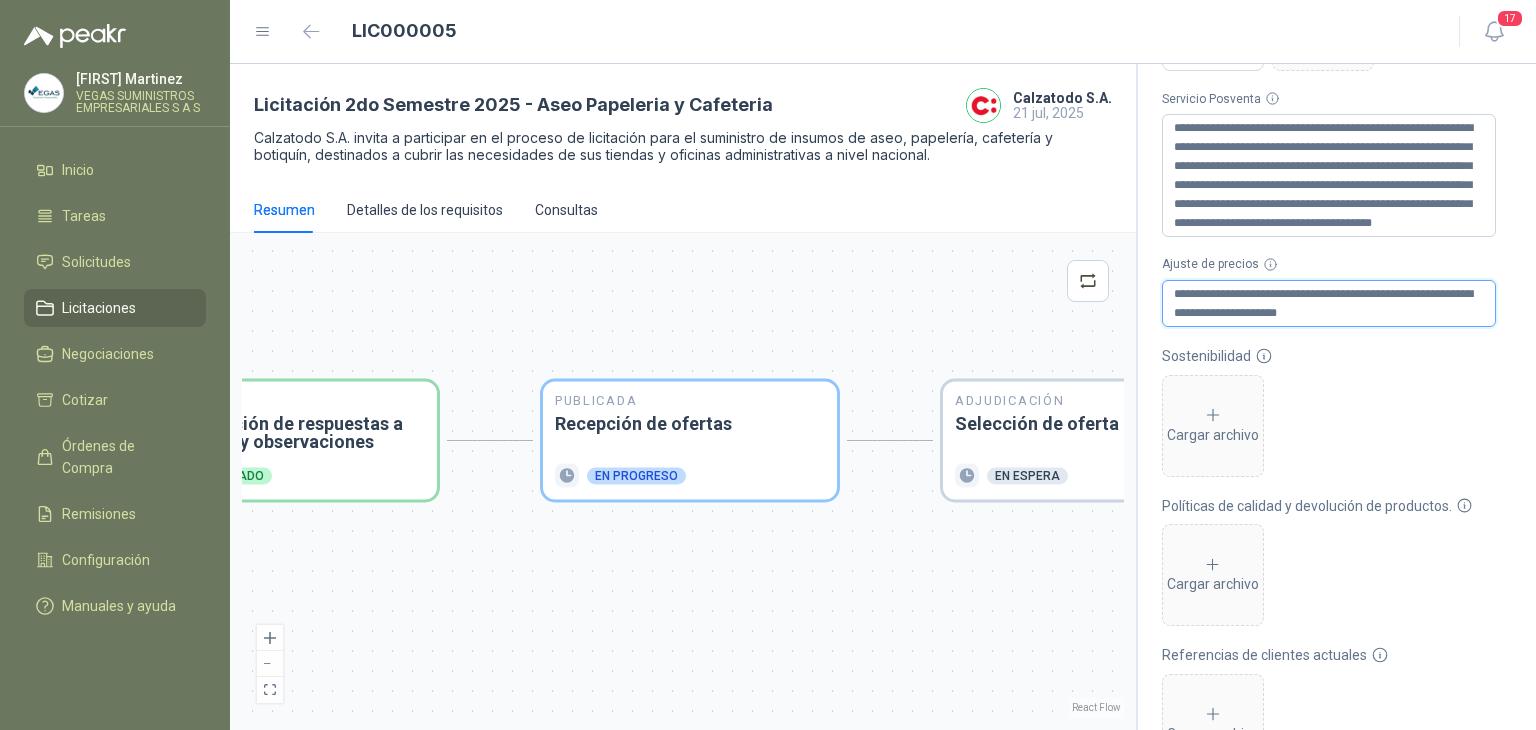 scroll, scrollTop: 808, scrollLeft: 0, axis: vertical 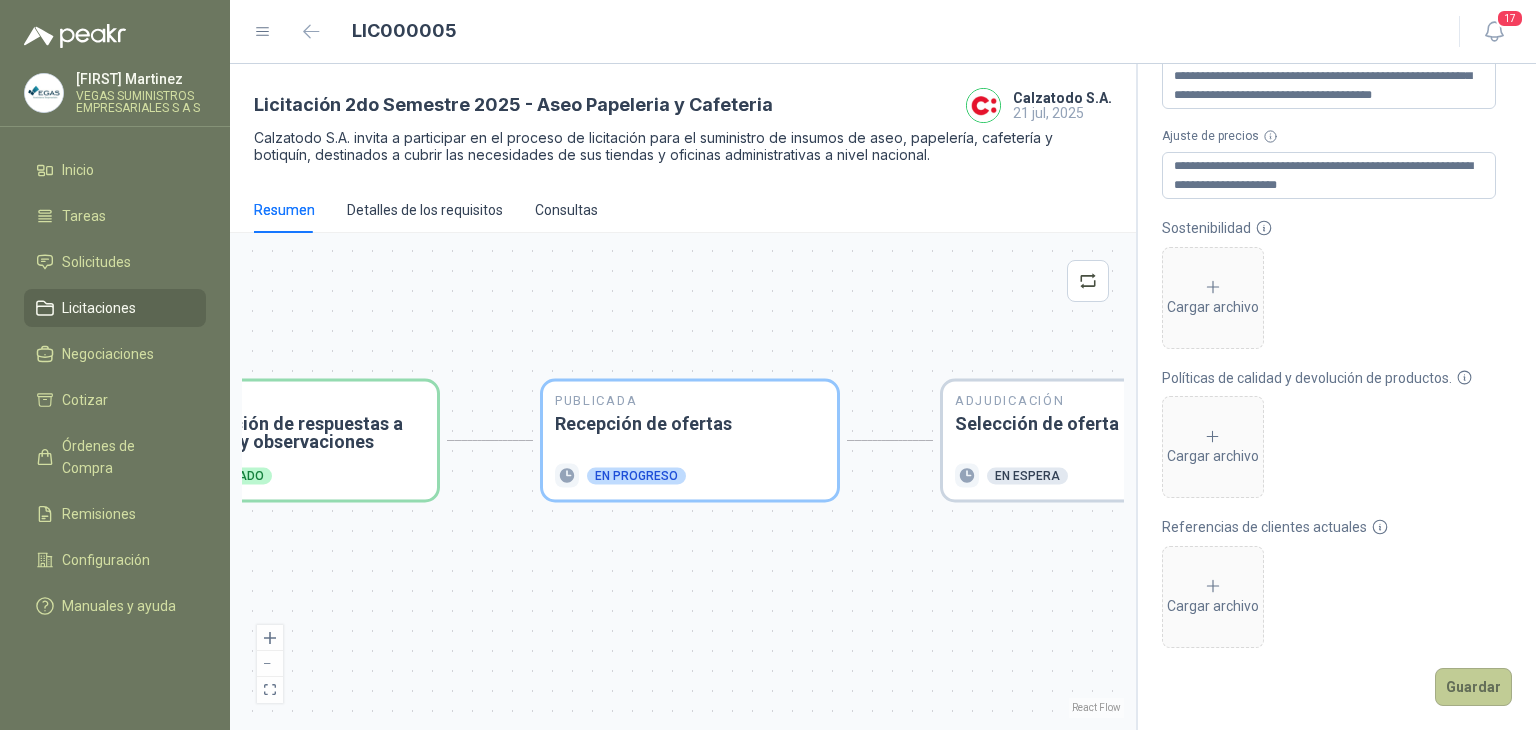 click on "Guardar" at bounding box center (1473, 687) 